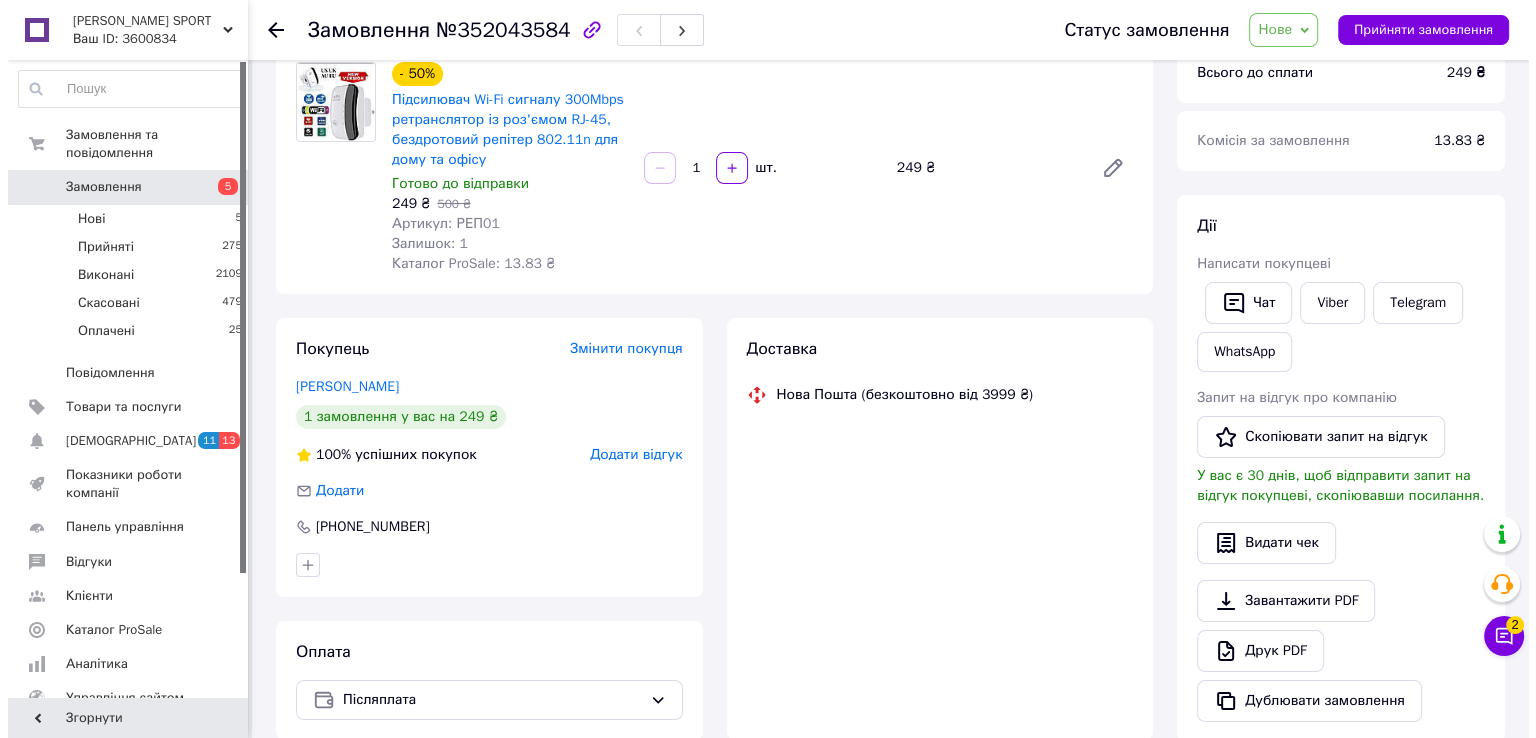 scroll, scrollTop: 200, scrollLeft: 0, axis: vertical 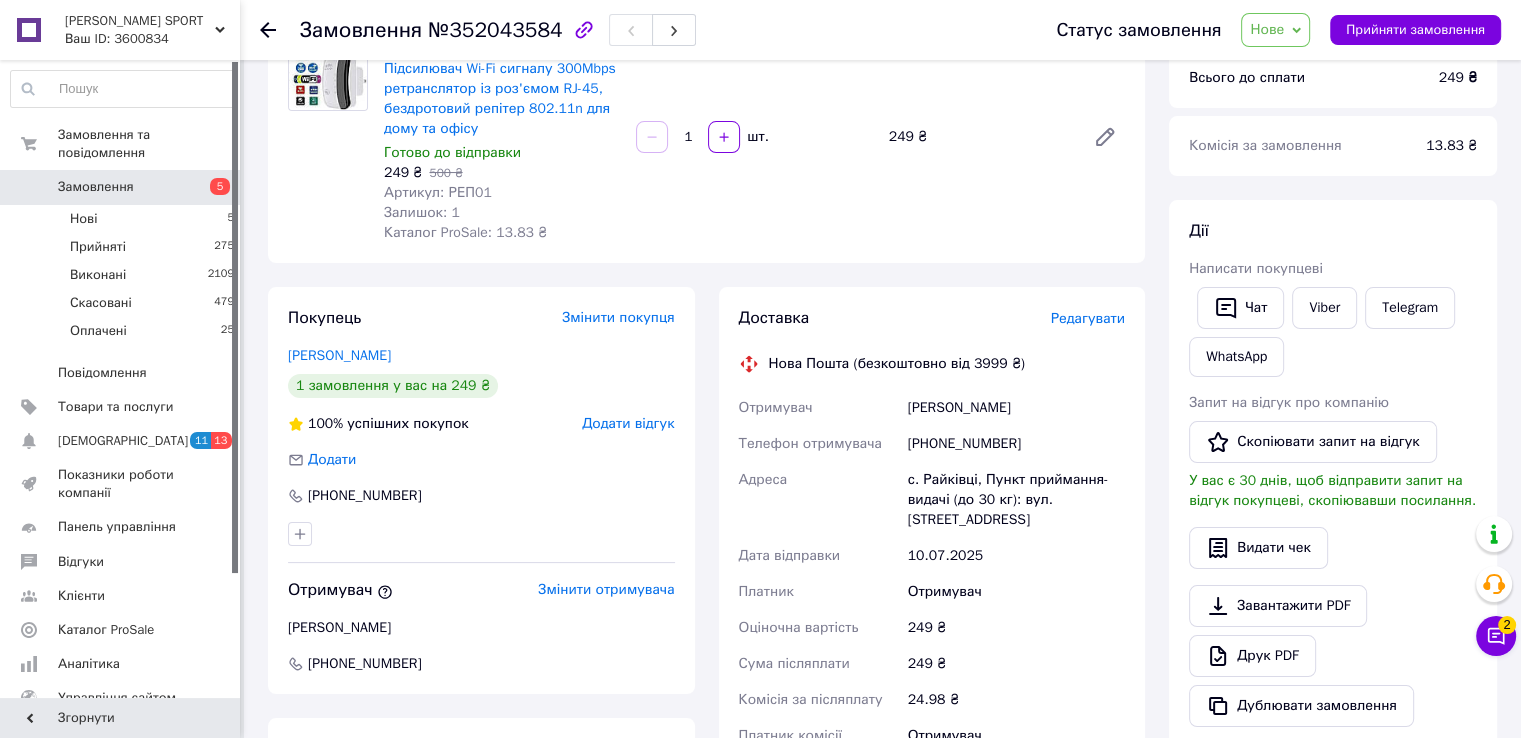 click on "Редагувати" at bounding box center [1088, 318] 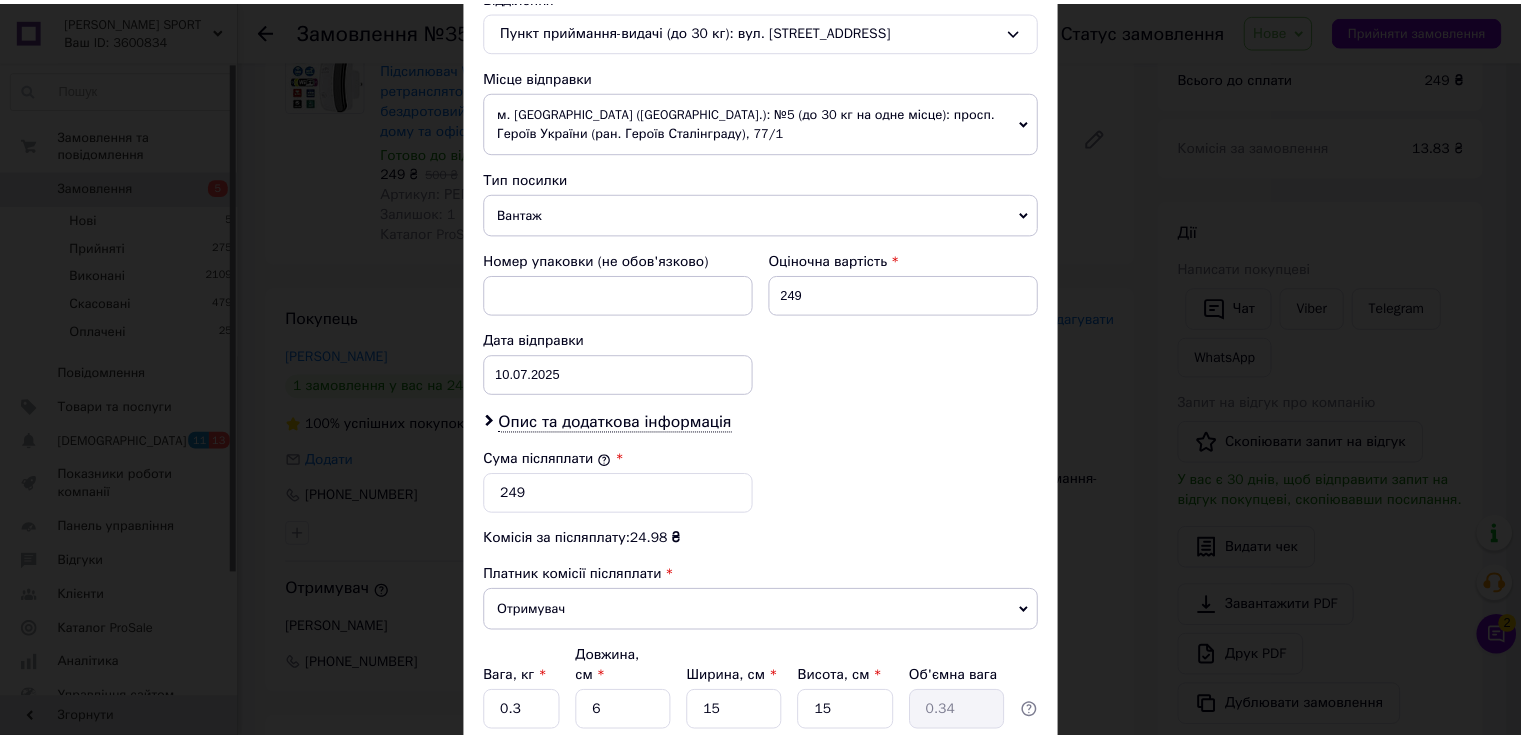 scroll, scrollTop: 800, scrollLeft: 0, axis: vertical 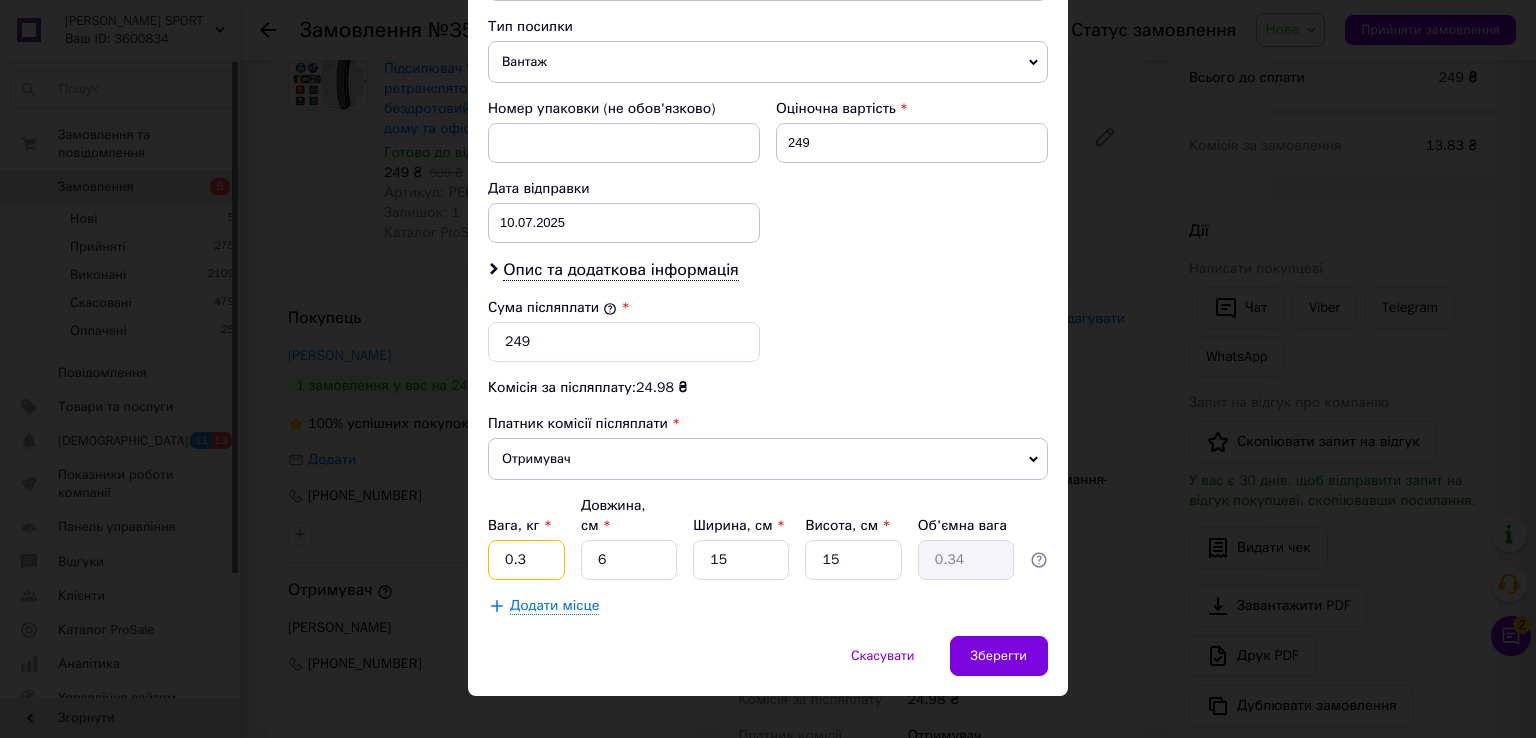 click on "0.3" at bounding box center (526, 560) 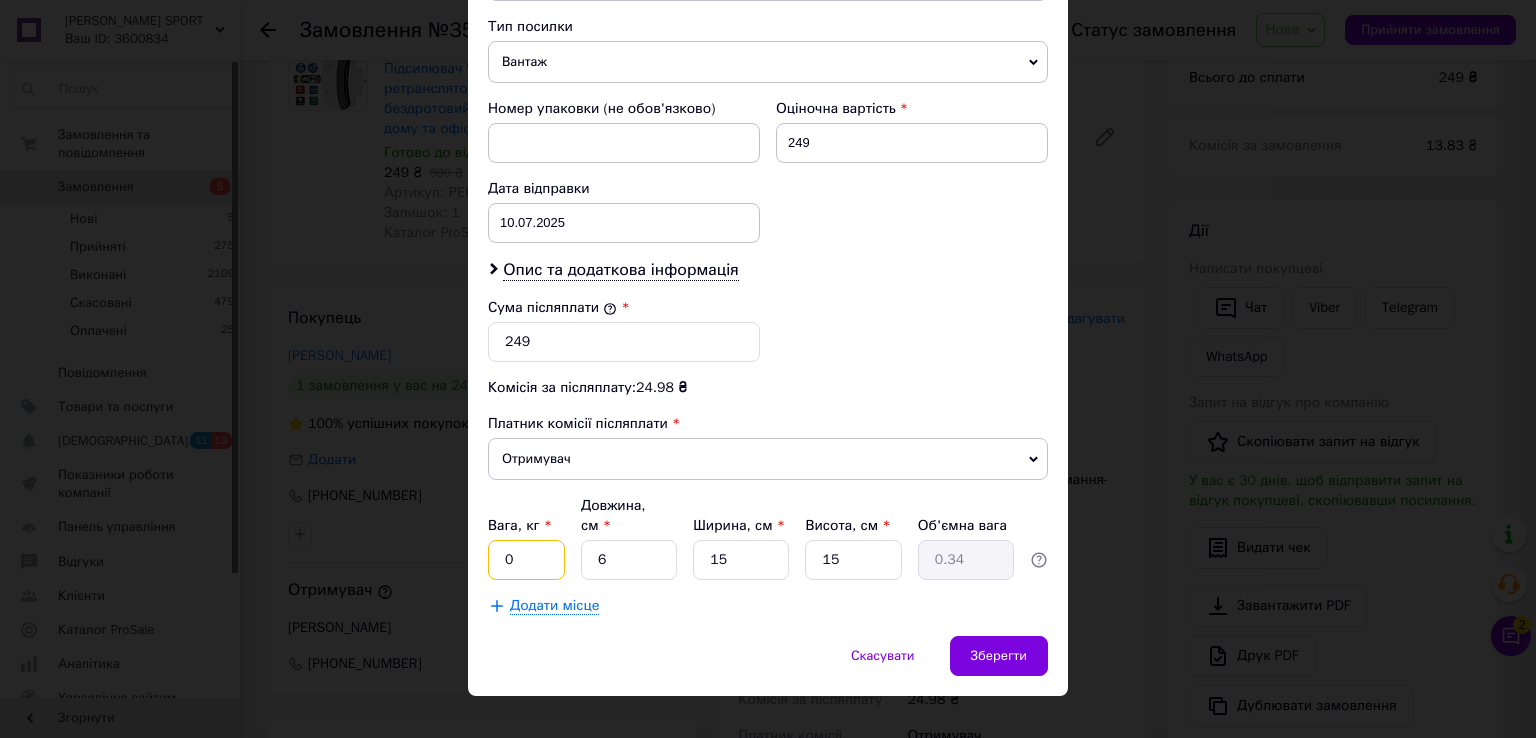type on "0.5" 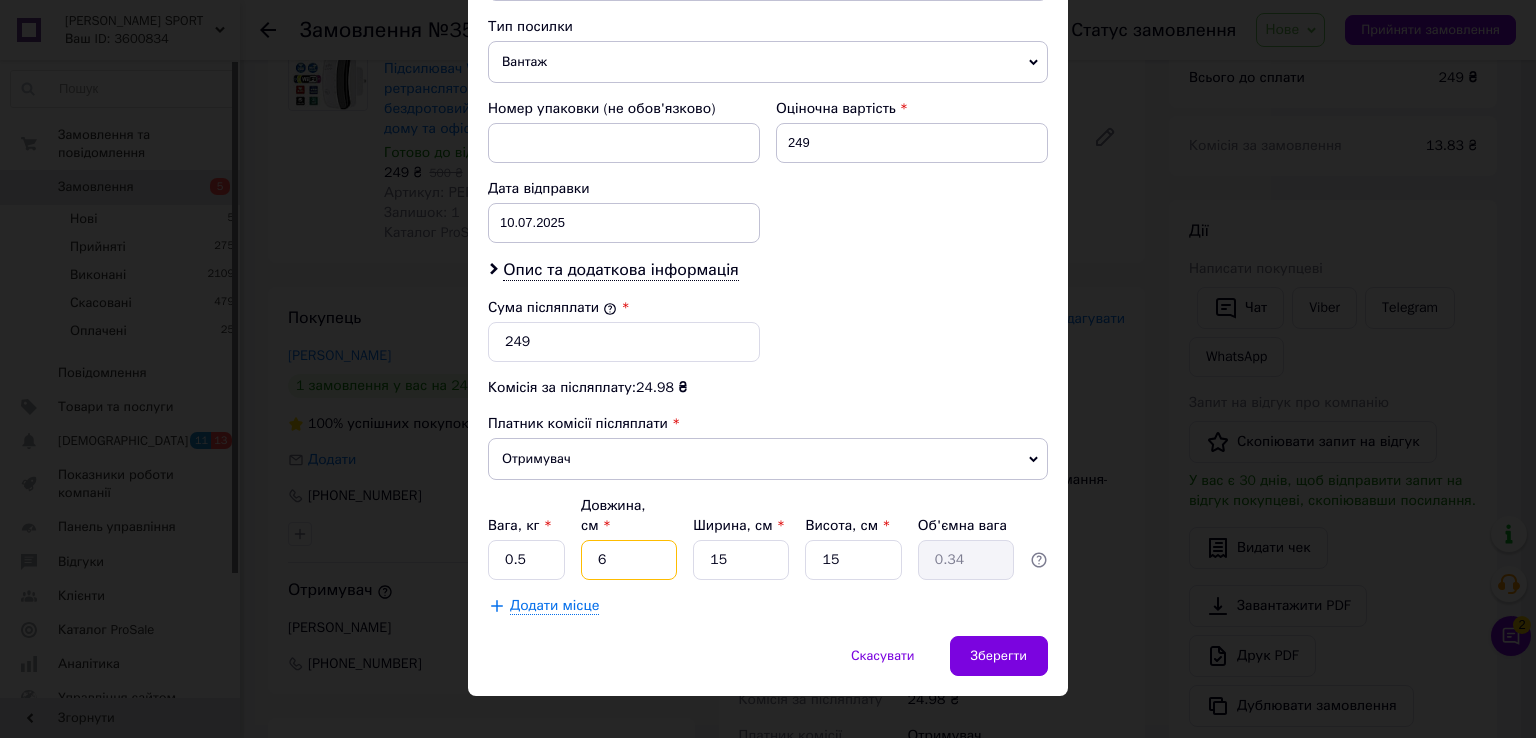 click on "6" at bounding box center (629, 560) 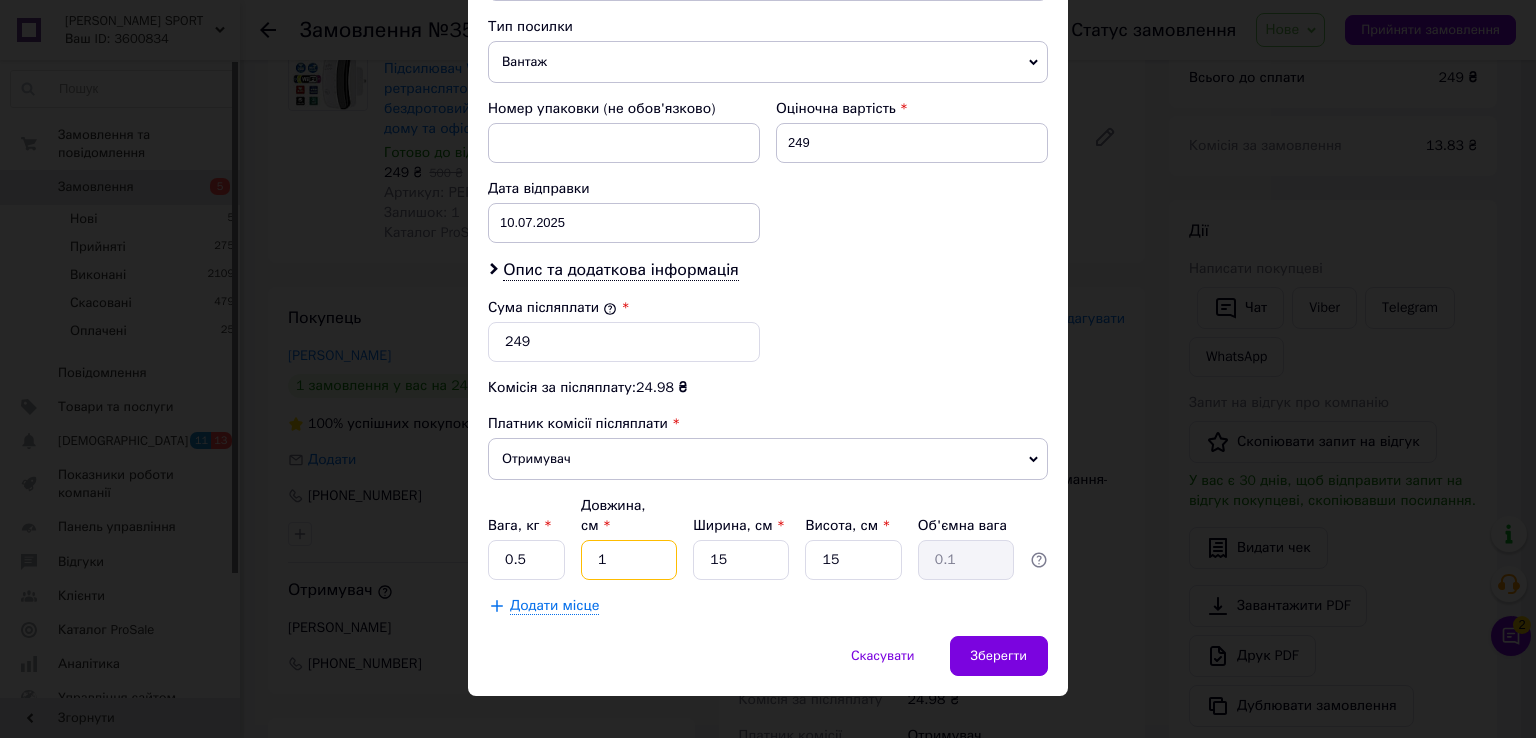type on "1" 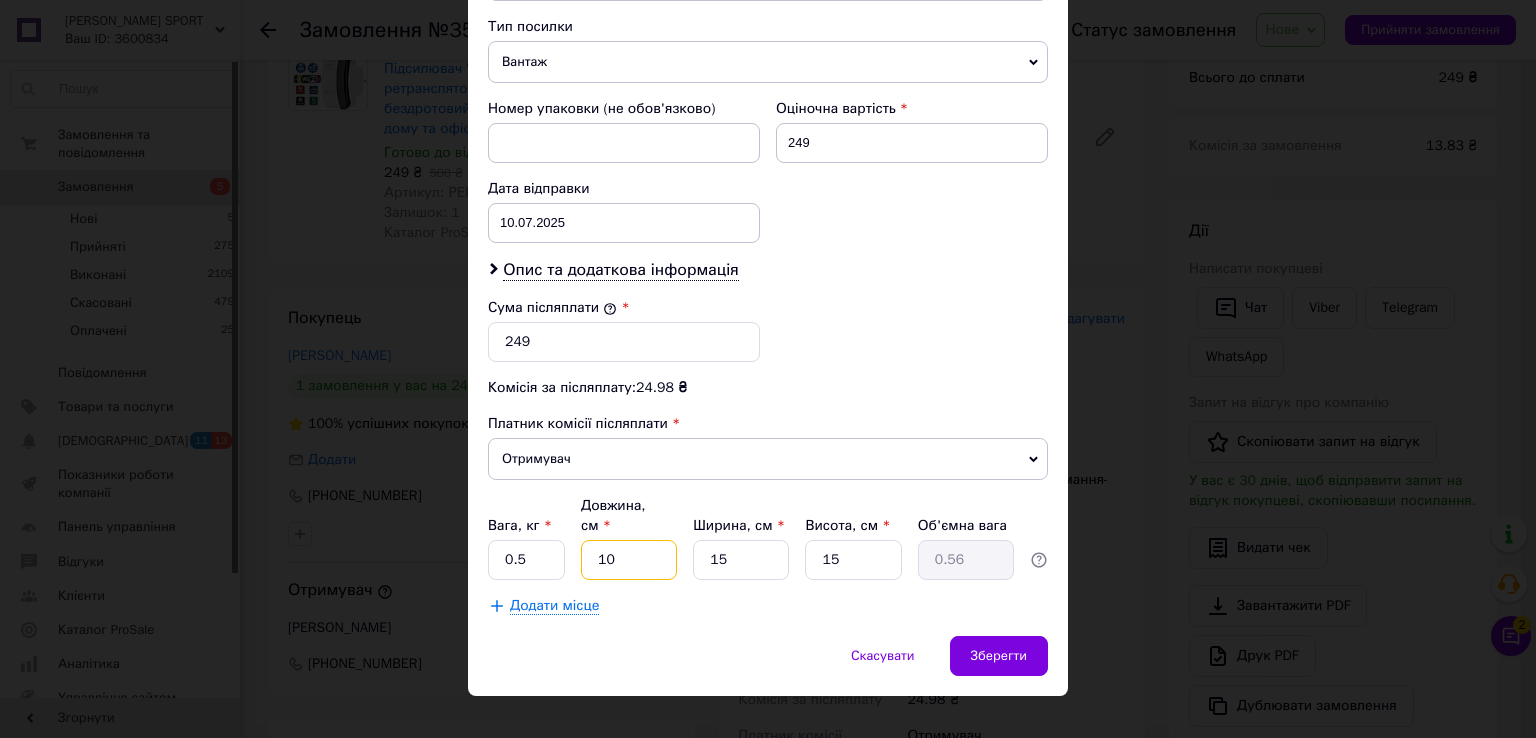 type on "10" 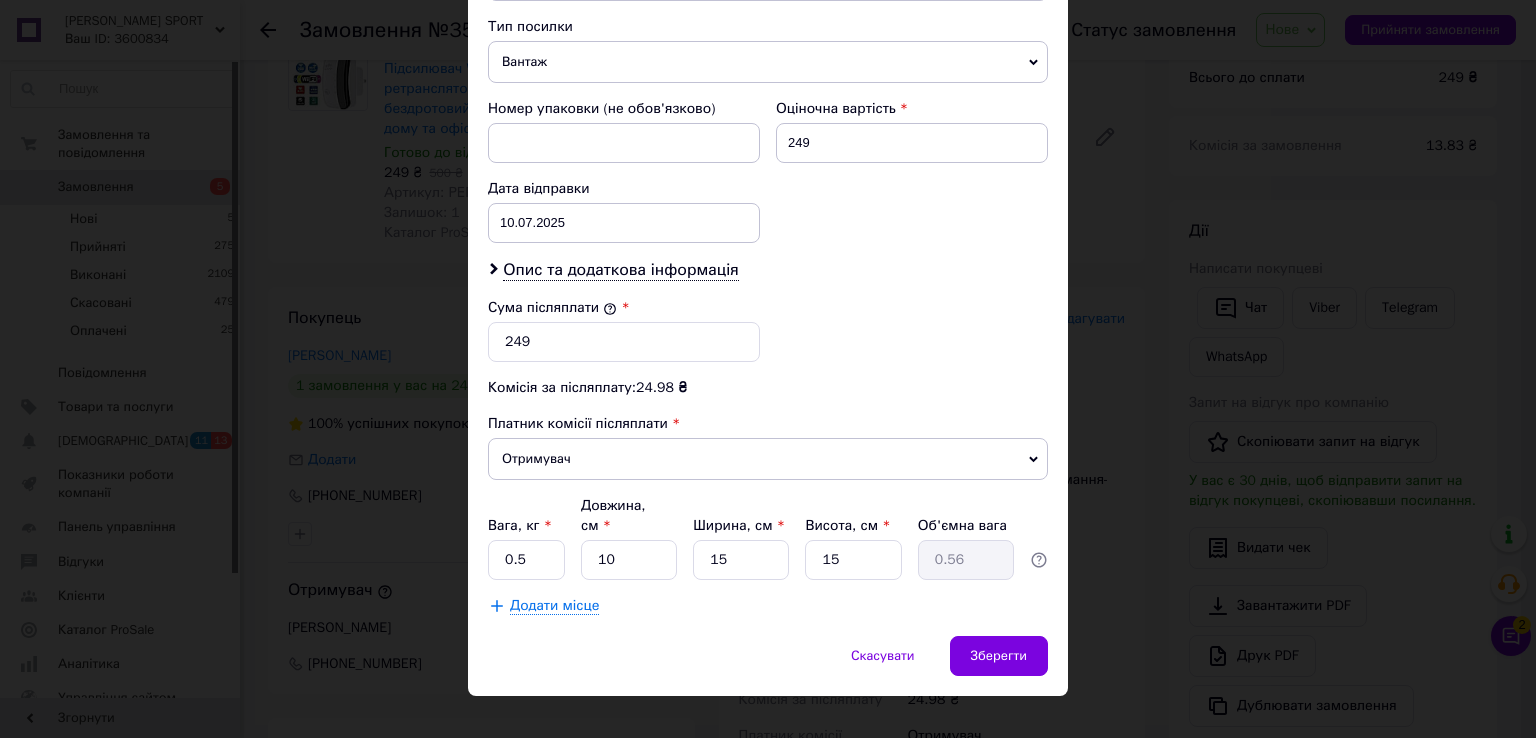 click on "Вага, кг   * 0.5 Довжина, см   * 10 Ширина, см   * 15 Висота, см   * 15 Об'ємна вага 0.56" at bounding box center (768, 538) 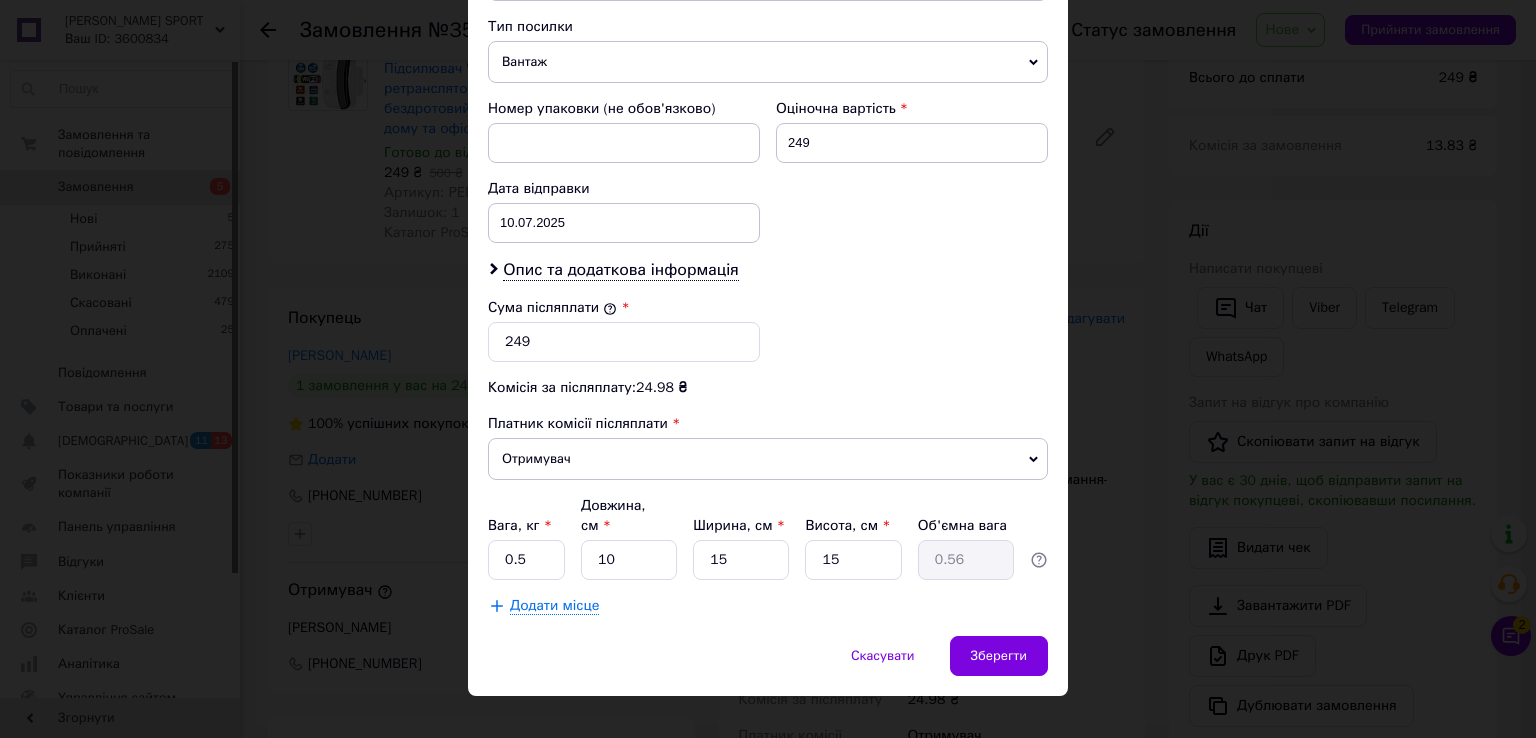 click on "Вага, кг   * 0.5 Довжина, см   * 10 Ширина, см   * 15 Висота, см   * 15 Об'ємна вага 0.56" at bounding box center [768, 538] 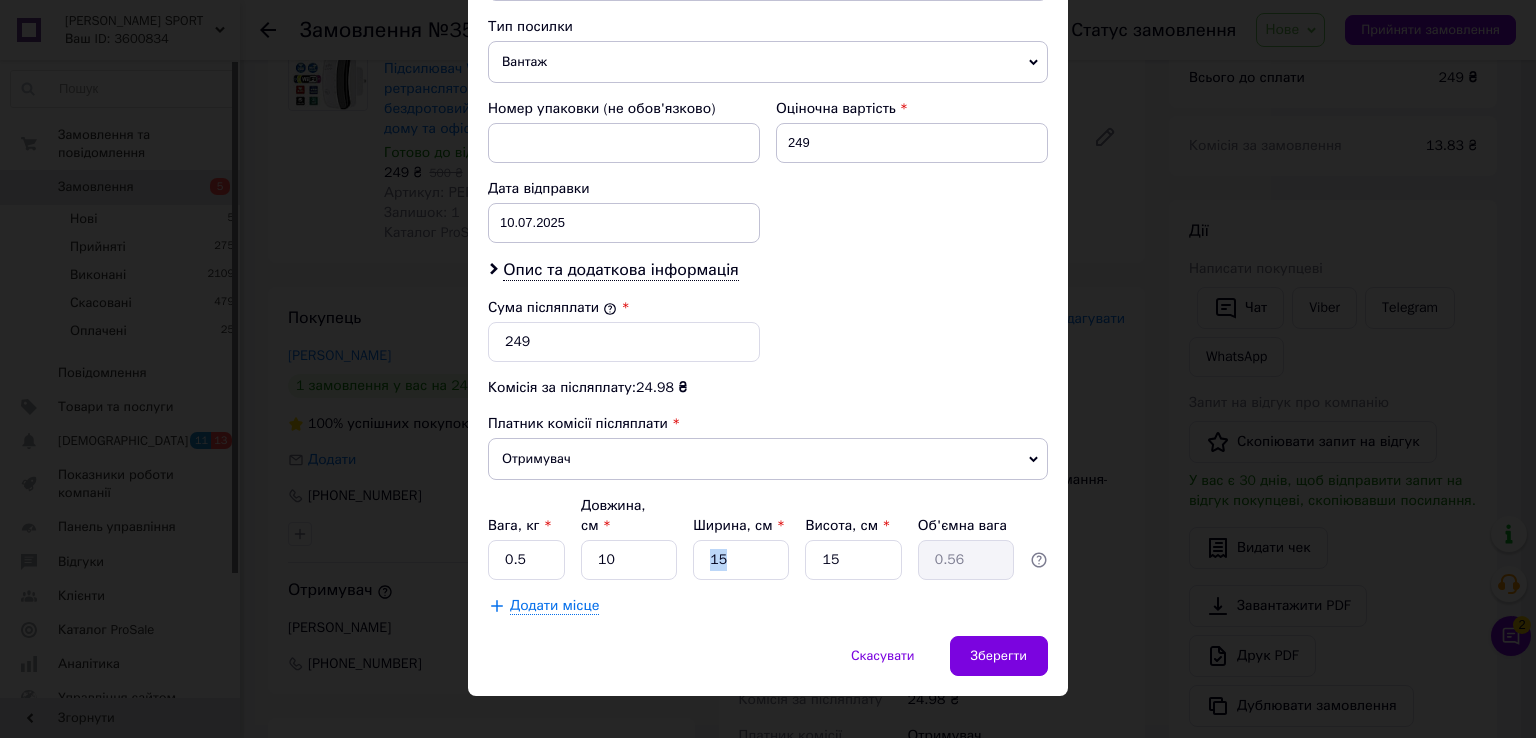 click on "Вага, кг   * 0.5 Довжина, см   * 10 Ширина, см   * 15 Висота, см   * 15 Об'ємна вага 0.56" at bounding box center (768, 538) 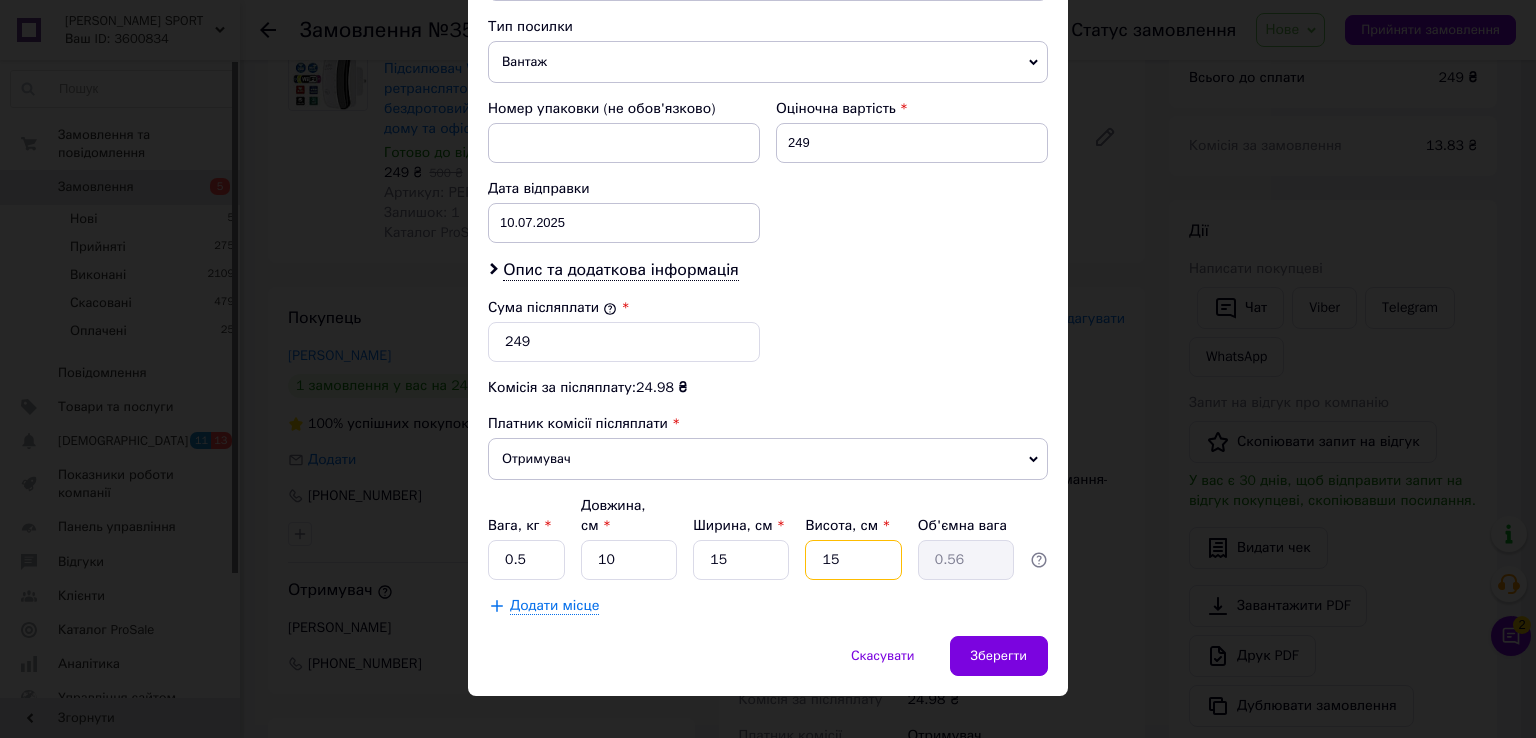 click on "15" at bounding box center (853, 560) 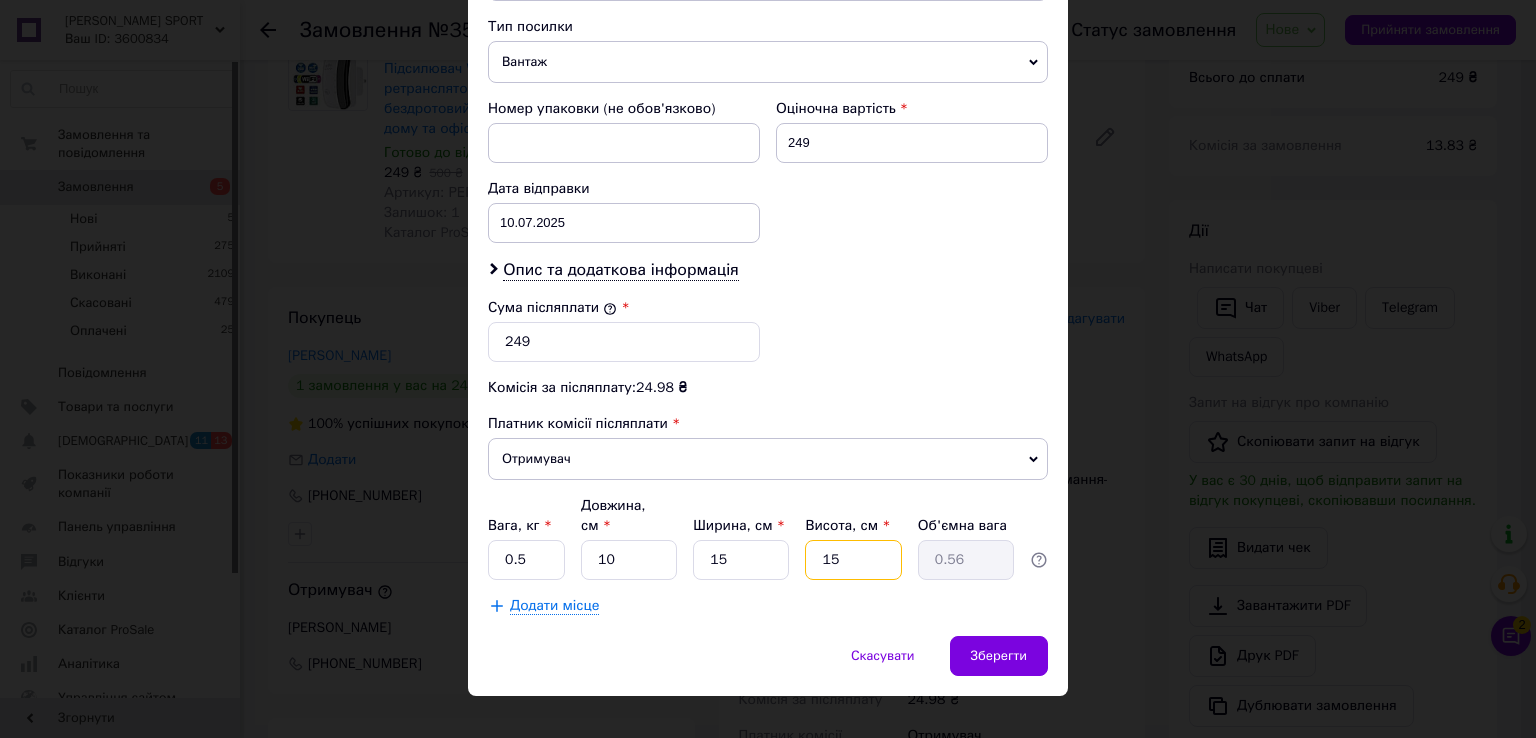 type on "1" 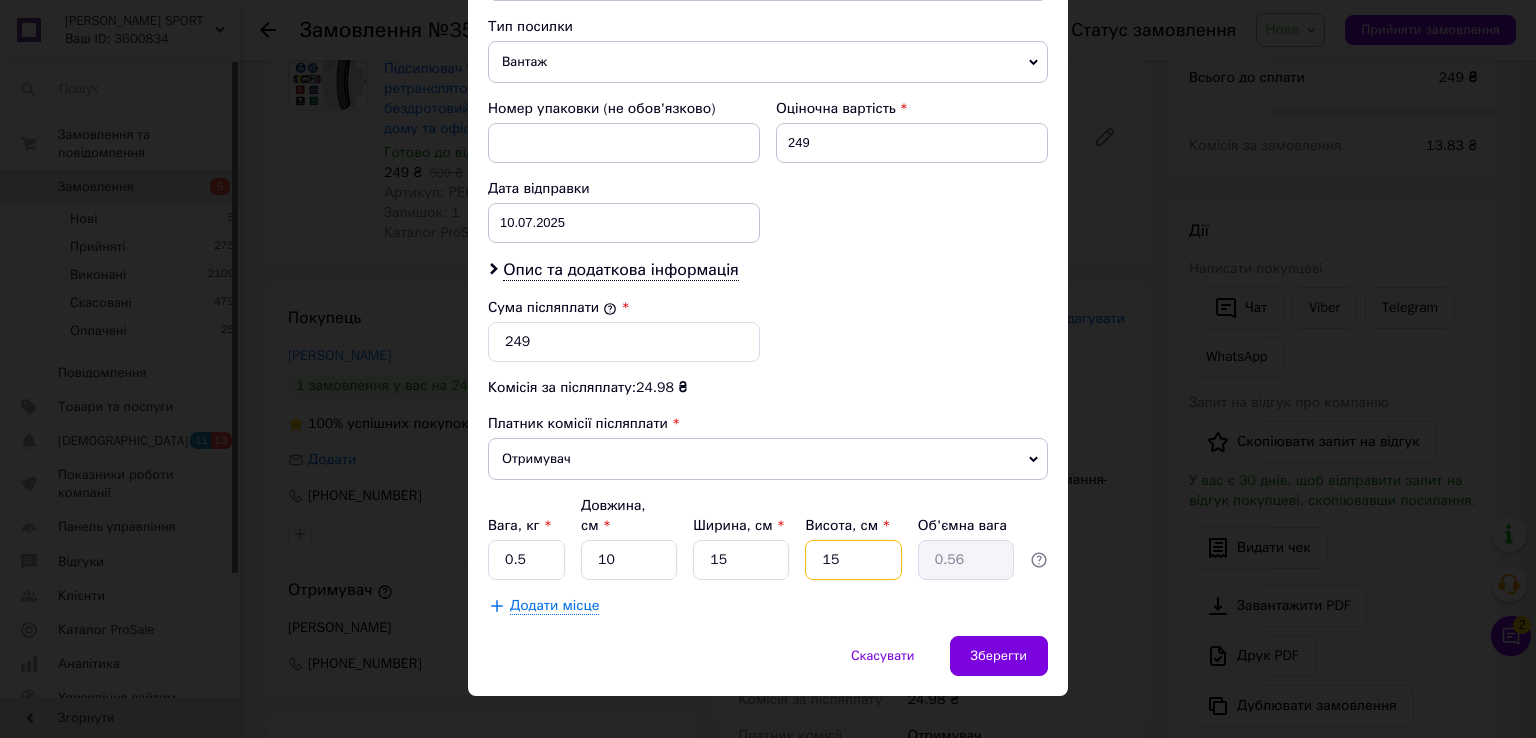 type on "0.1" 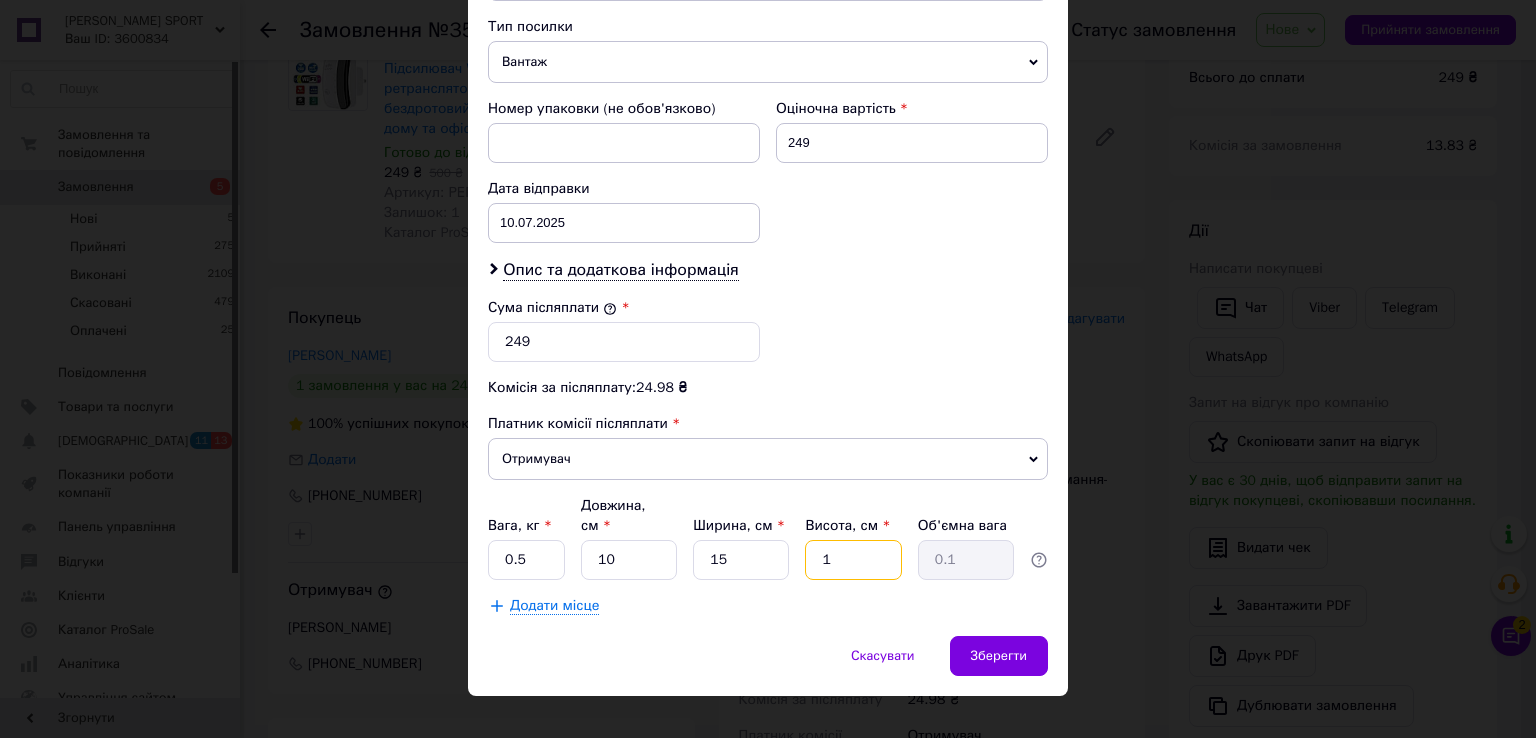 type 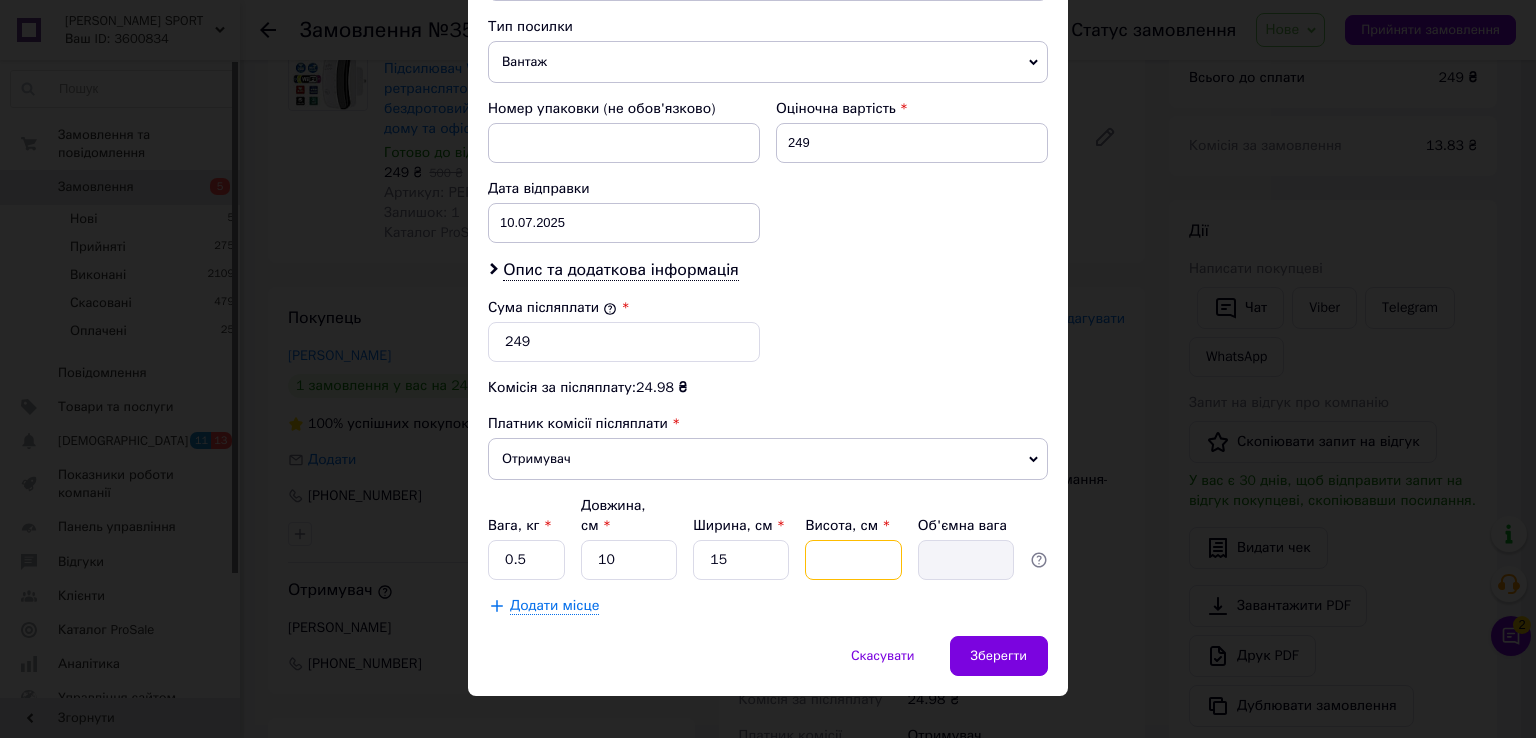 type on "1" 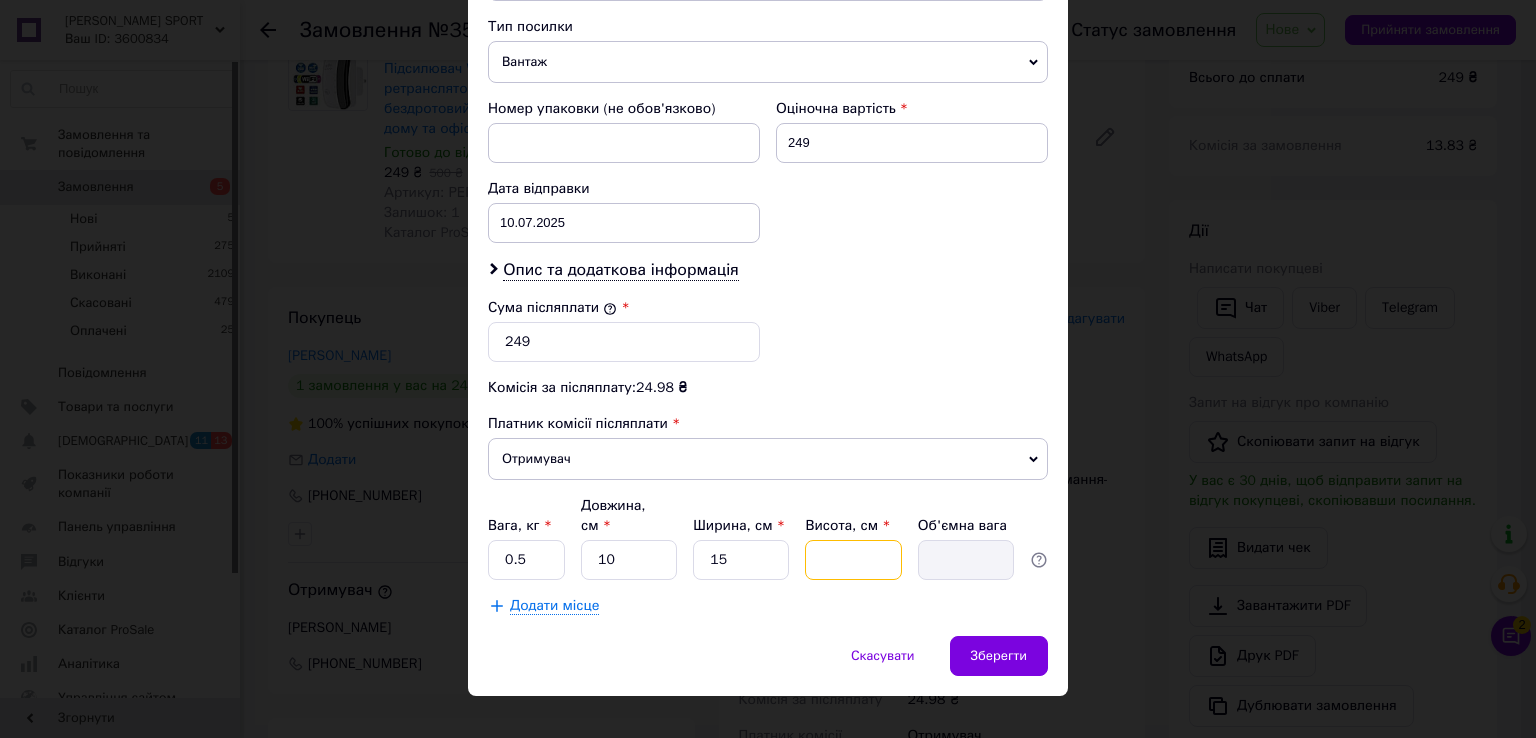 type on "0.1" 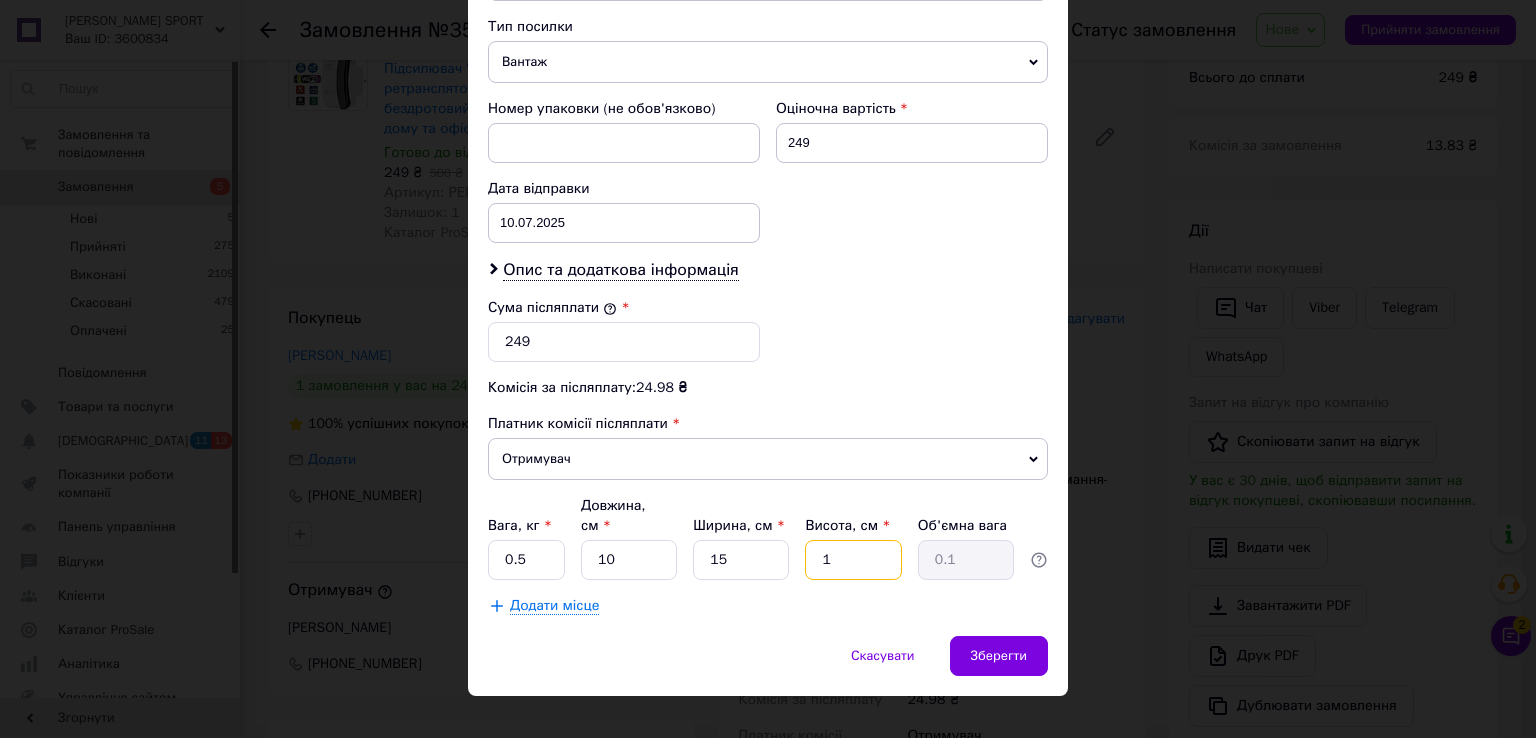 type on "10" 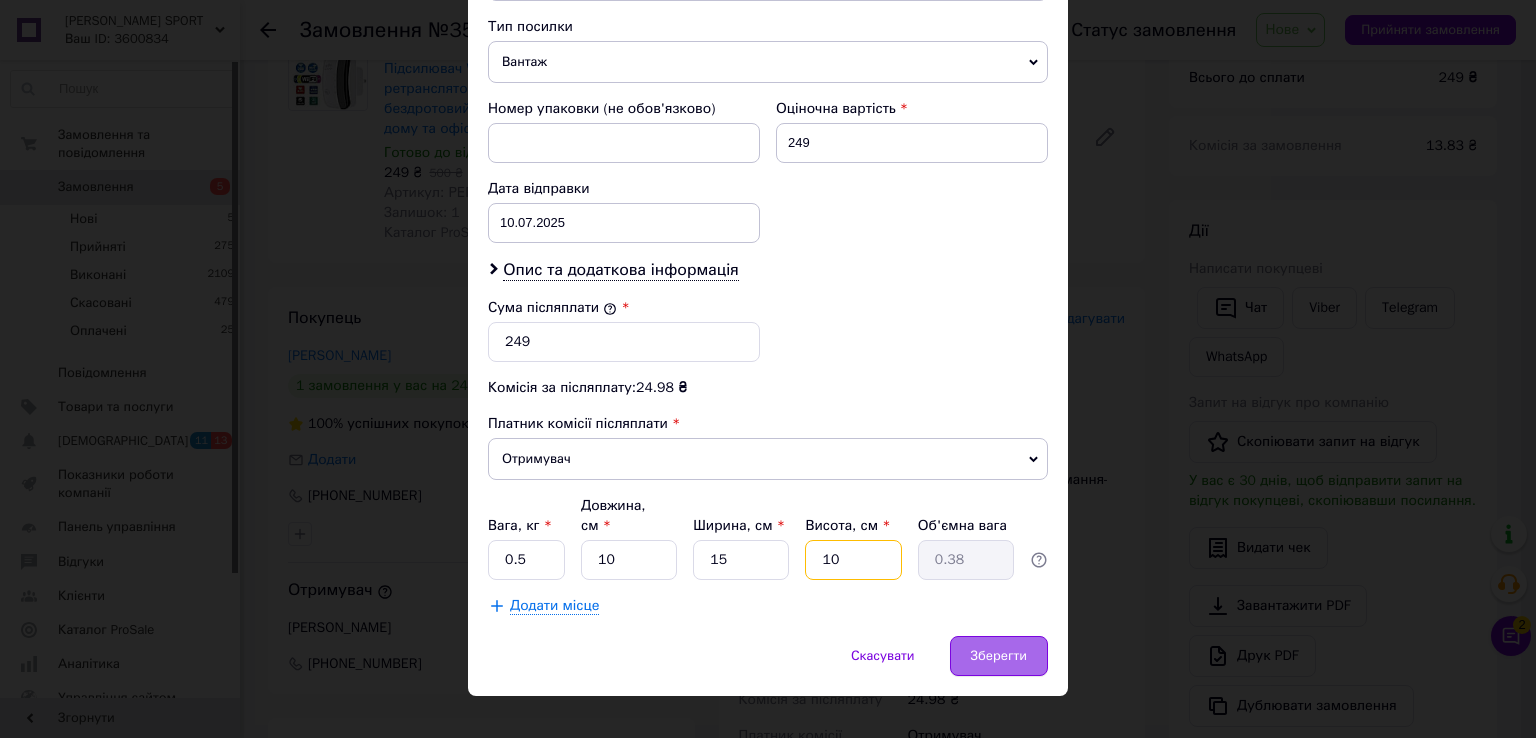 type on "10" 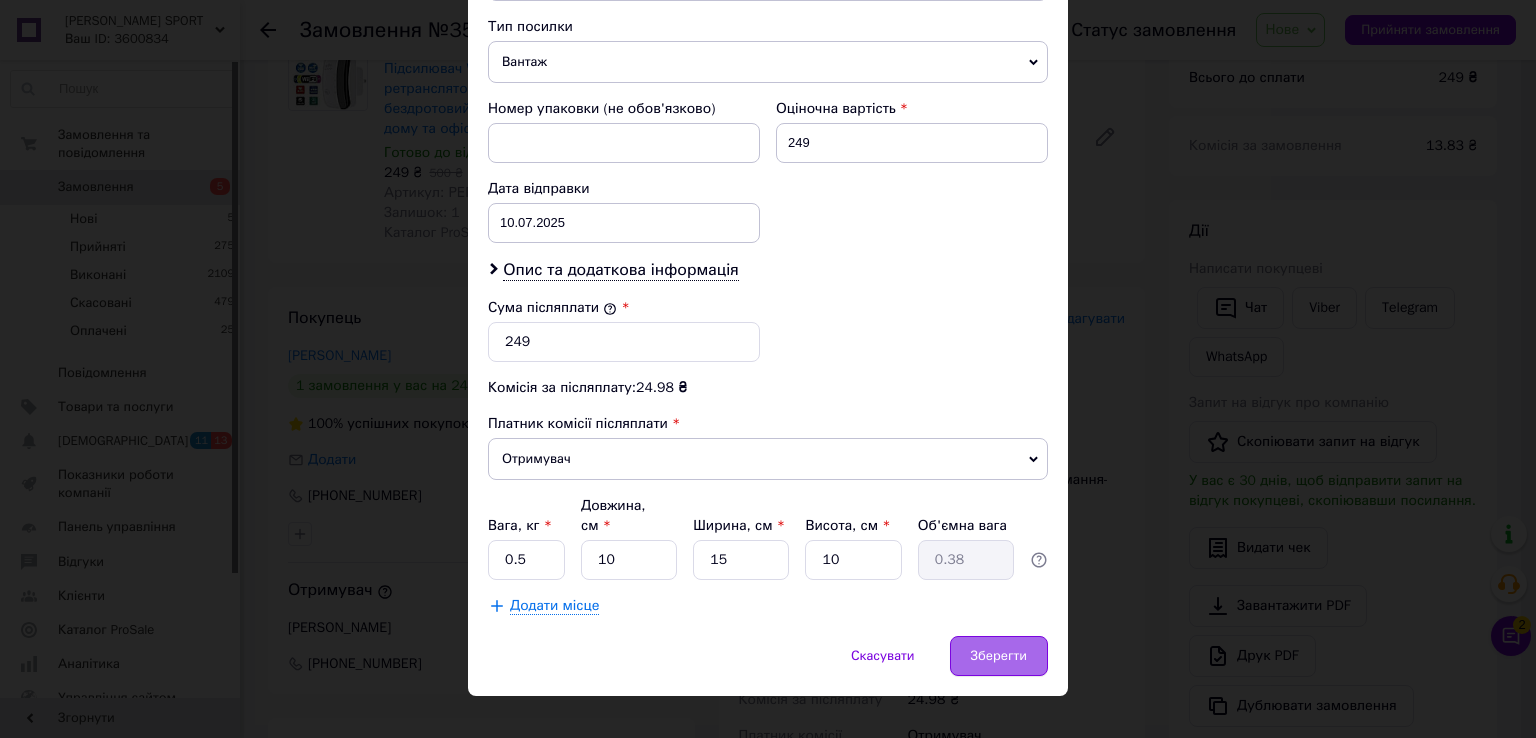 click on "Зберегти" at bounding box center (999, 656) 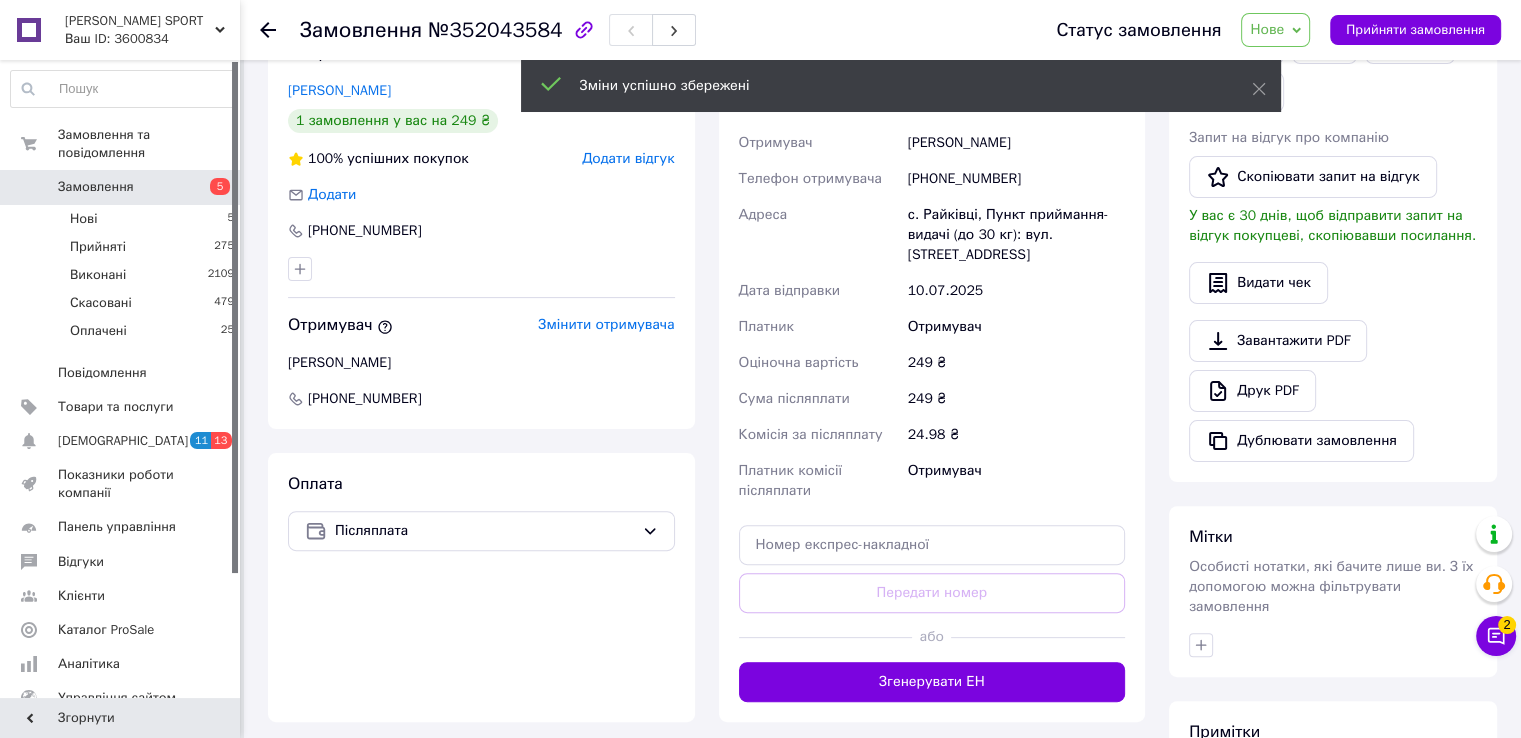 scroll, scrollTop: 500, scrollLeft: 0, axis: vertical 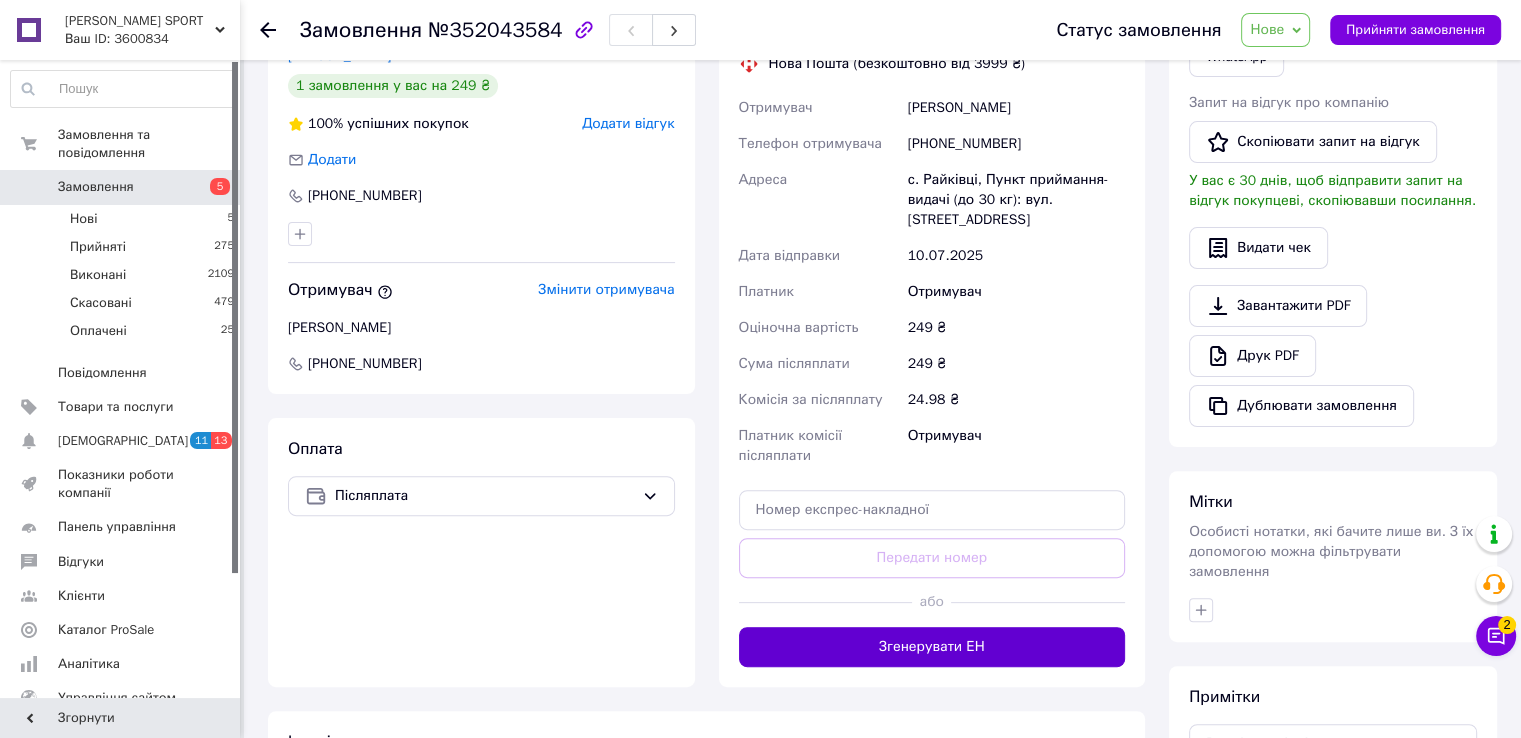 click on "Згенерувати ЕН" at bounding box center (932, 647) 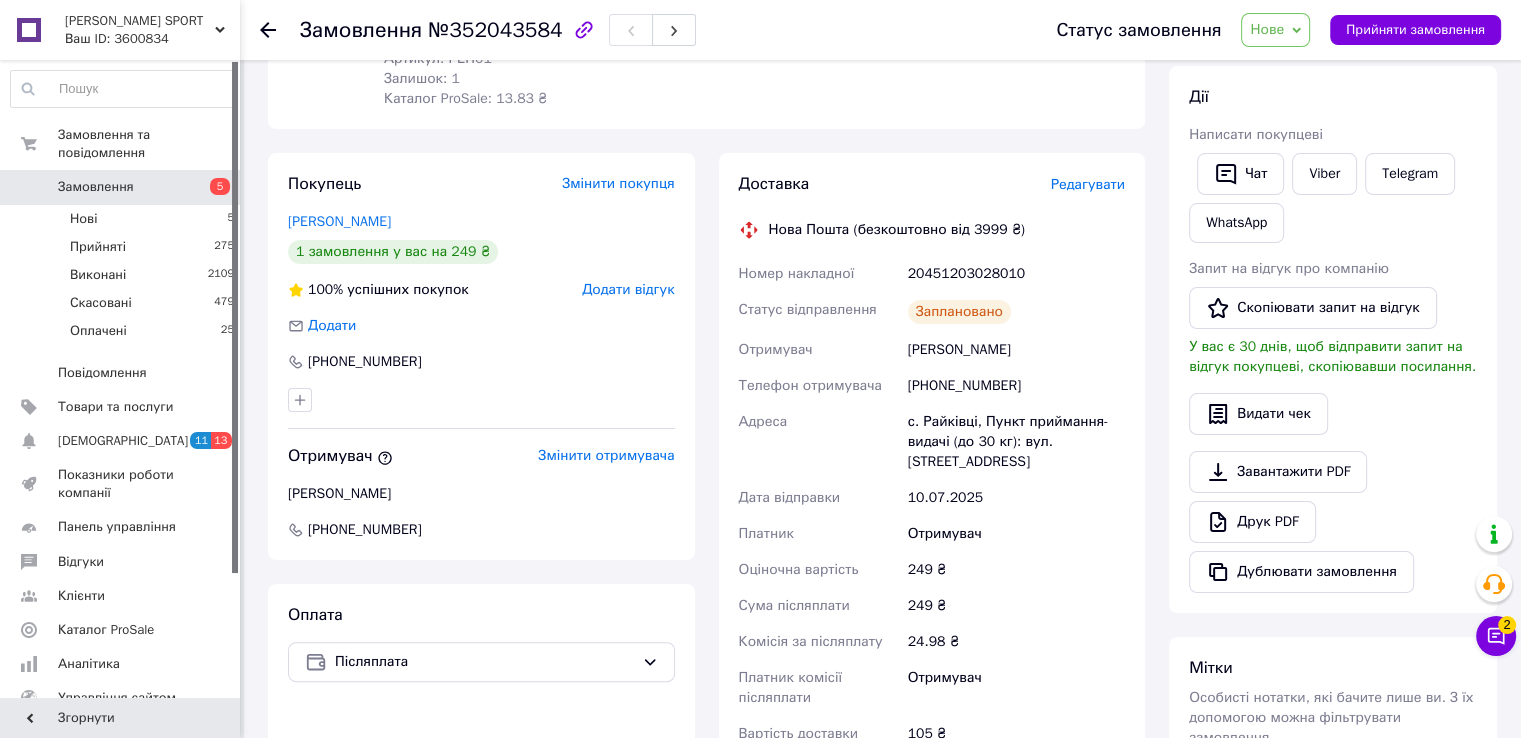 scroll, scrollTop: 300, scrollLeft: 0, axis: vertical 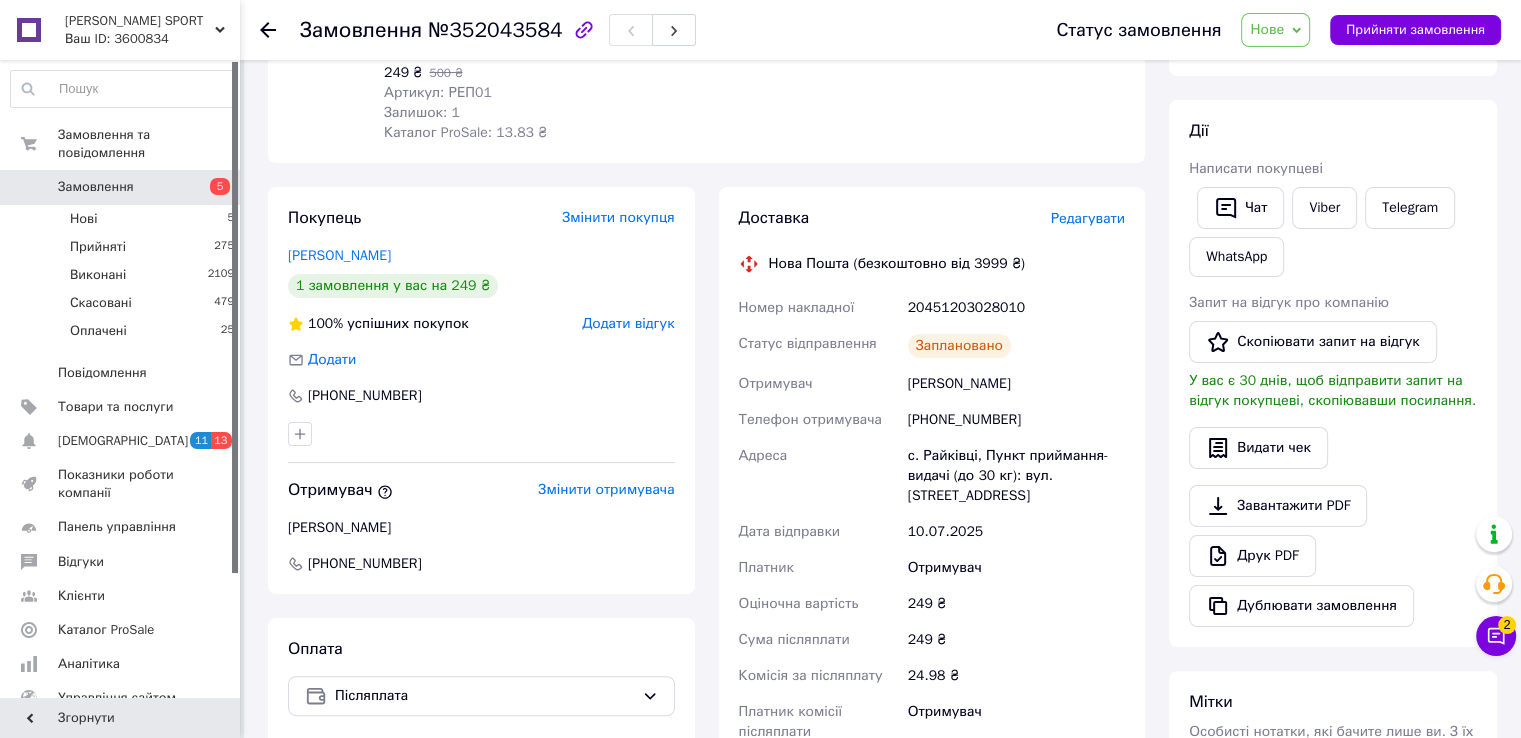 click on "Замовлення" at bounding box center [96, 187] 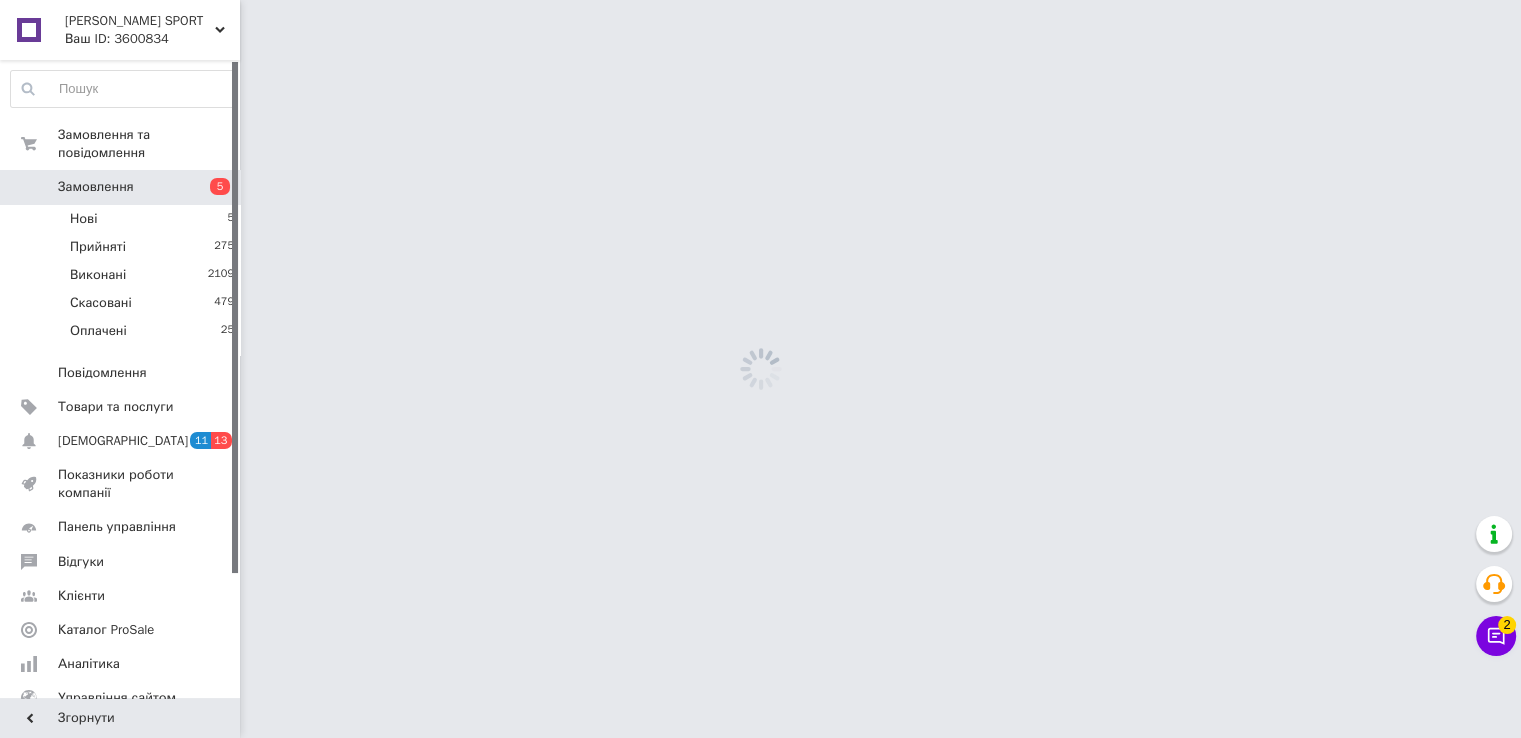 scroll, scrollTop: 0, scrollLeft: 0, axis: both 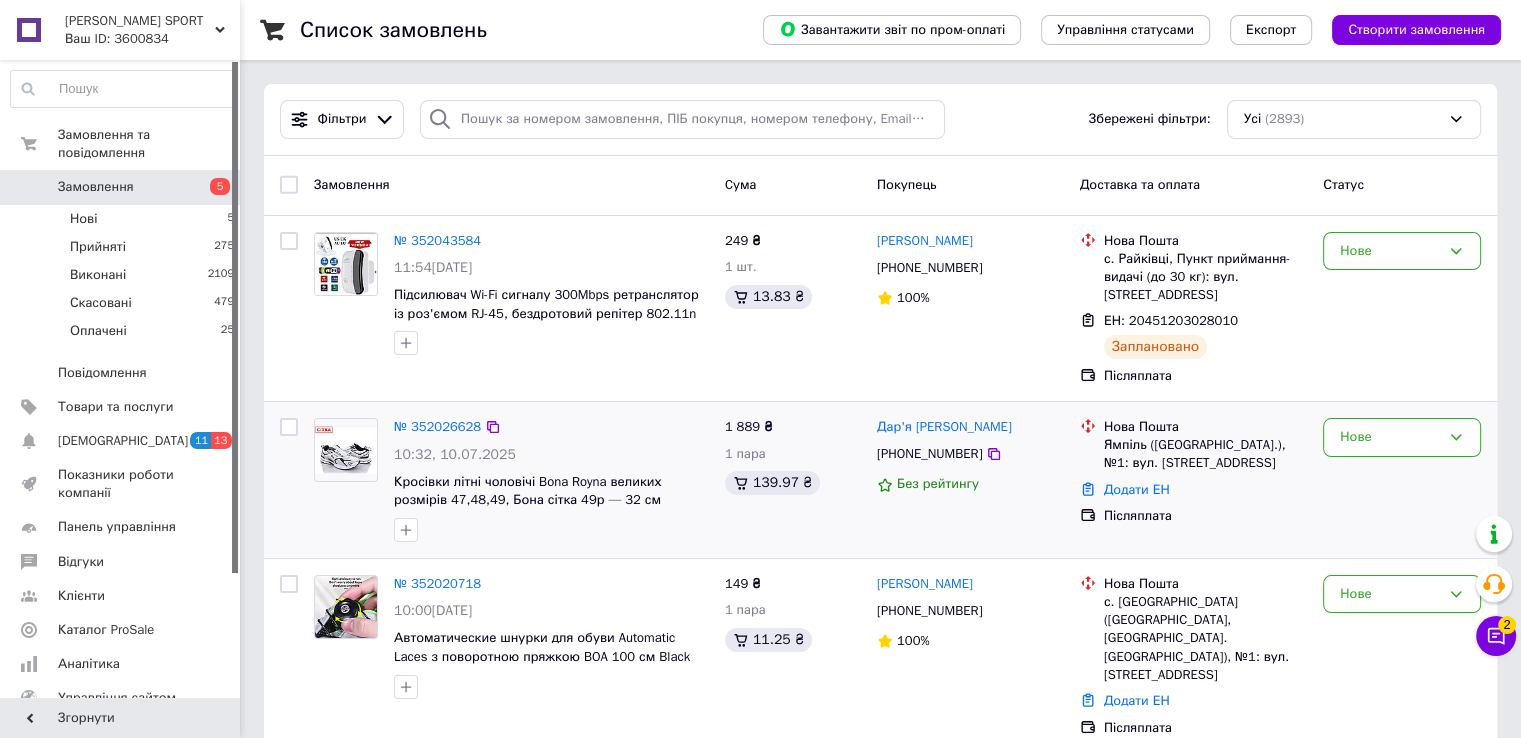 click at bounding box center [346, 450] 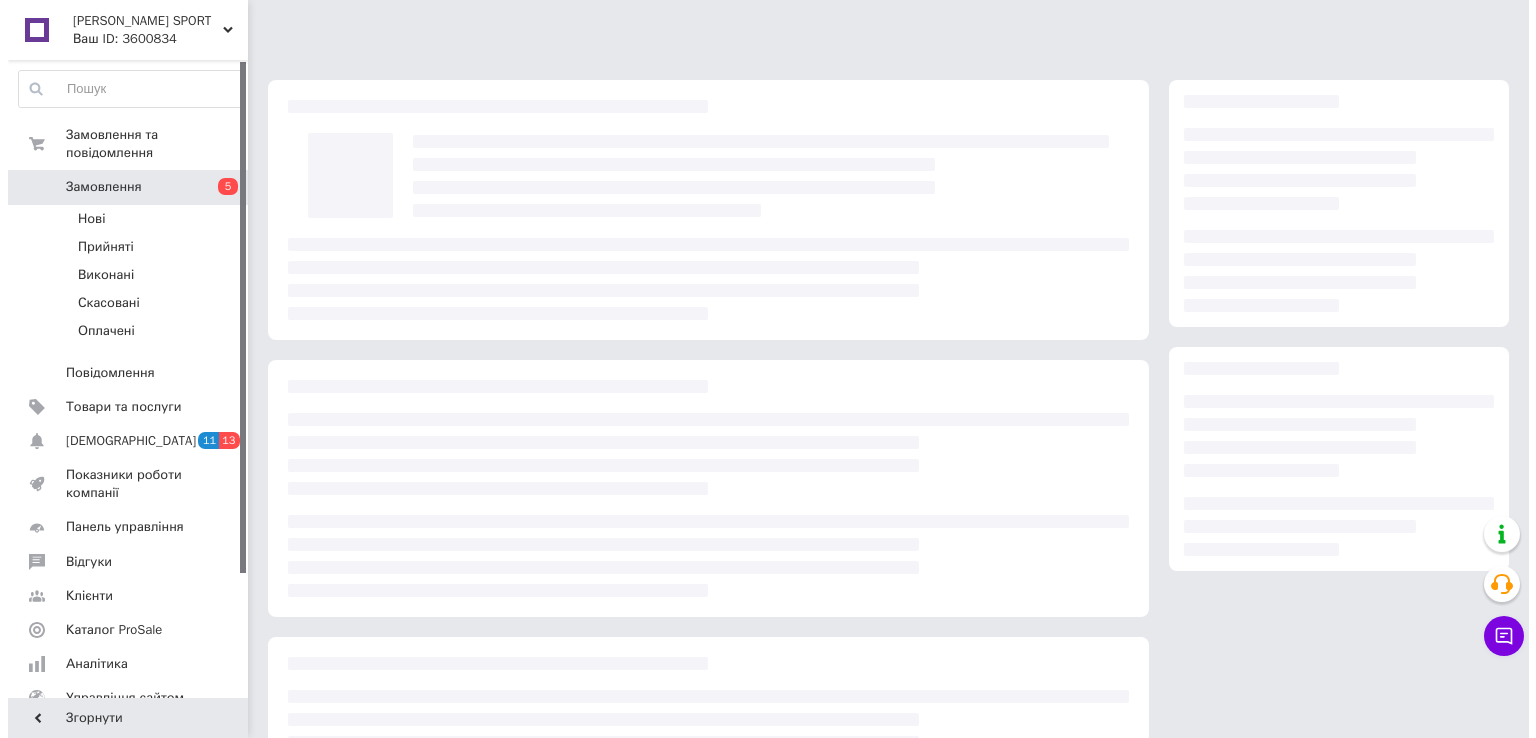 scroll, scrollTop: 0, scrollLeft: 0, axis: both 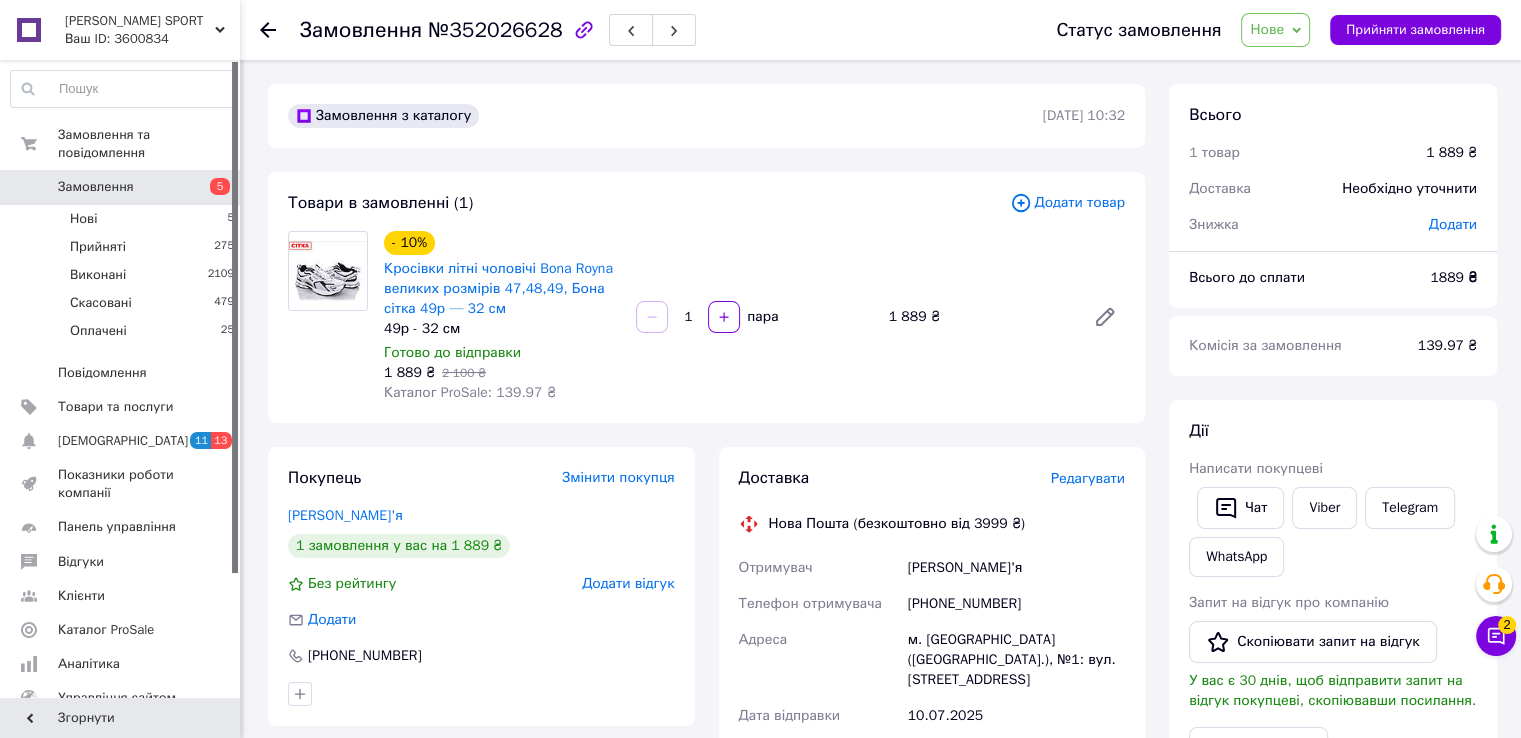 click on "Редагувати" at bounding box center (1088, 478) 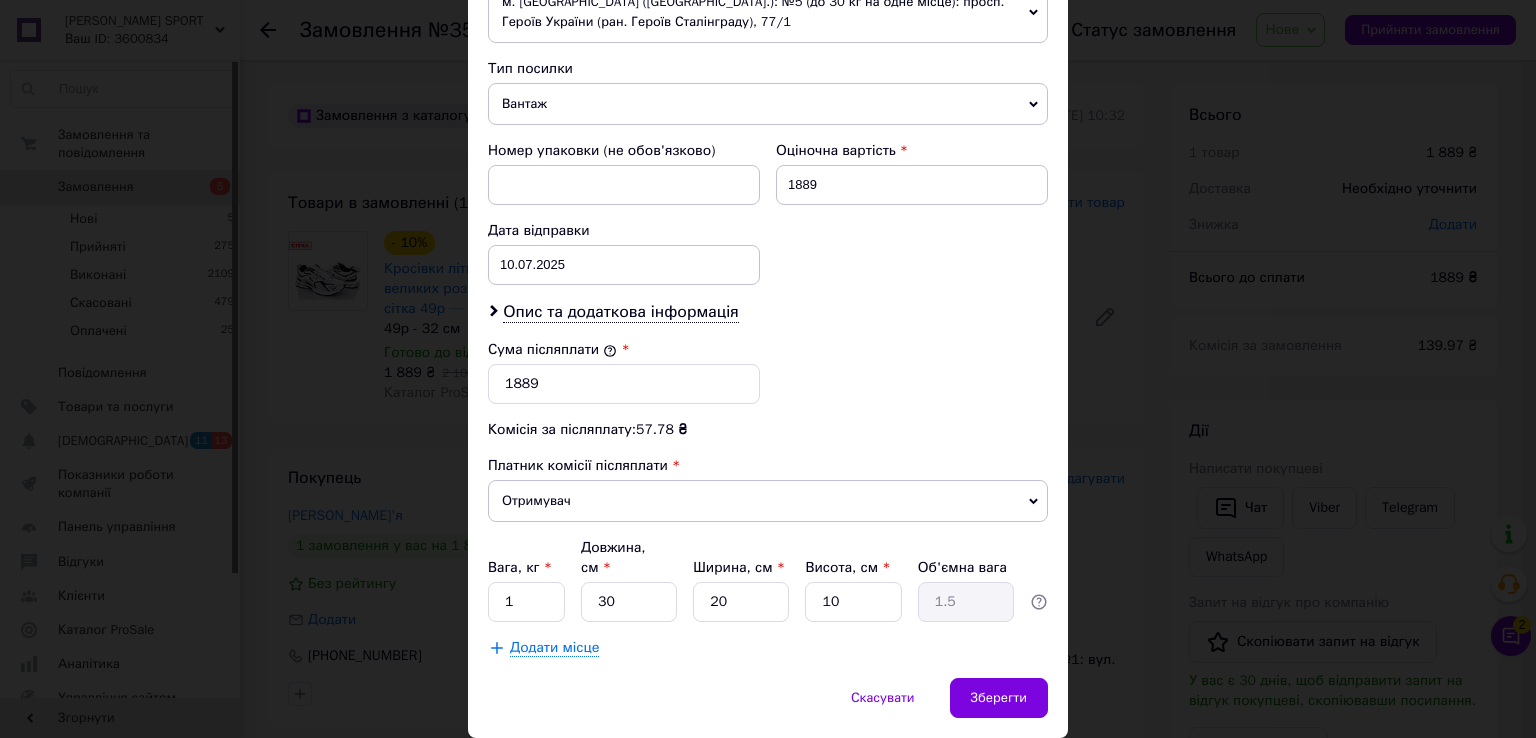 scroll, scrollTop: 802, scrollLeft: 0, axis: vertical 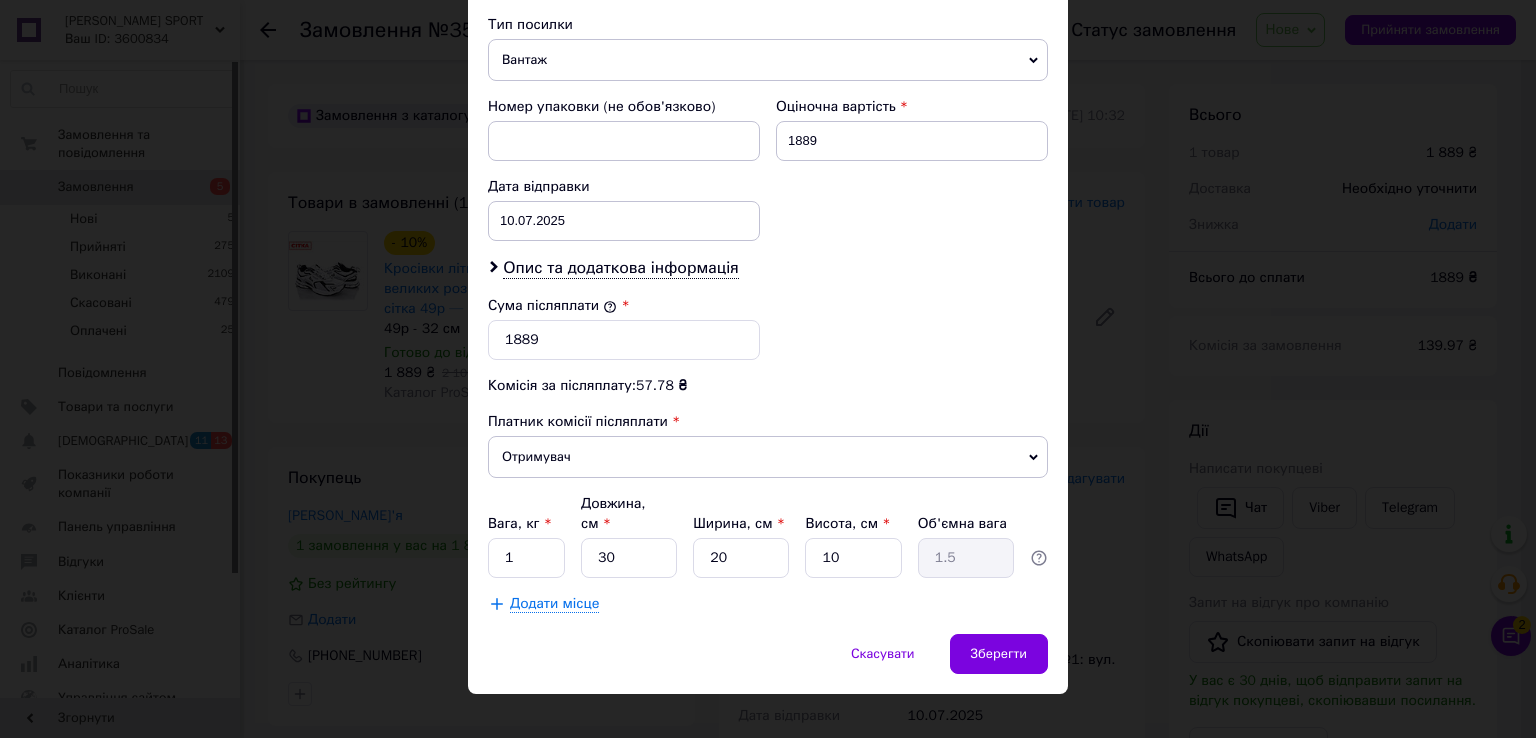 click on "Вага, кг   * 1 Довжина, см   * 30 Ширина, см   * 20 Висота, см   * 10 Об'ємна вага 1.5" at bounding box center (768, 536) 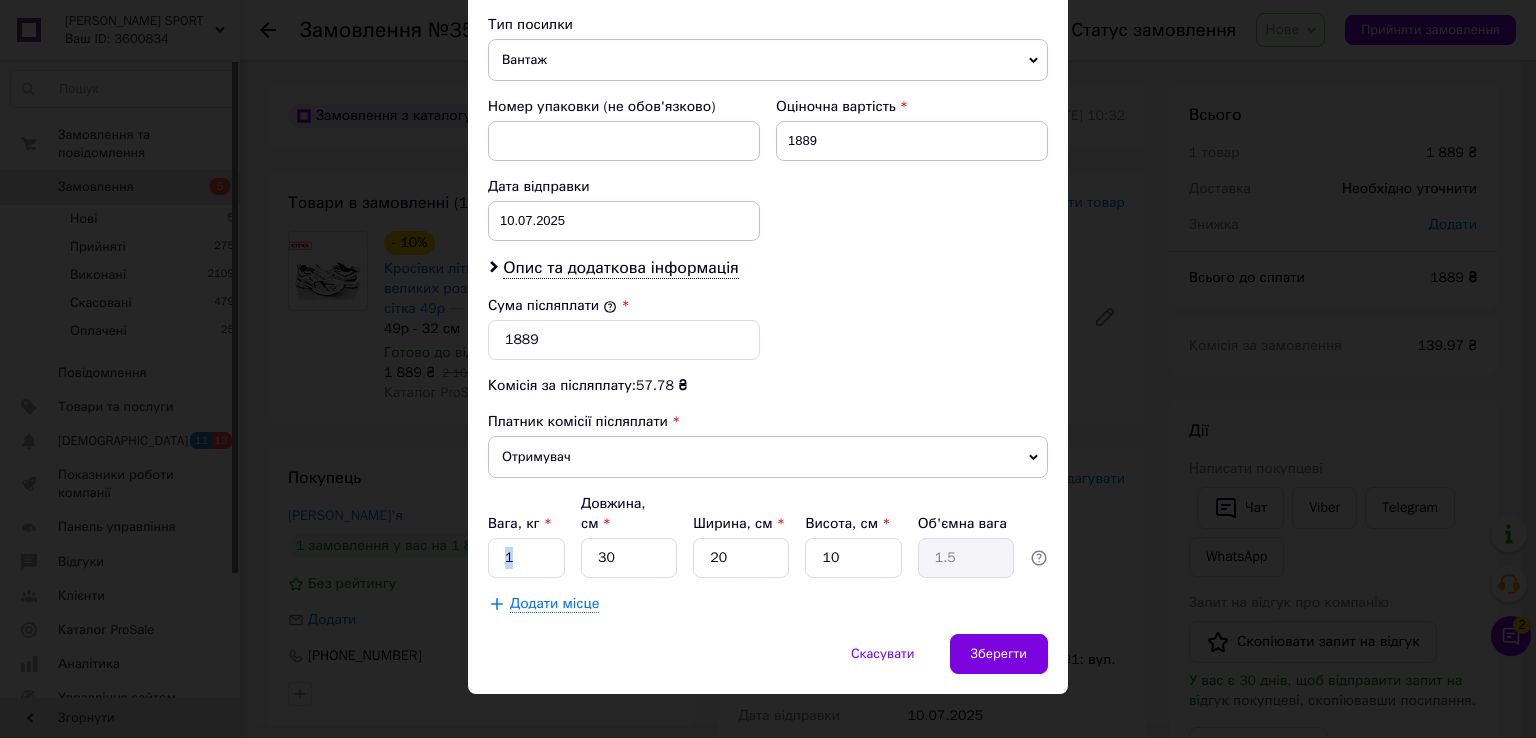 click on "Вага, кг   * 1 Довжина, см   * 30 Ширина, см   * 20 Висота, см   * 10 Об'ємна вага 1.5" at bounding box center (768, 536) 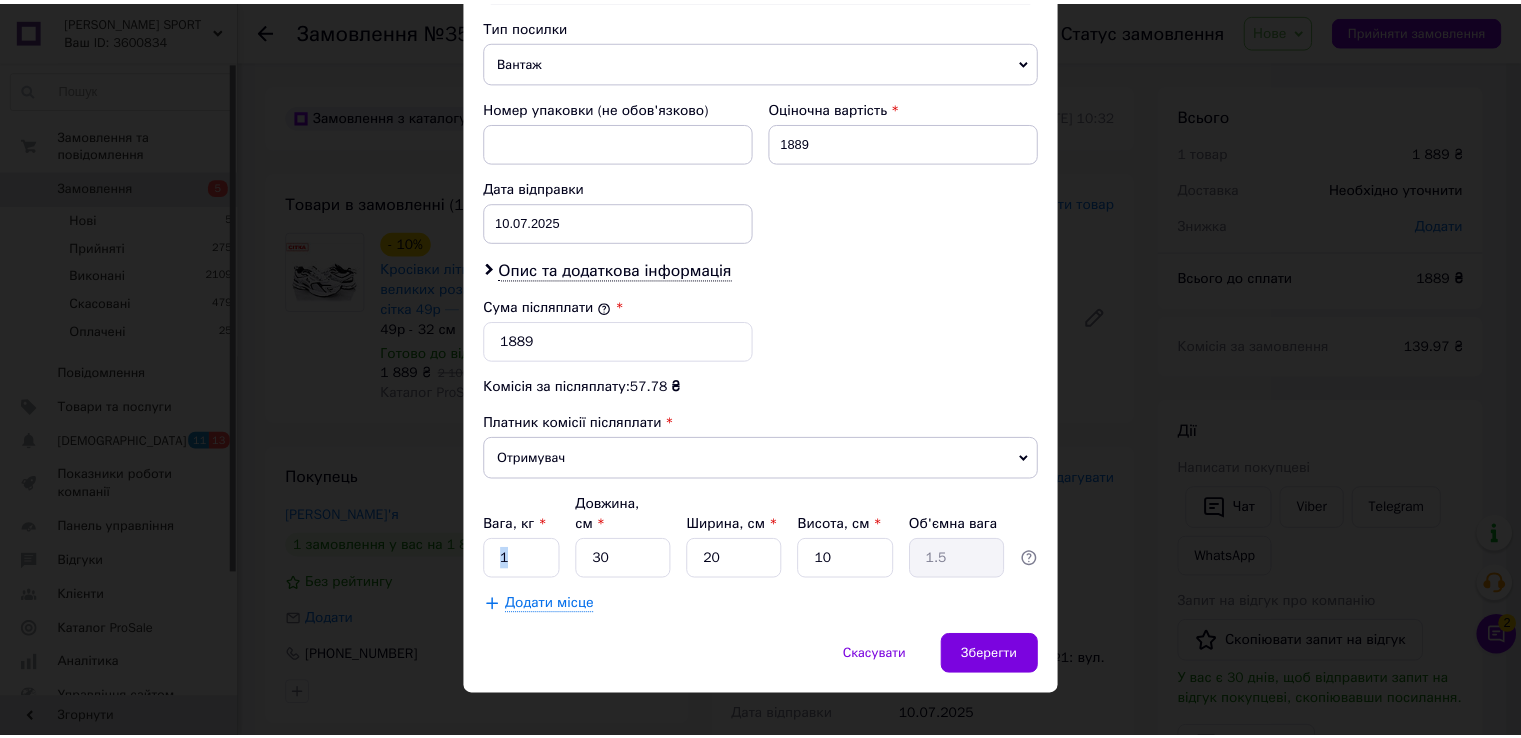 scroll, scrollTop: 802, scrollLeft: 0, axis: vertical 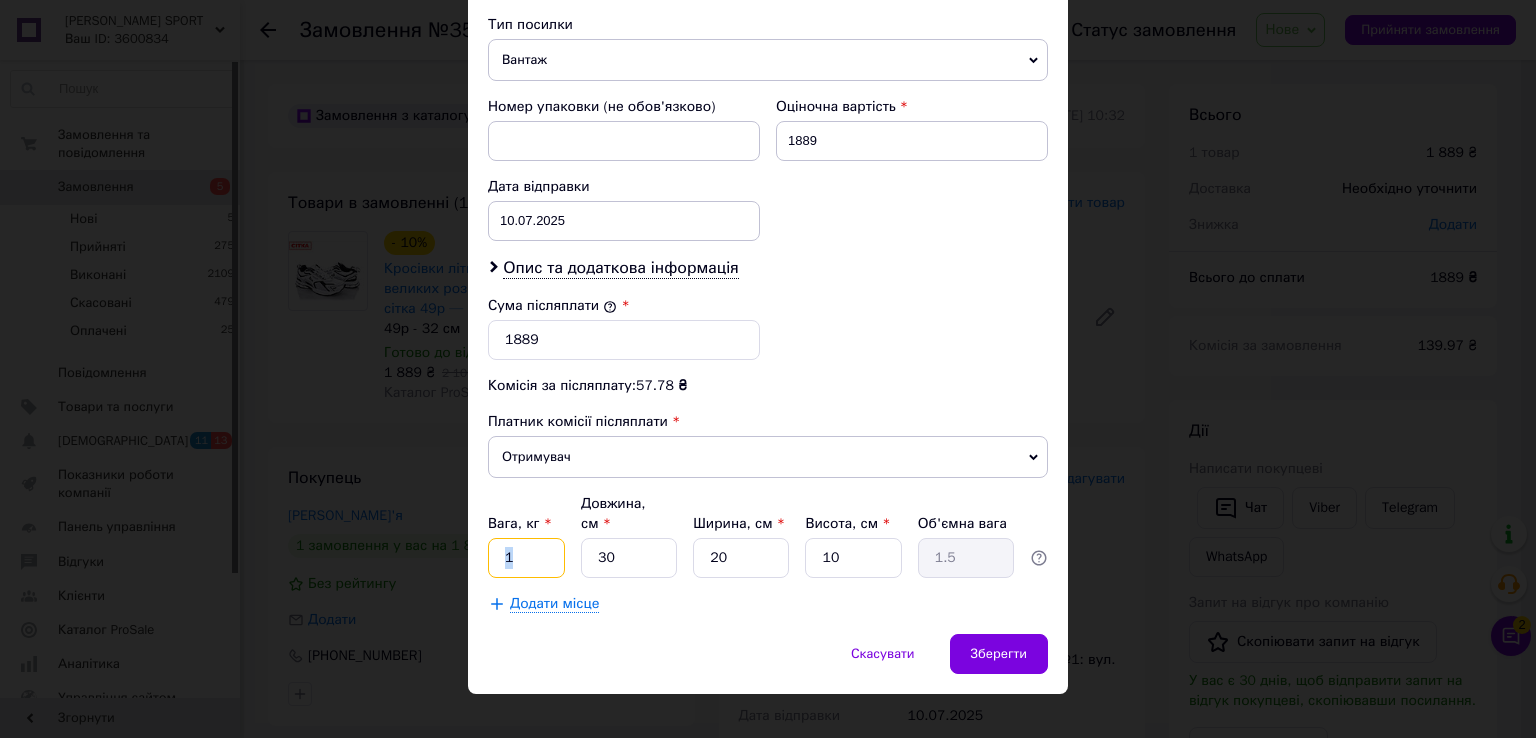 click on "1" at bounding box center (526, 558) 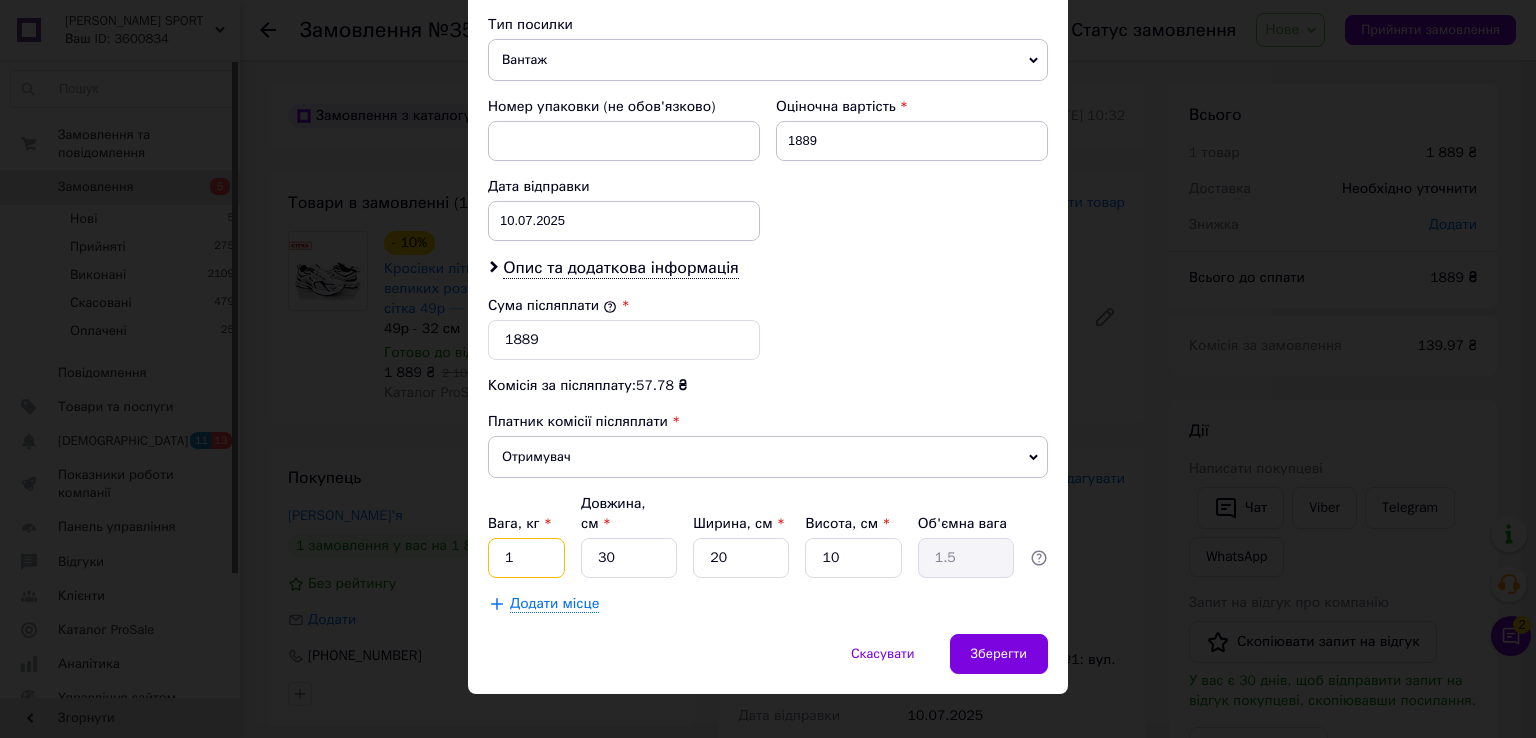 click on "1" at bounding box center (526, 558) 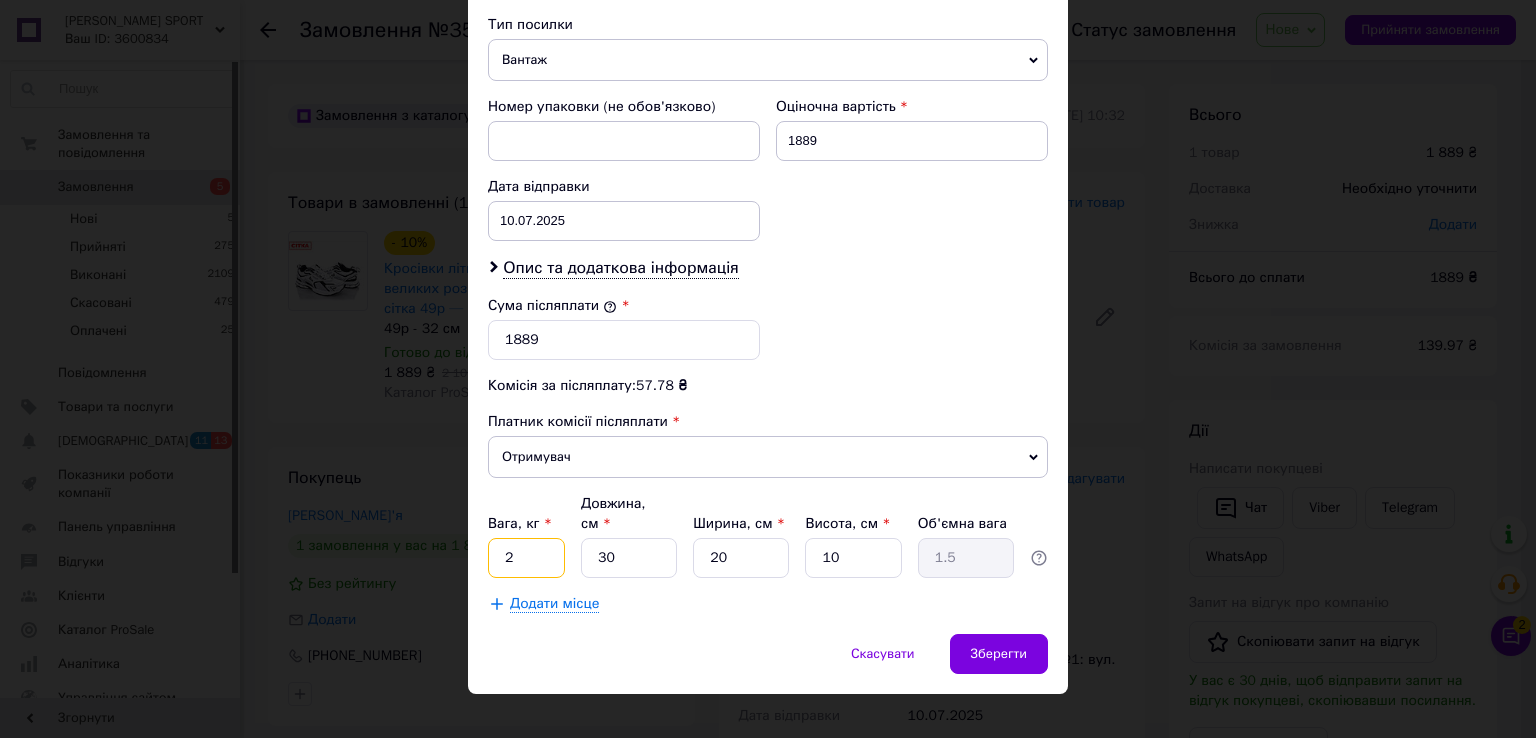 type on "2" 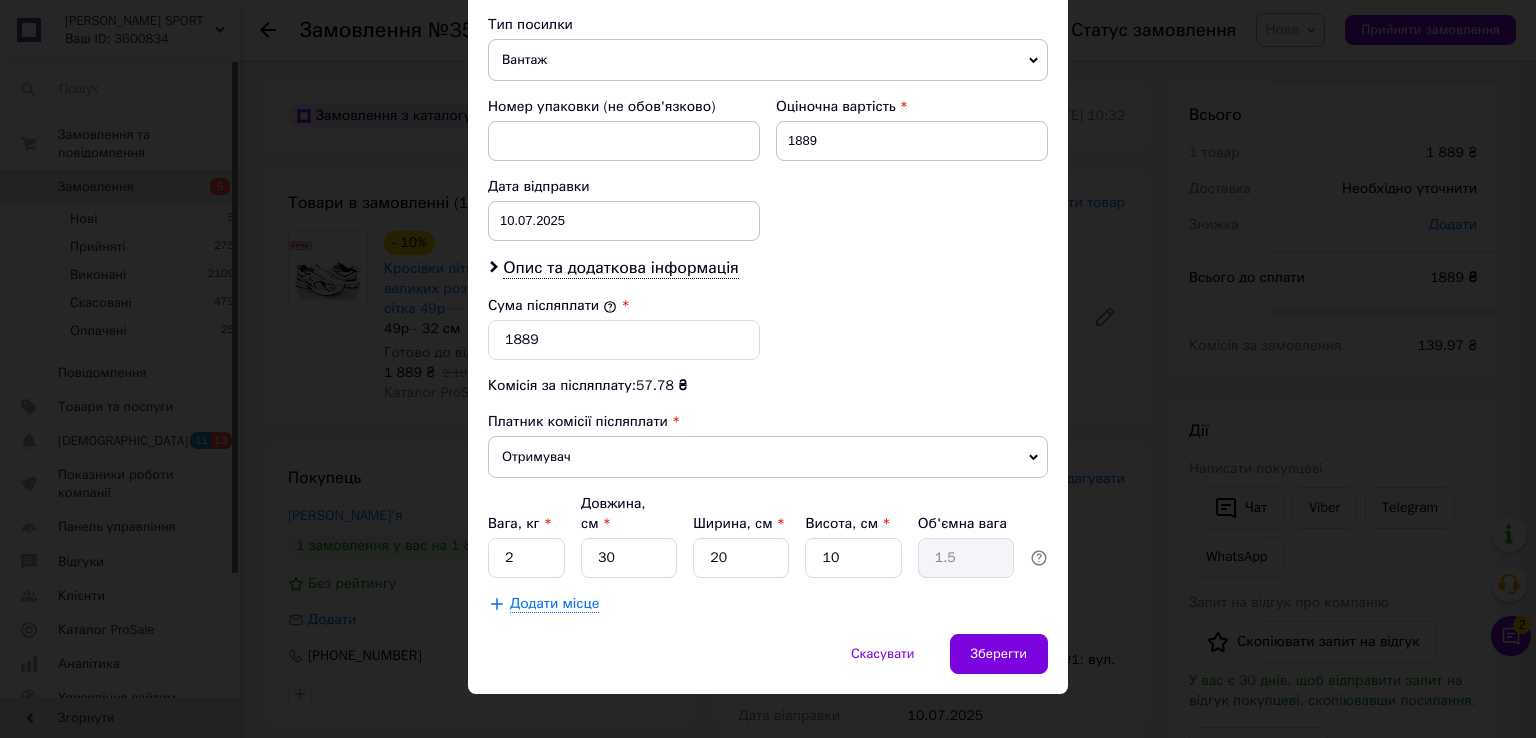 click on "Спосіб доставки Нова Пошта (безкоштовно від 3999 ₴) Платник Отримувач Відправник Прізвище отримувача Кітаєва Ім'я отримувача Дар'я По батькові отримувача Телефон отримувача +380975046989 Тип доставки У відділенні Кур'єром В поштоматі Місто м. Ямпіль (Вінницька обл.) Відділення №1: вул. Б.Хмельницького, 42 Місце відправки м. Миколаїв (Миколаївська обл.): №5 (до 30 кг на одне місце): просп. Героїв України (ран. Героїв Сталінграду), 77/1 Одеса: №2: вул. Базова, 16 (Промринок, 7 км) Додати ще місце відправки Тип посилки Вантаж Документи Номер упаковки (не обов'язково) 1889 10.07.2025 < 2025 >" at bounding box center (768, -19) 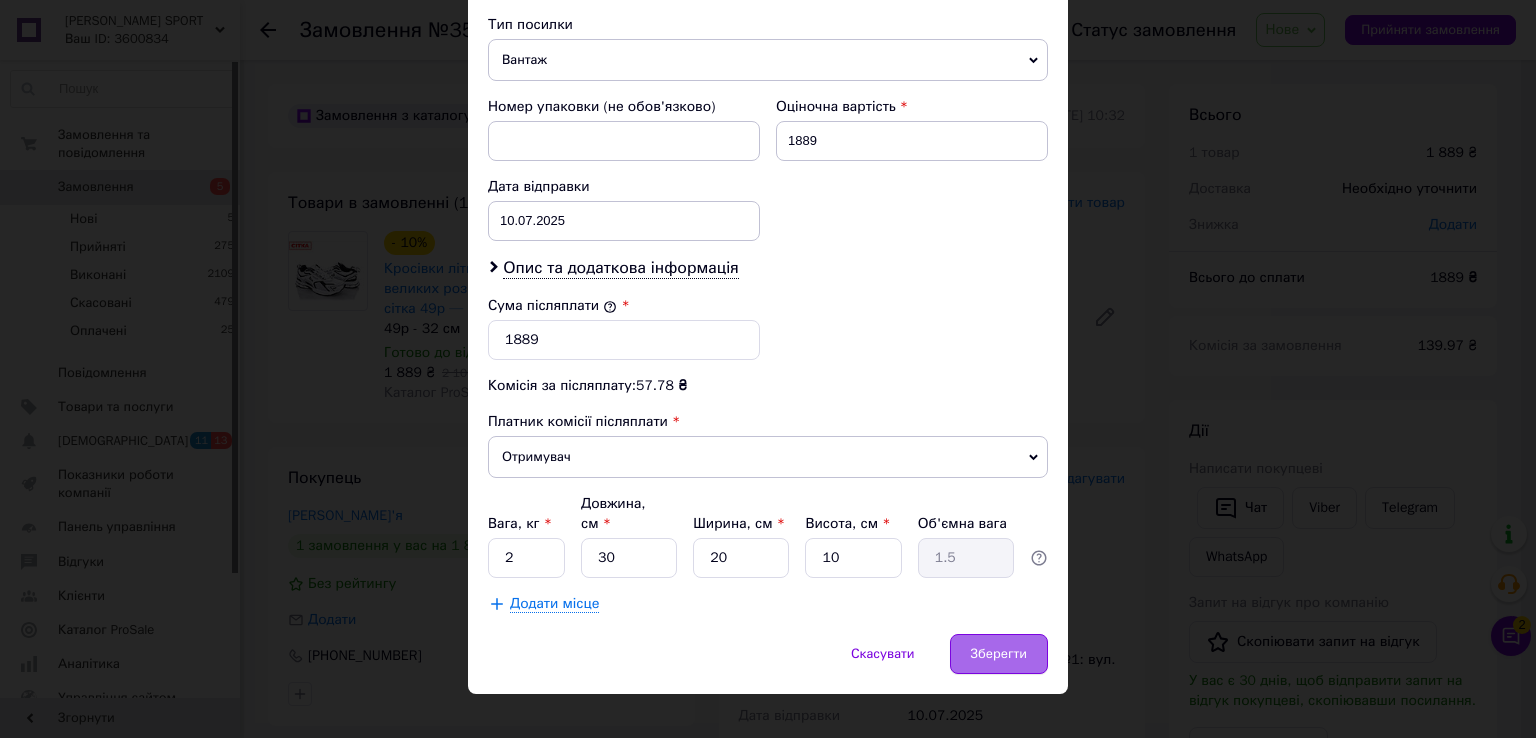 click on "Зберегти" at bounding box center (999, 654) 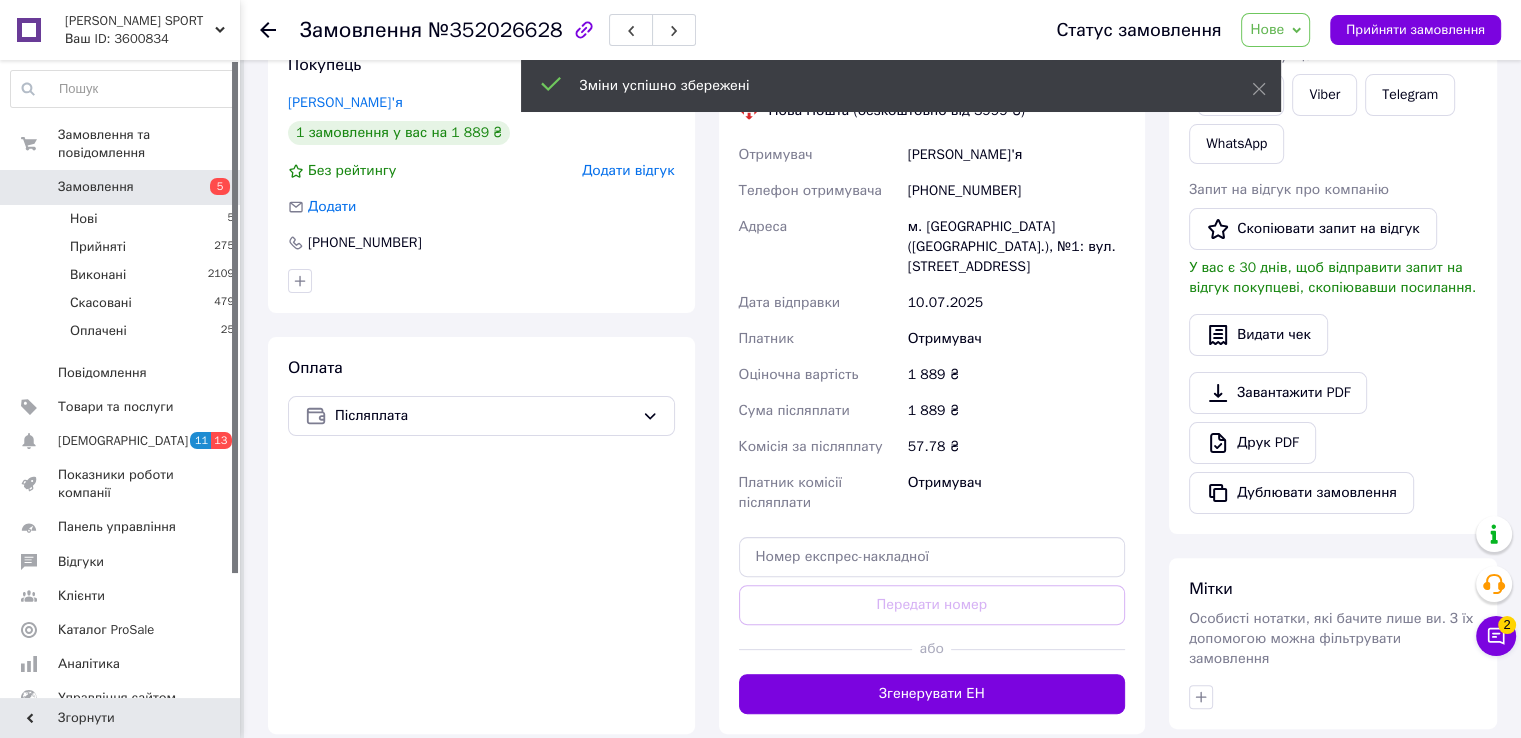 scroll, scrollTop: 500, scrollLeft: 0, axis: vertical 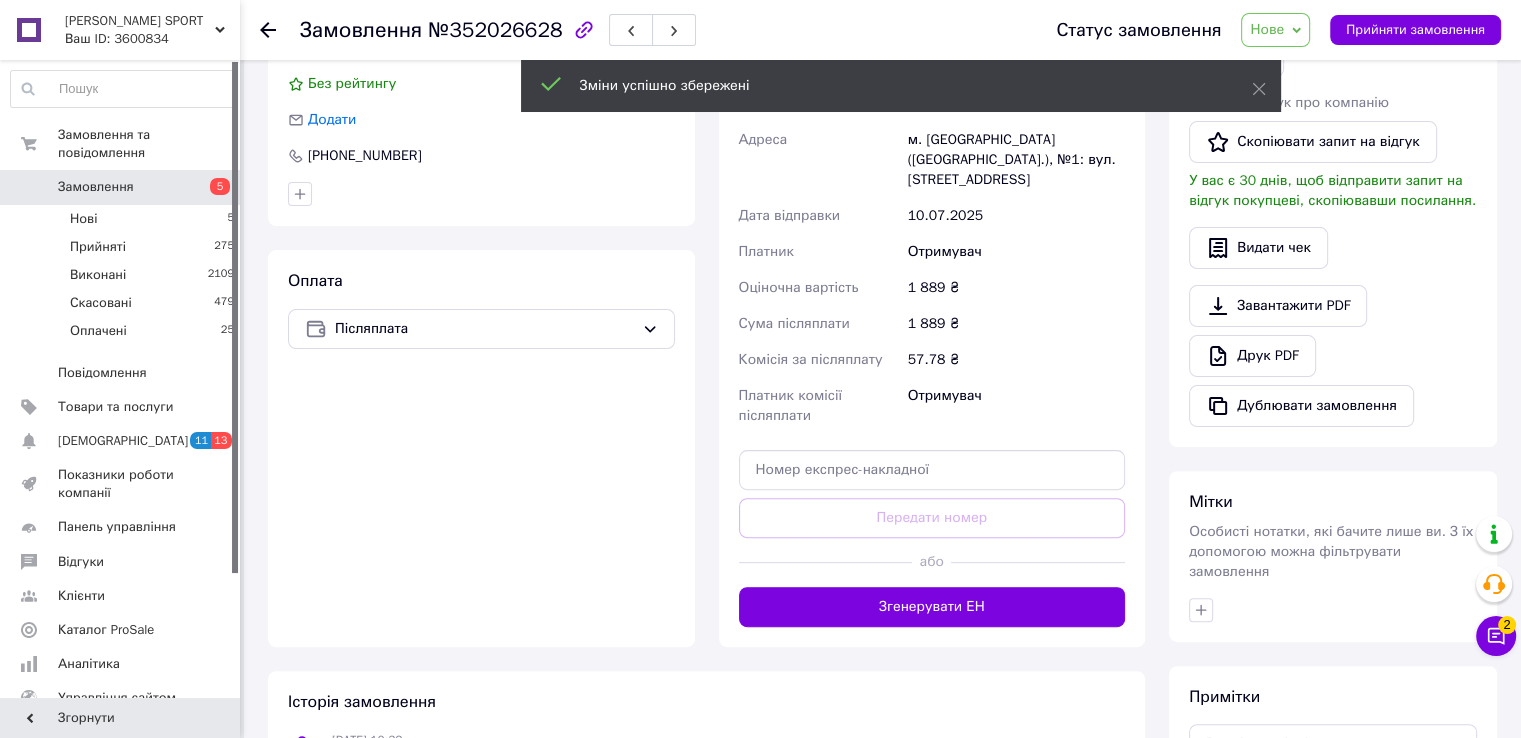 click on "Згенерувати ЕН" at bounding box center [932, 607] 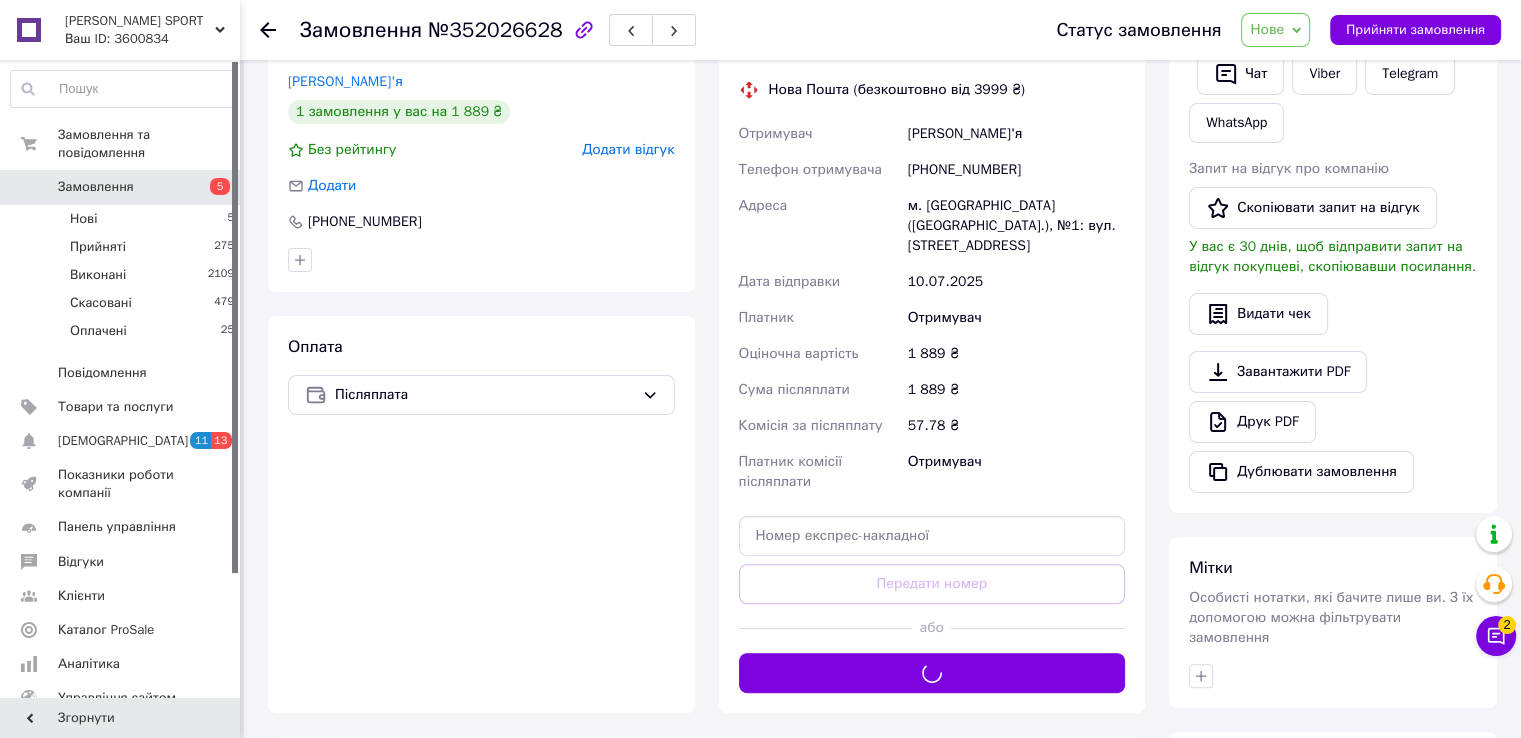 scroll, scrollTop: 400, scrollLeft: 0, axis: vertical 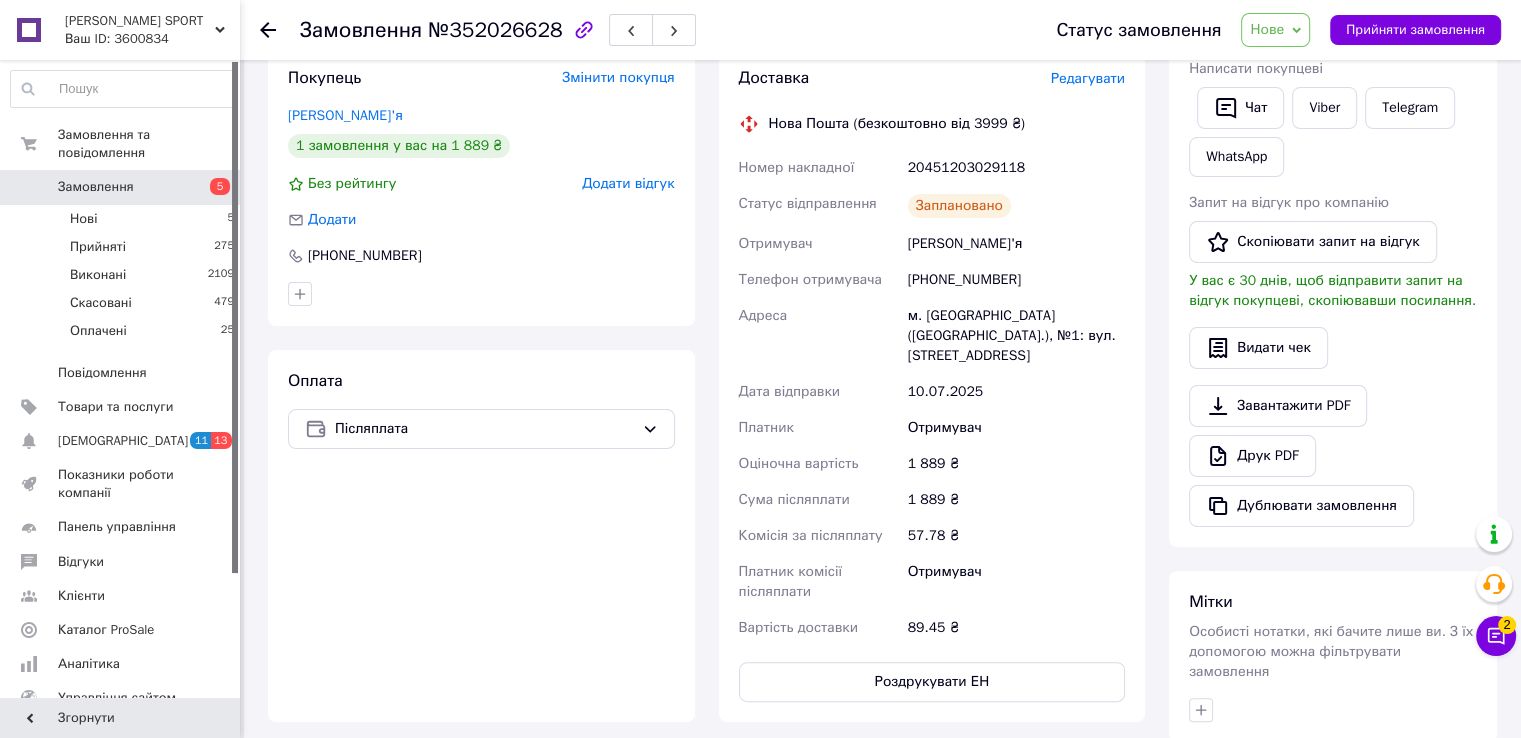 click on "Замовлення" at bounding box center [96, 187] 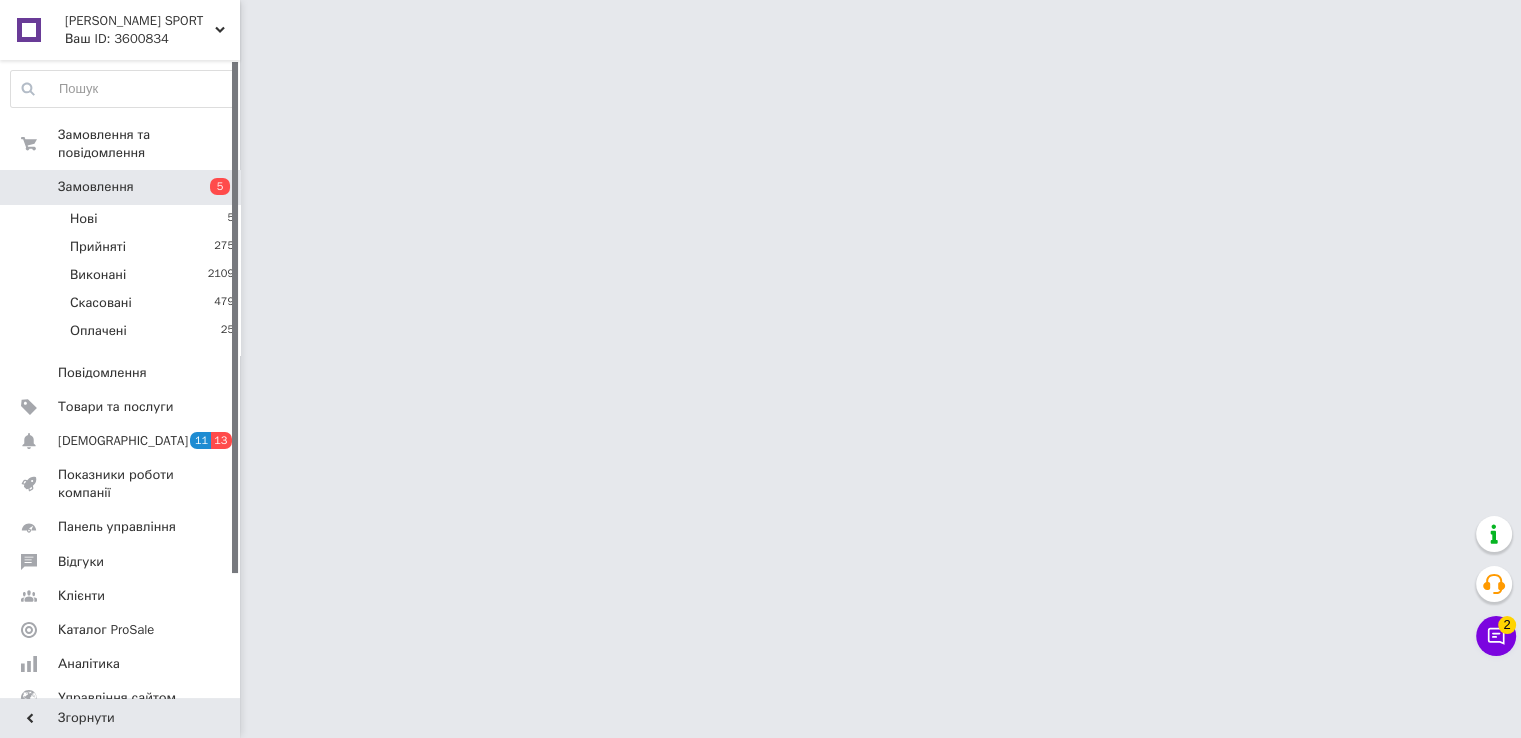 scroll, scrollTop: 0, scrollLeft: 0, axis: both 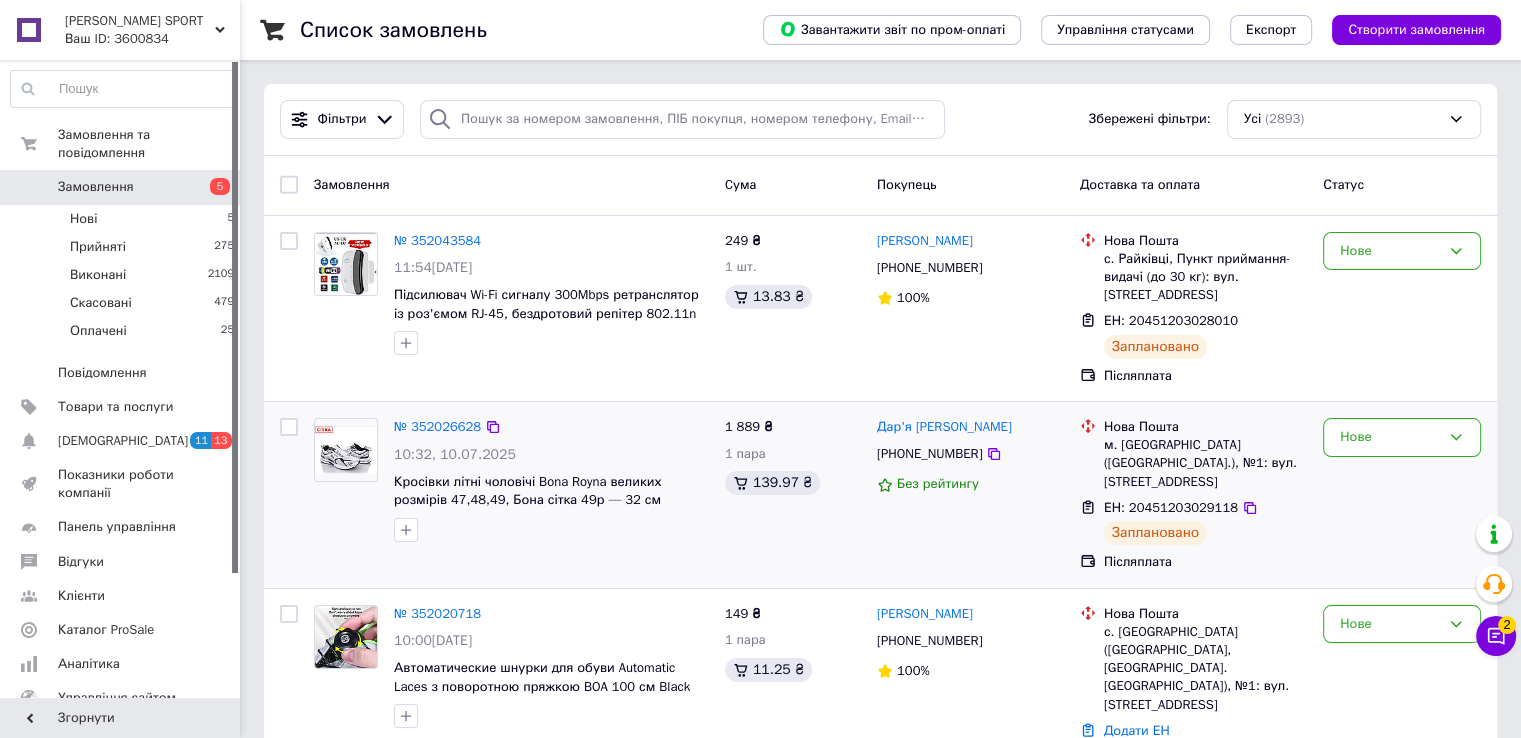 click at bounding box center [346, 450] 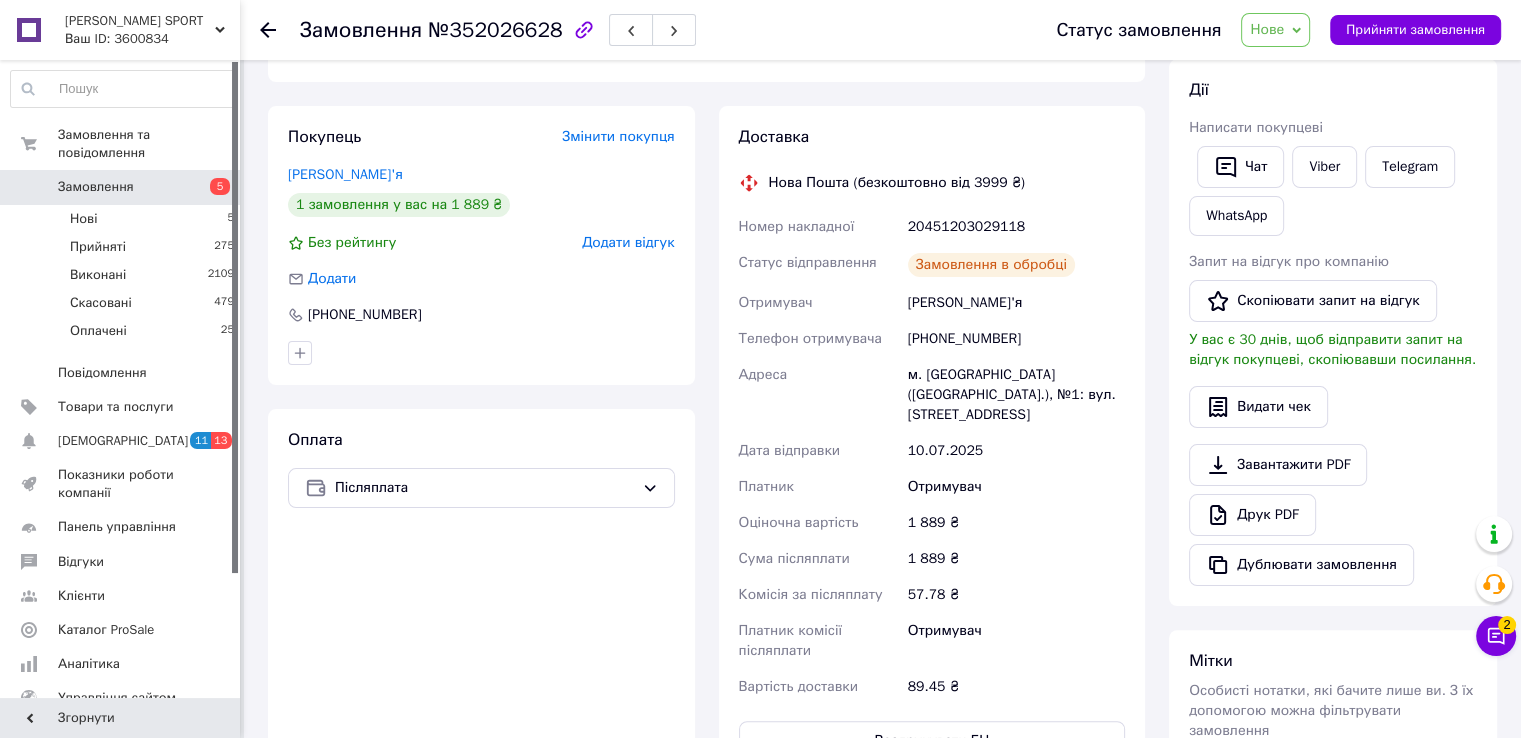 scroll, scrollTop: 400, scrollLeft: 0, axis: vertical 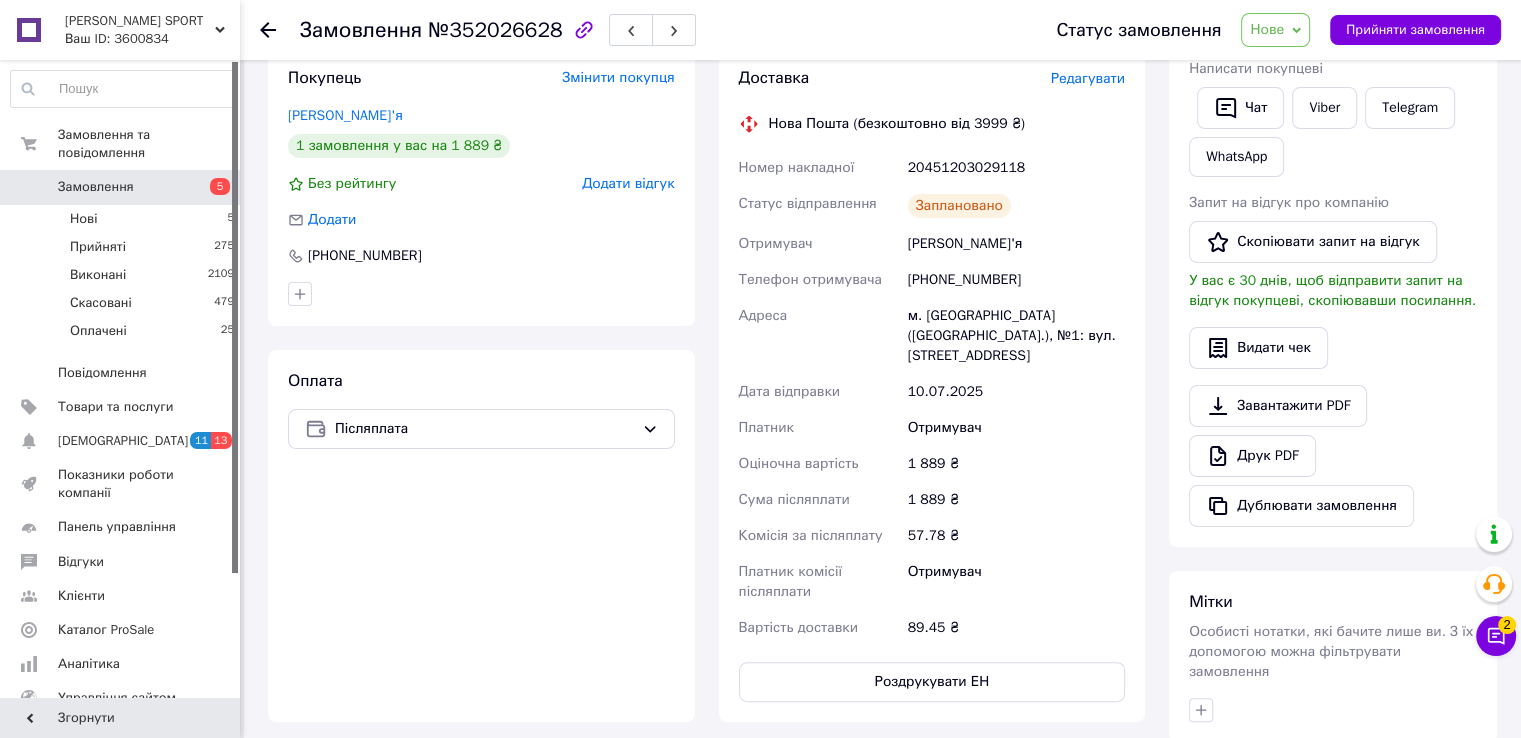 click on "Замовлення" at bounding box center [121, 187] 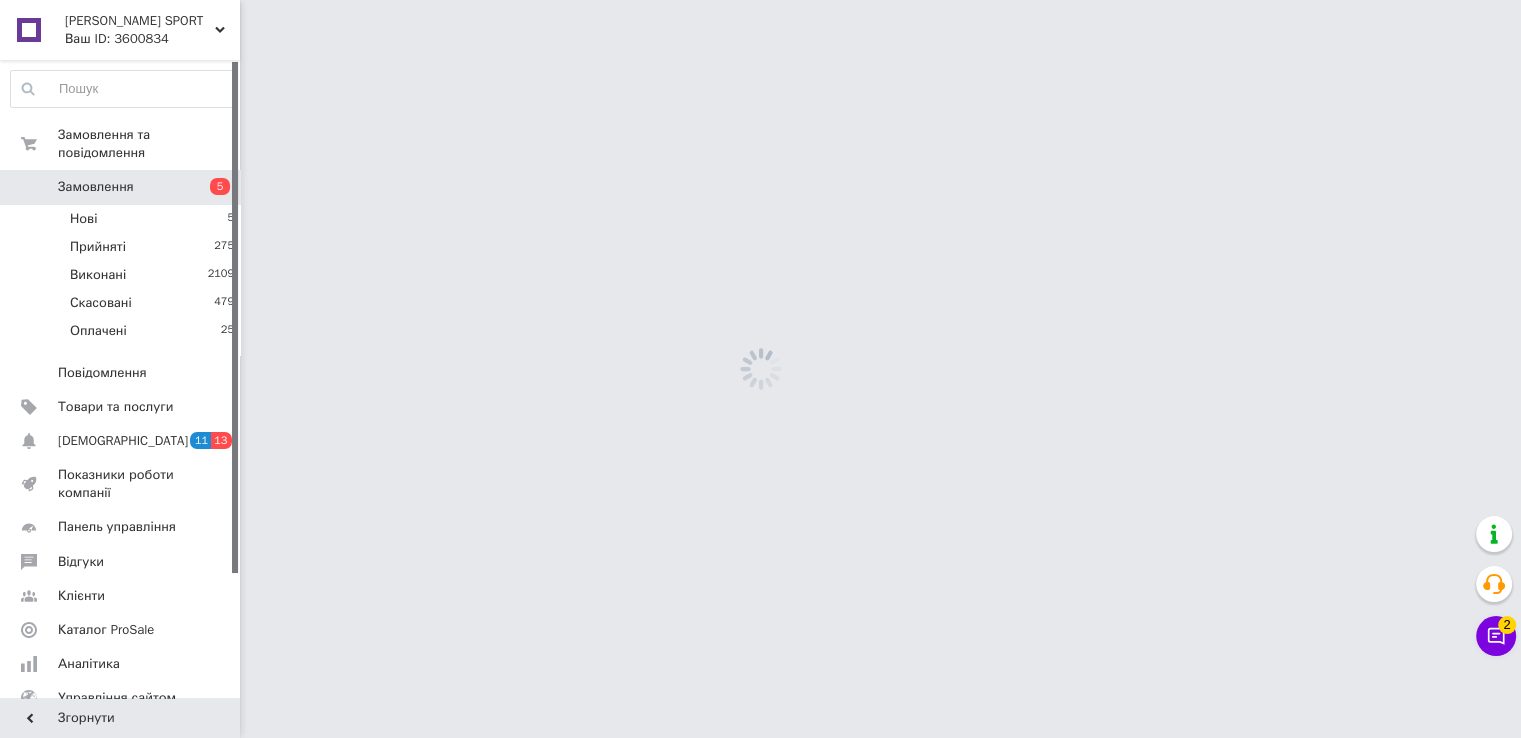 scroll, scrollTop: 0, scrollLeft: 0, axis: both 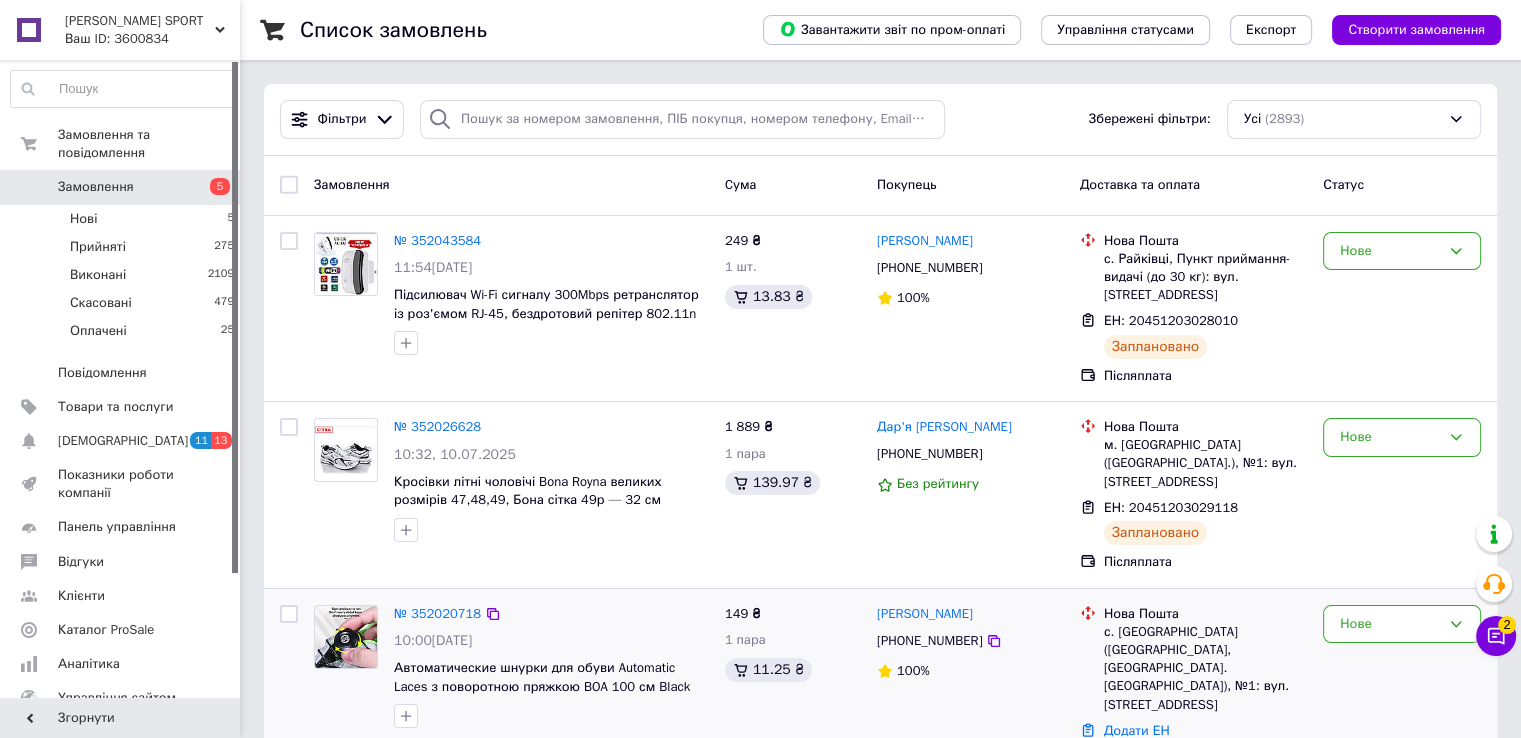 click at bounding box center (346, 637) 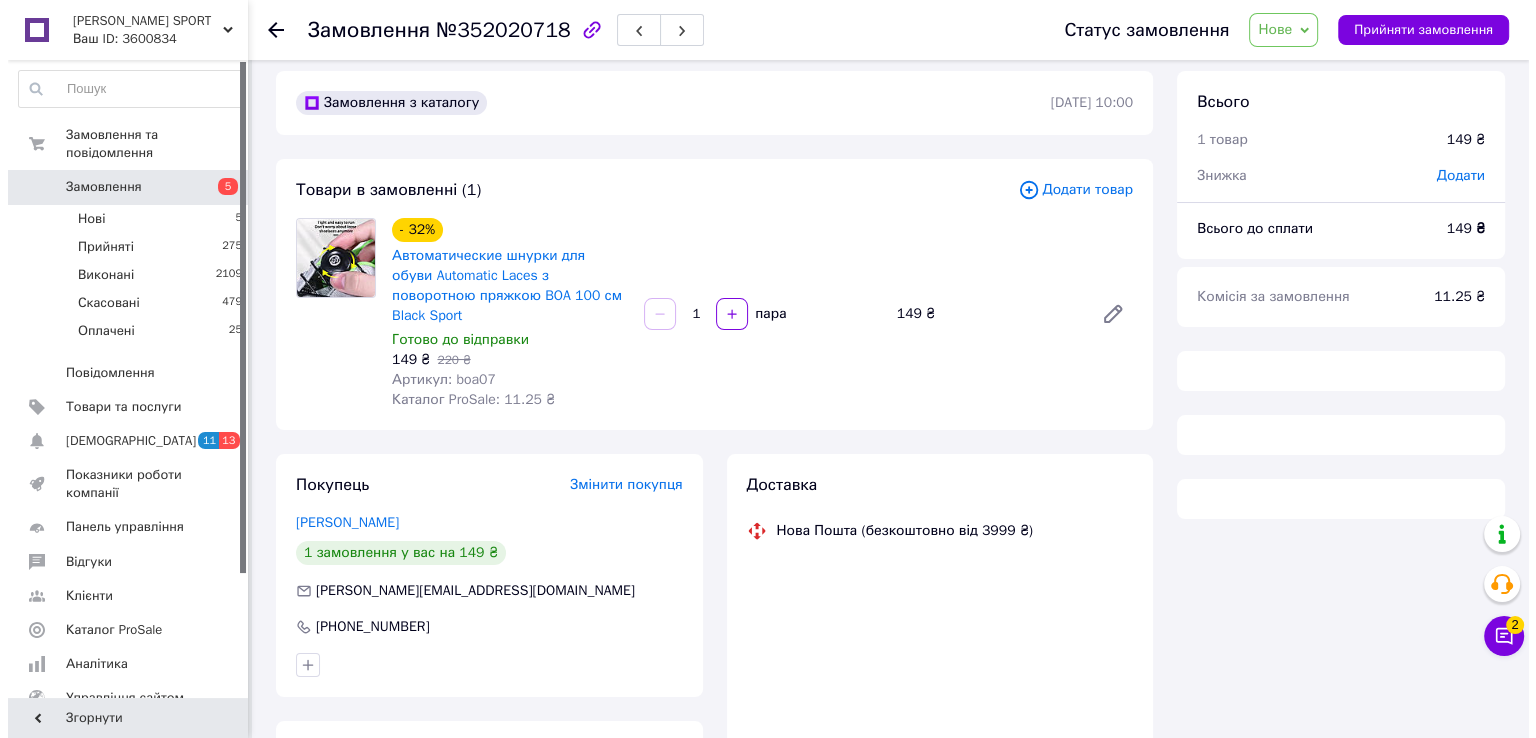 scroll, scrollTop: 184, scrollLeft: 0, axis: vertical 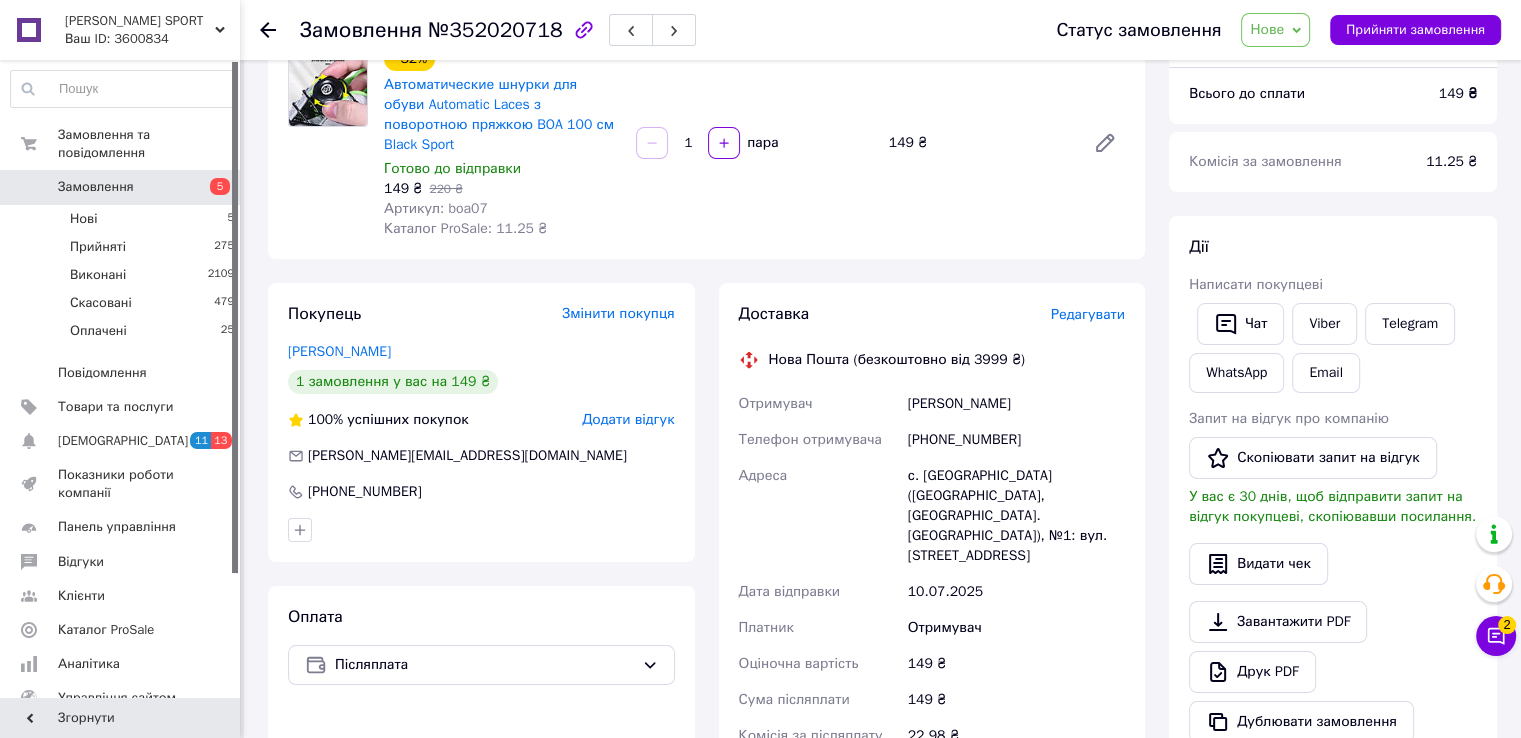 click on "Редагувати" at bounding box center (1088, 314) 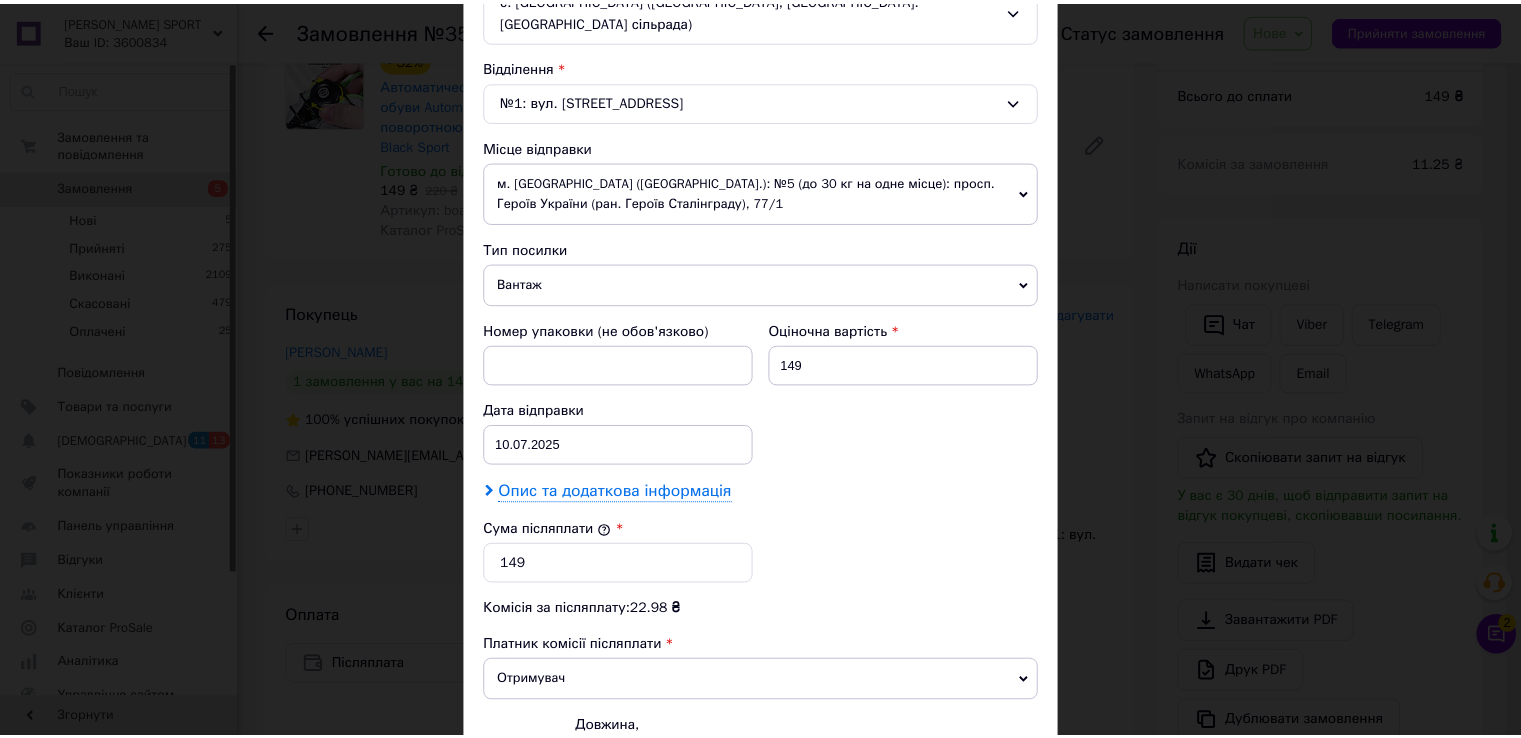 scroll, scrollTop: 802, scrollLeft: 0, axis: vertical 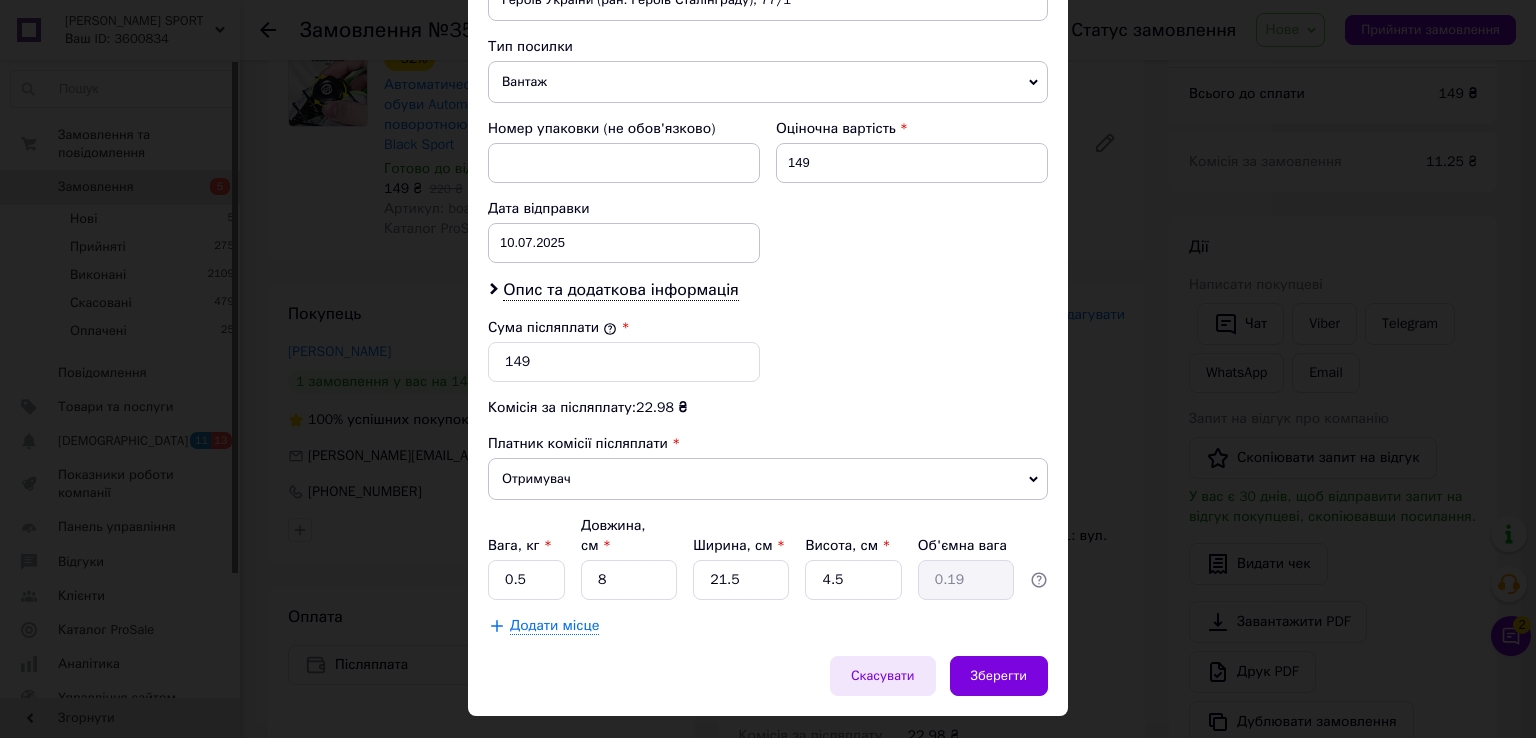 click on "Скасувати" at bounding box center (883, 676) 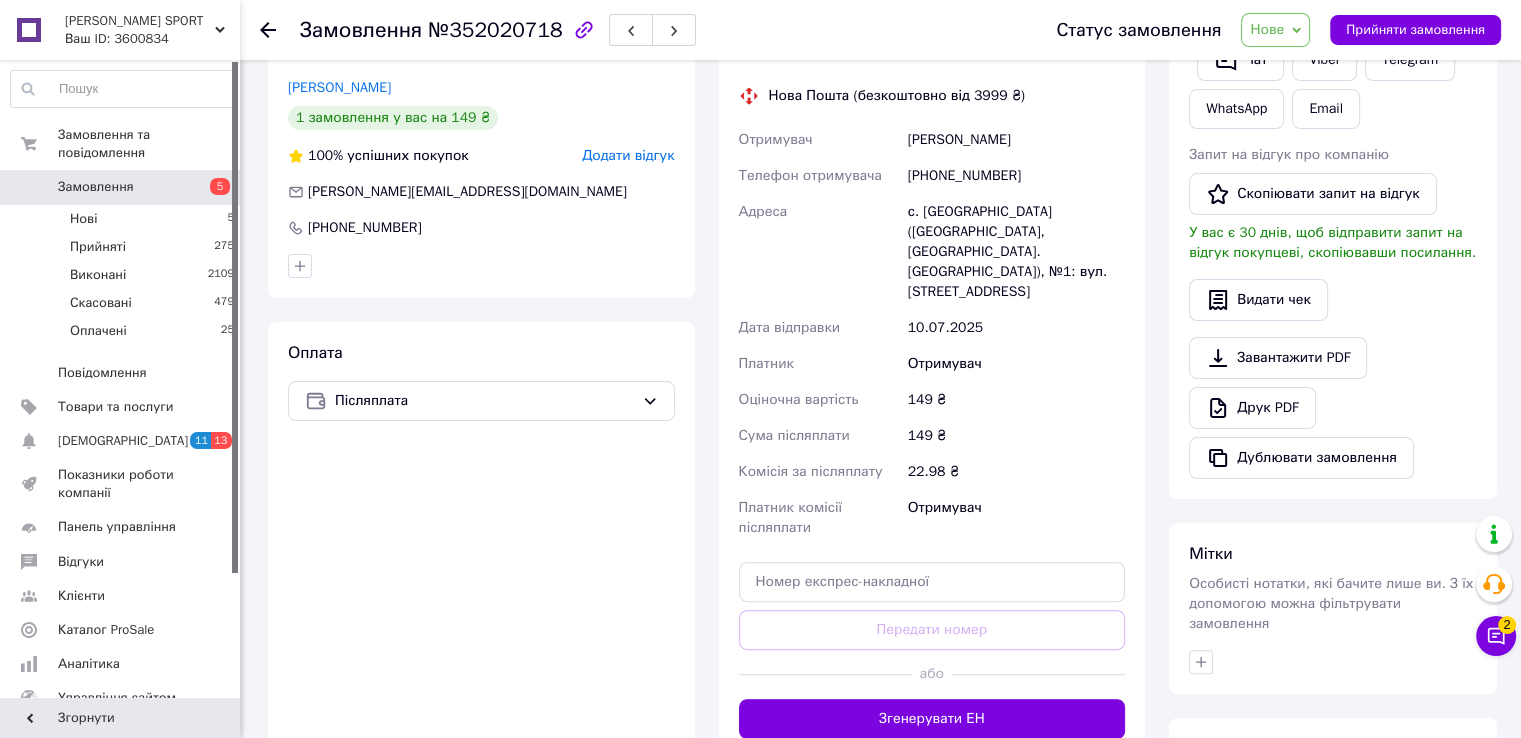 scroll, scrollTop: 684, scrollLeft: 0, axis: vertical 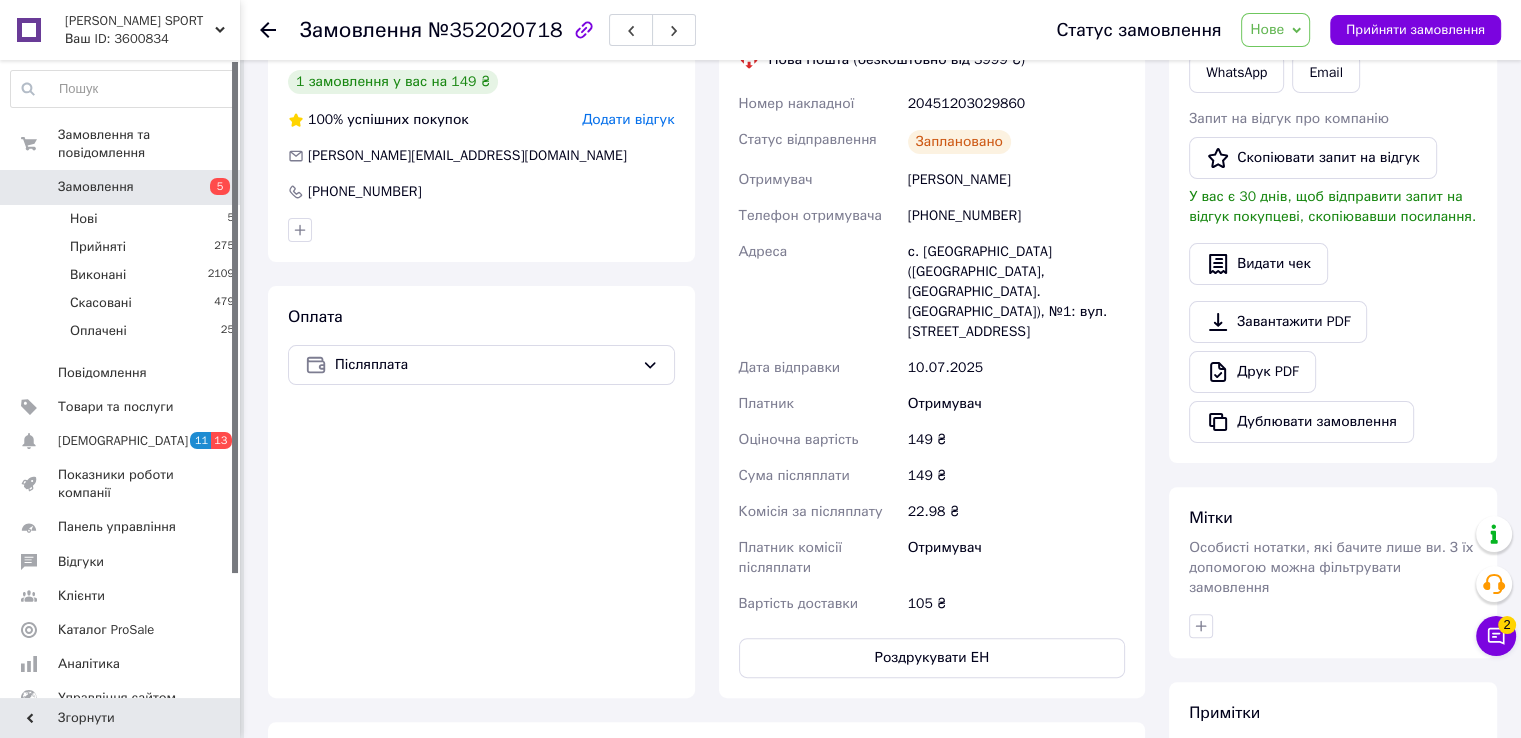 click on "Замовлення" at bounding box center [121, 187] 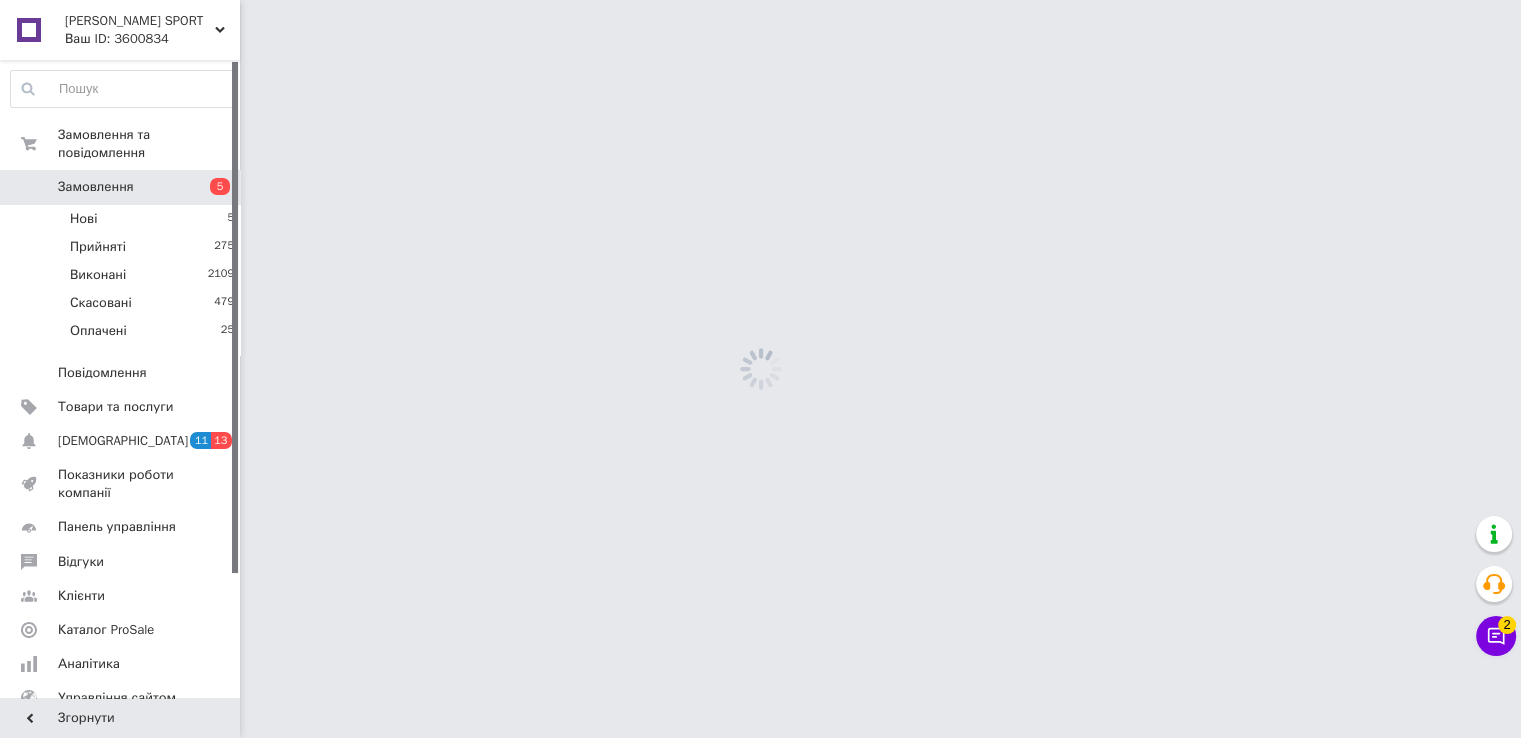 scroll, scrollTop: 0, scrollLeft: 0, axis: both 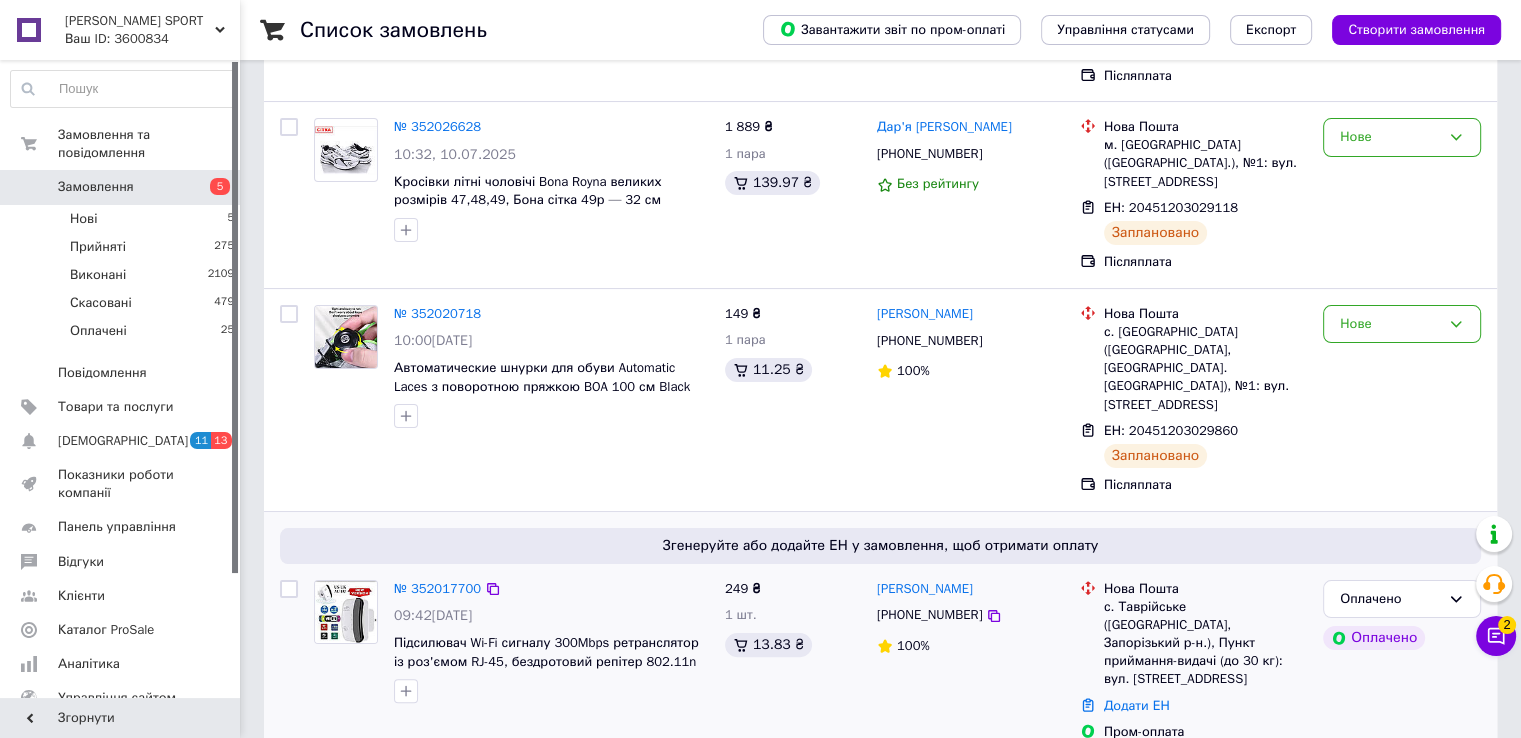click at bounding box center [346, 612] 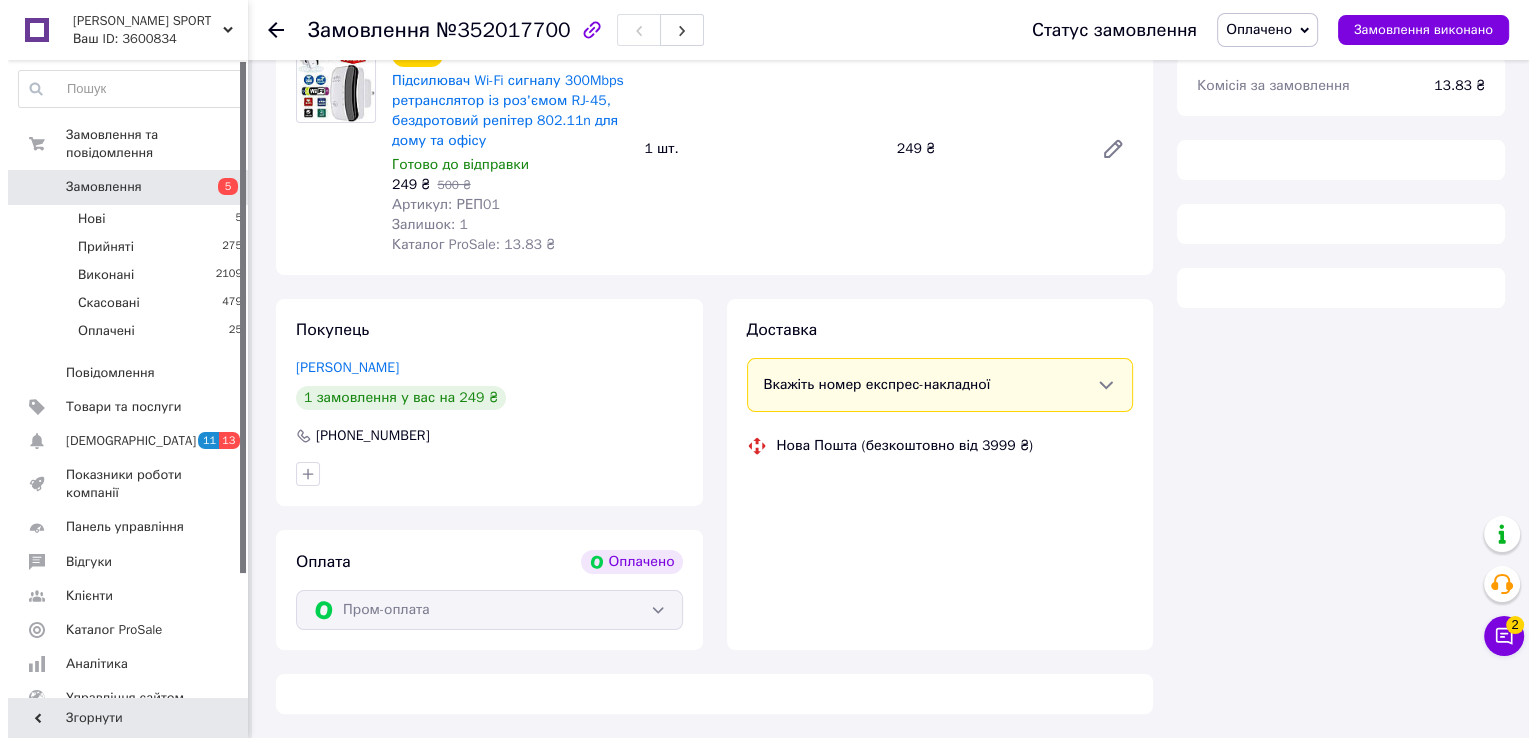 scroll, scrollTop: 254, scrollLeft: 0, axis: vertical 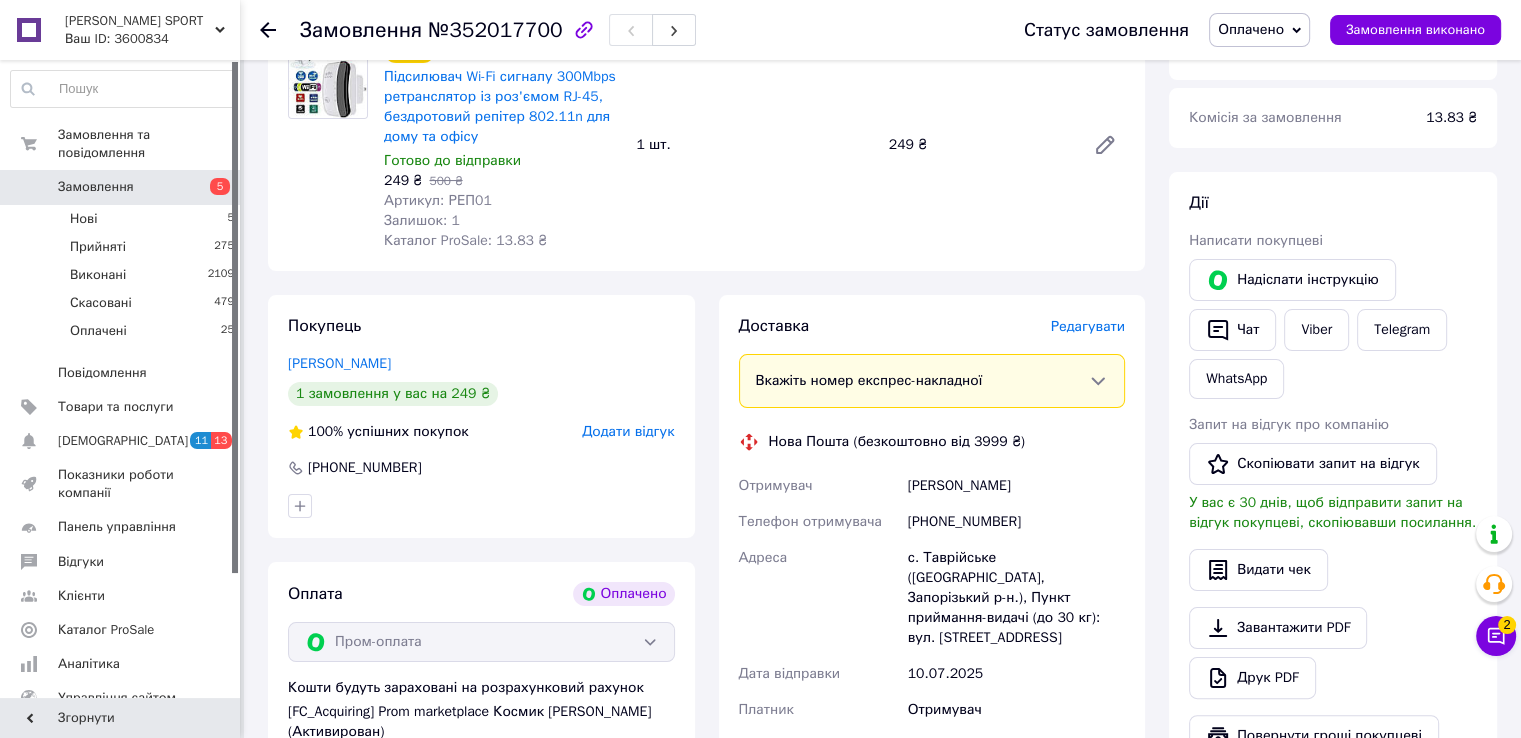 click on "Редагувати" at bounding box center (1088, 326) 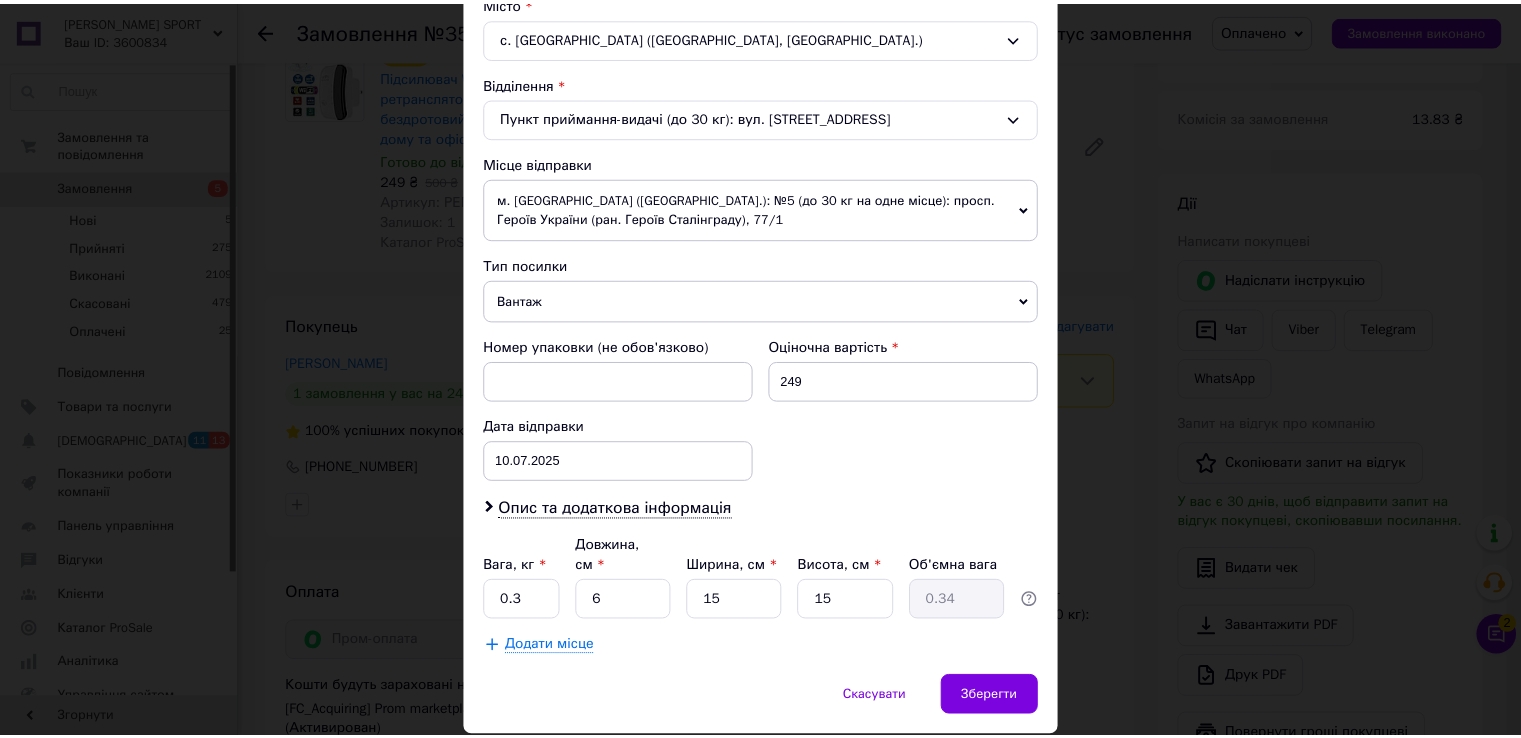 scroll, scrollTop: 604, scrollLeft: 0, axis: vertical 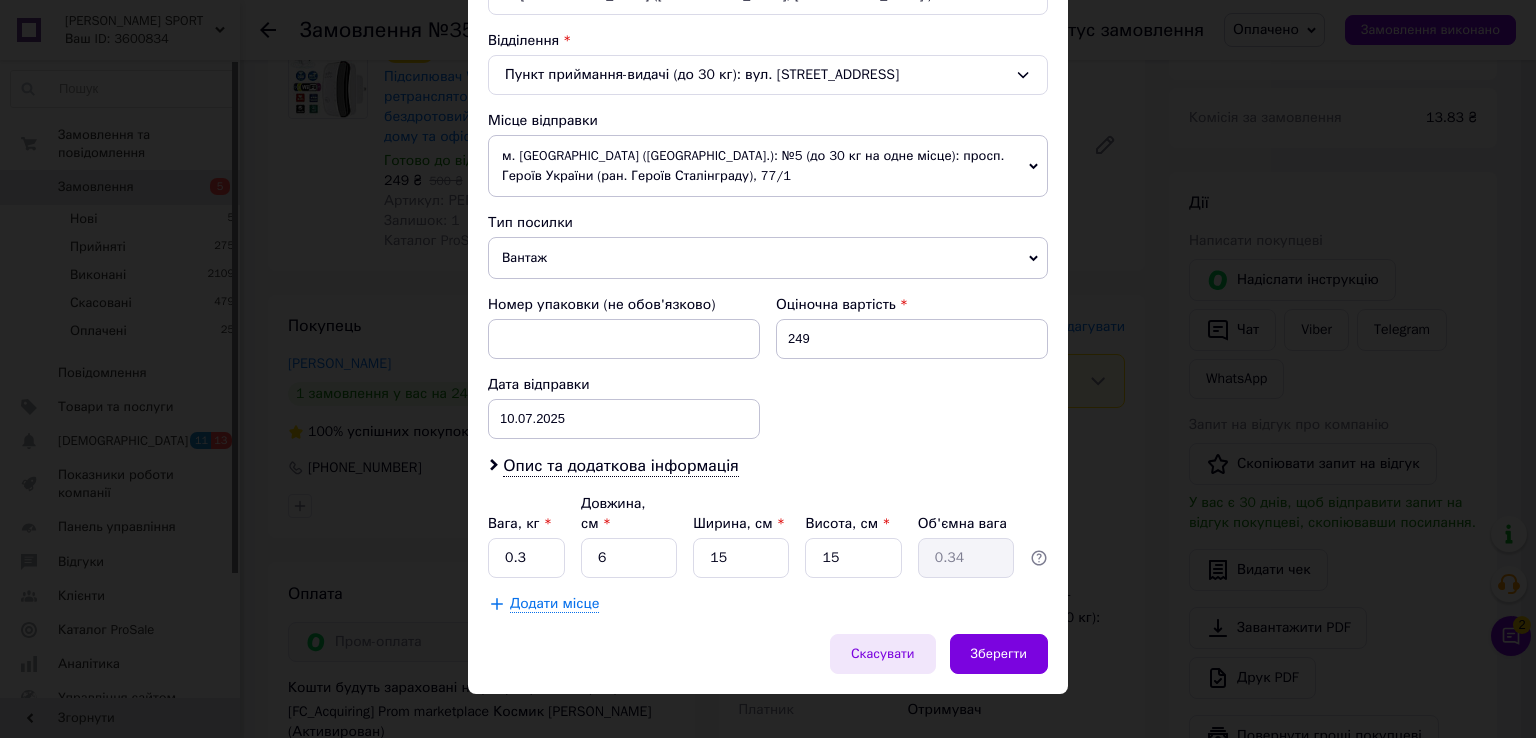 click on "Скасувати" at bounding box center (883, 654) 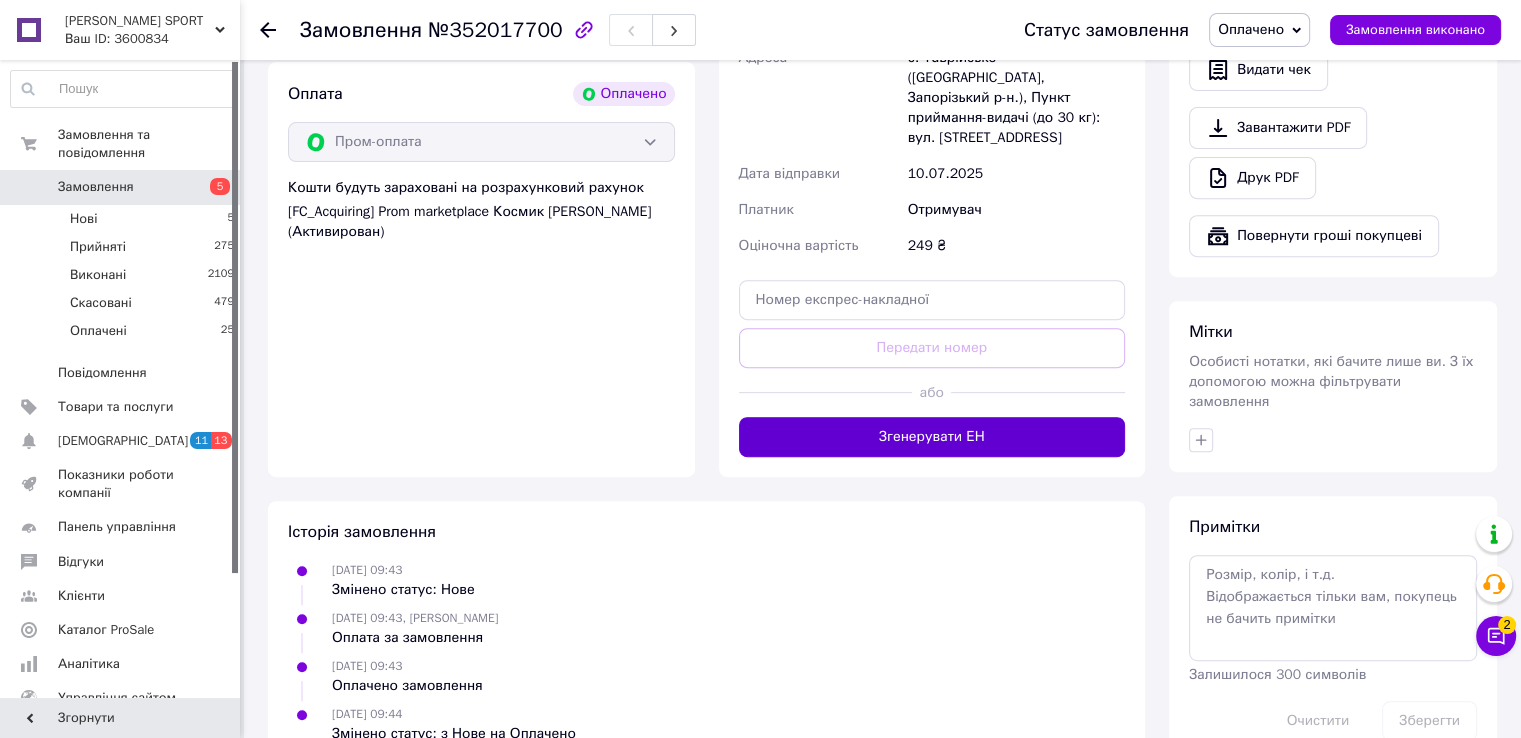 click on "Згенерувати ЕН" at bounding box center [932, 437] 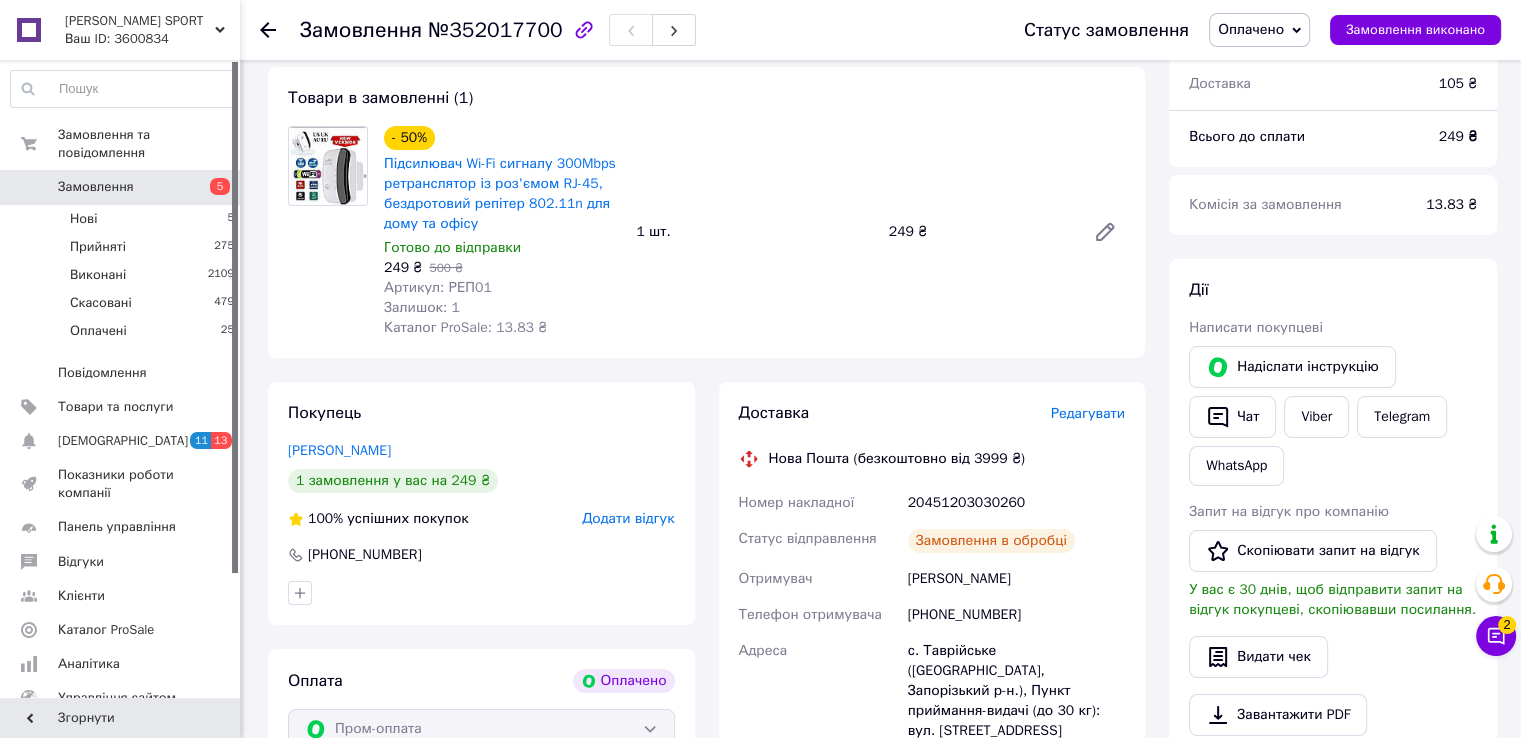 scroll, scrollTop: 154, scrollLeft: 0, axis: vertical 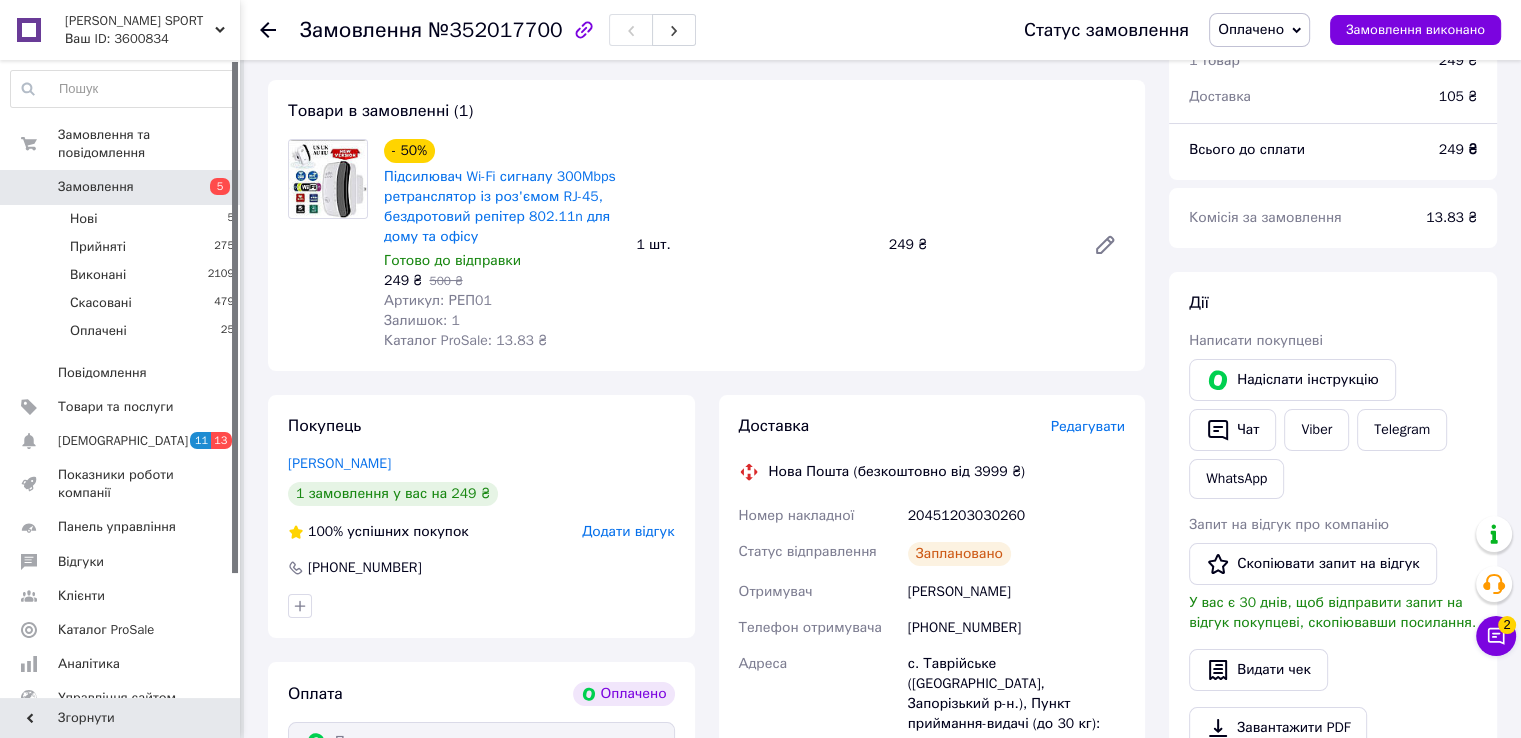 click on "Замовлення" at bounding box center [121, 187] 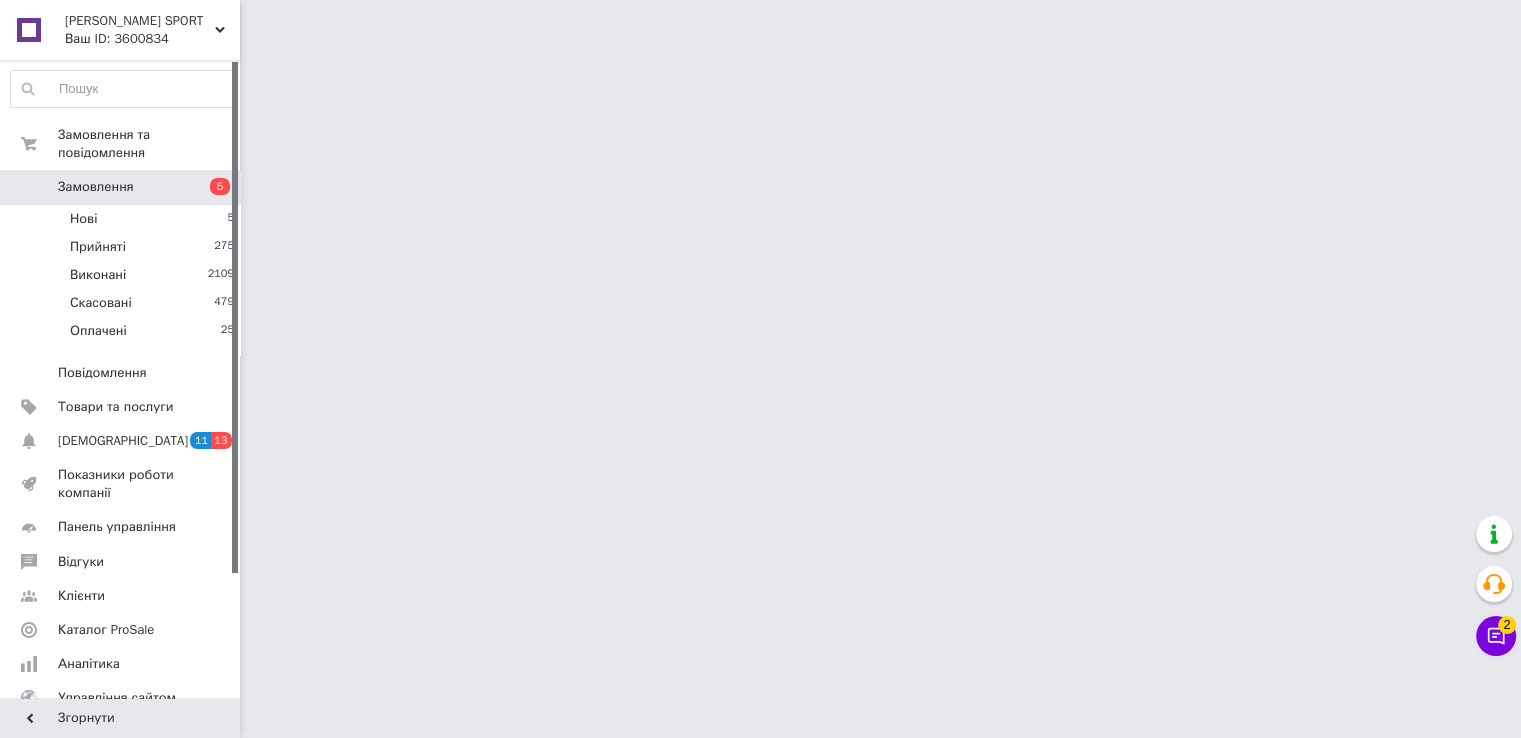 scroll, scrollTop: 0, scrollLeft: 0, axis: both 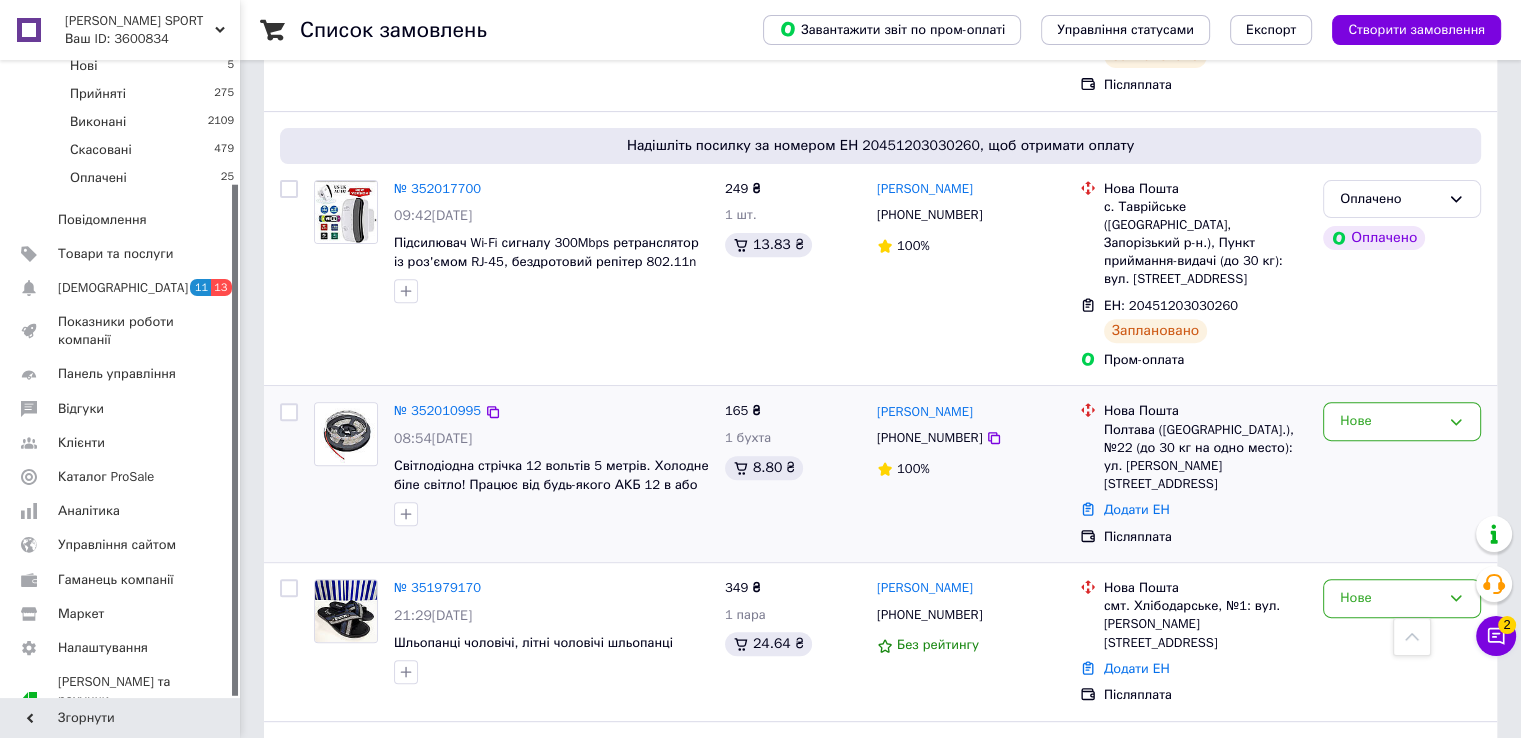click at bounding box center (346, 434) 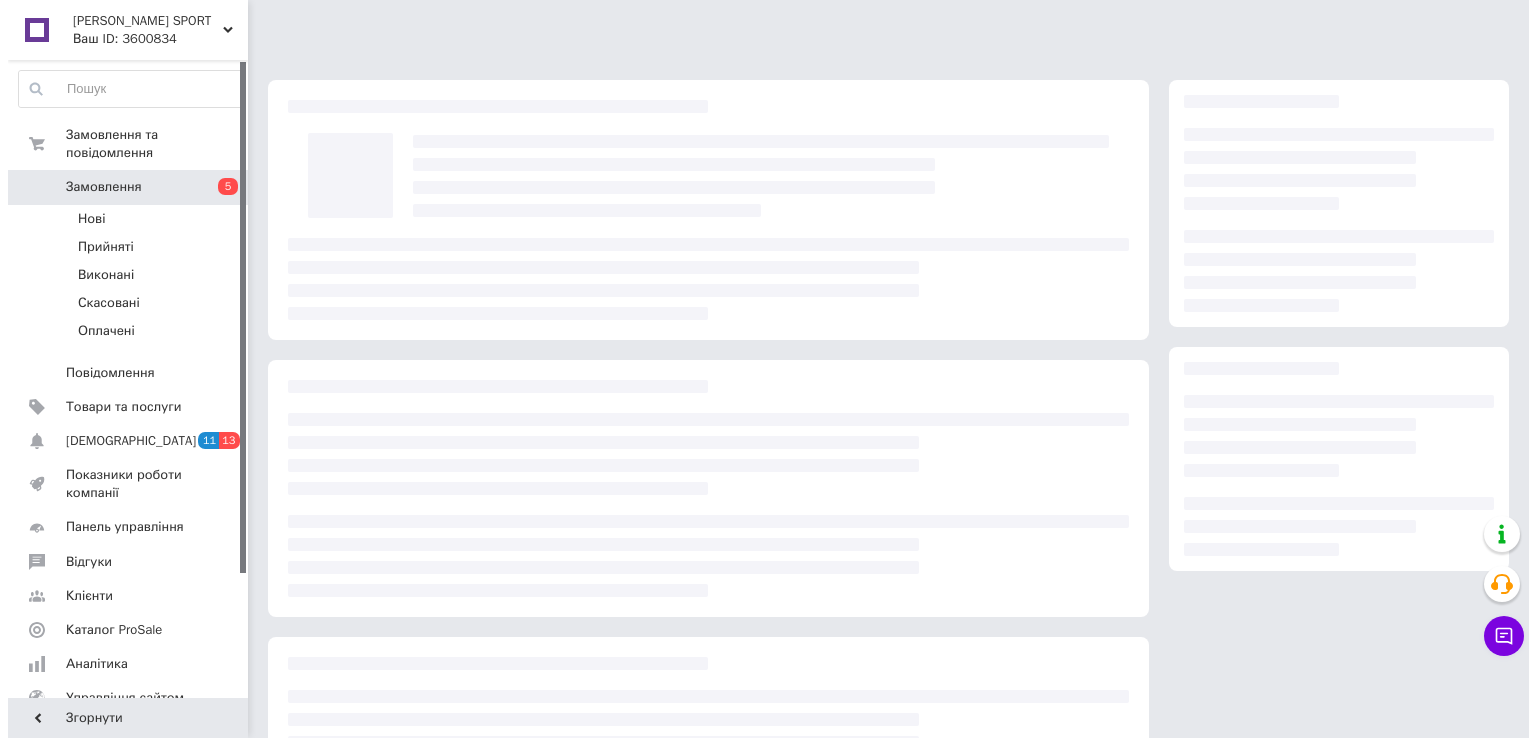 scroll, scrollTop: 0, scrollLeft: 0, axis: both 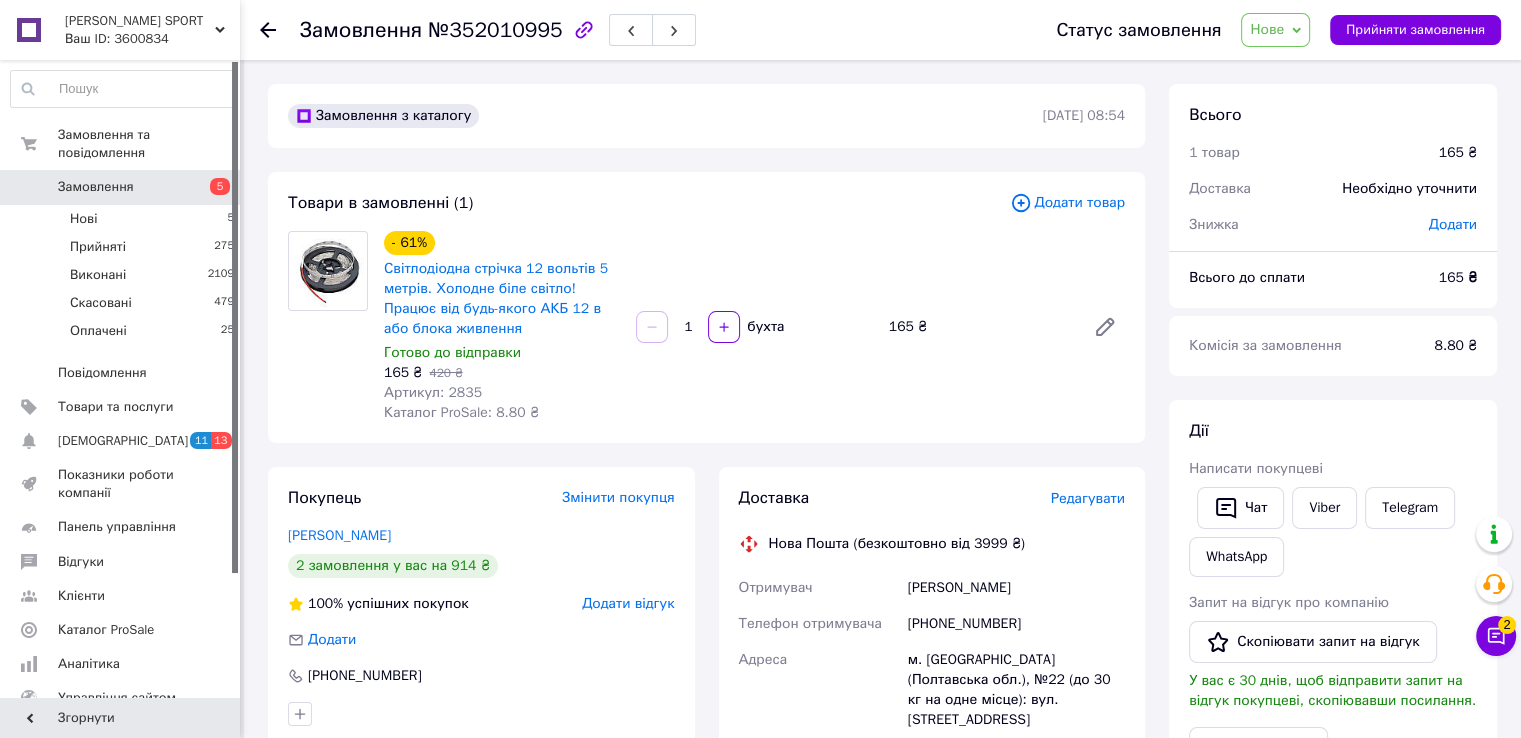 click on "Редагувати" at bounding box center [1088, 498] 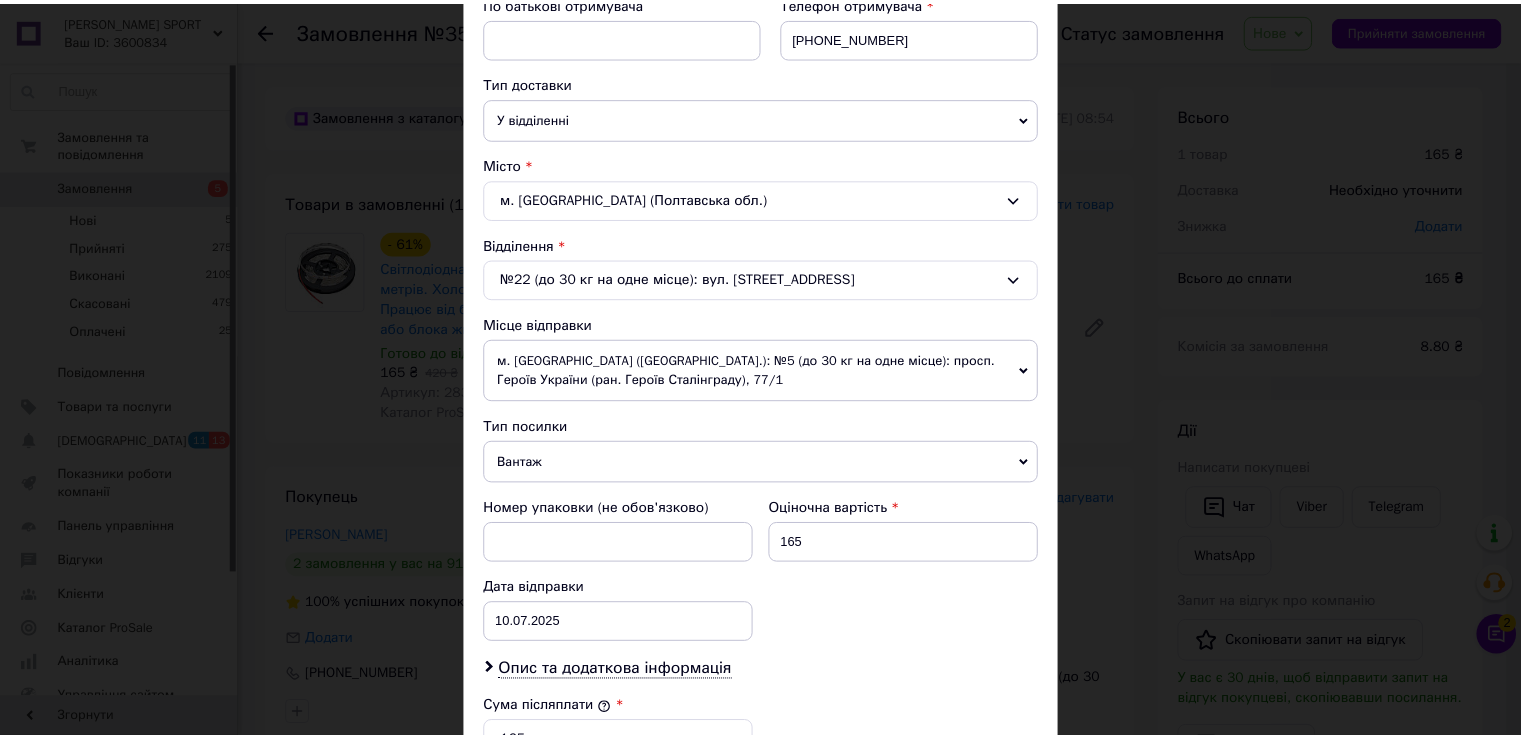 scroll, scrollTop: 800, scrollLeft: 0, axis: vertical 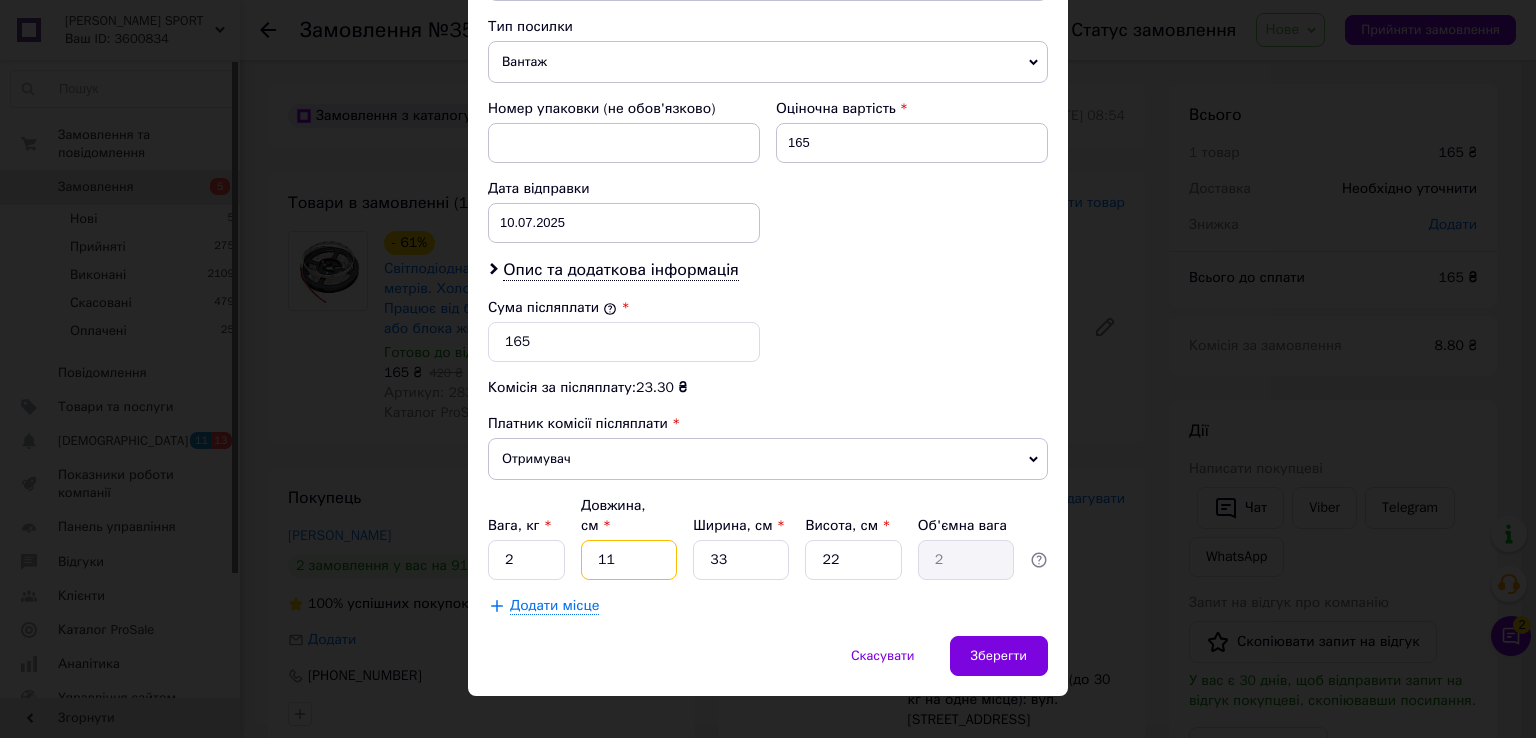 click on "11" at bounding box center (629, 560) 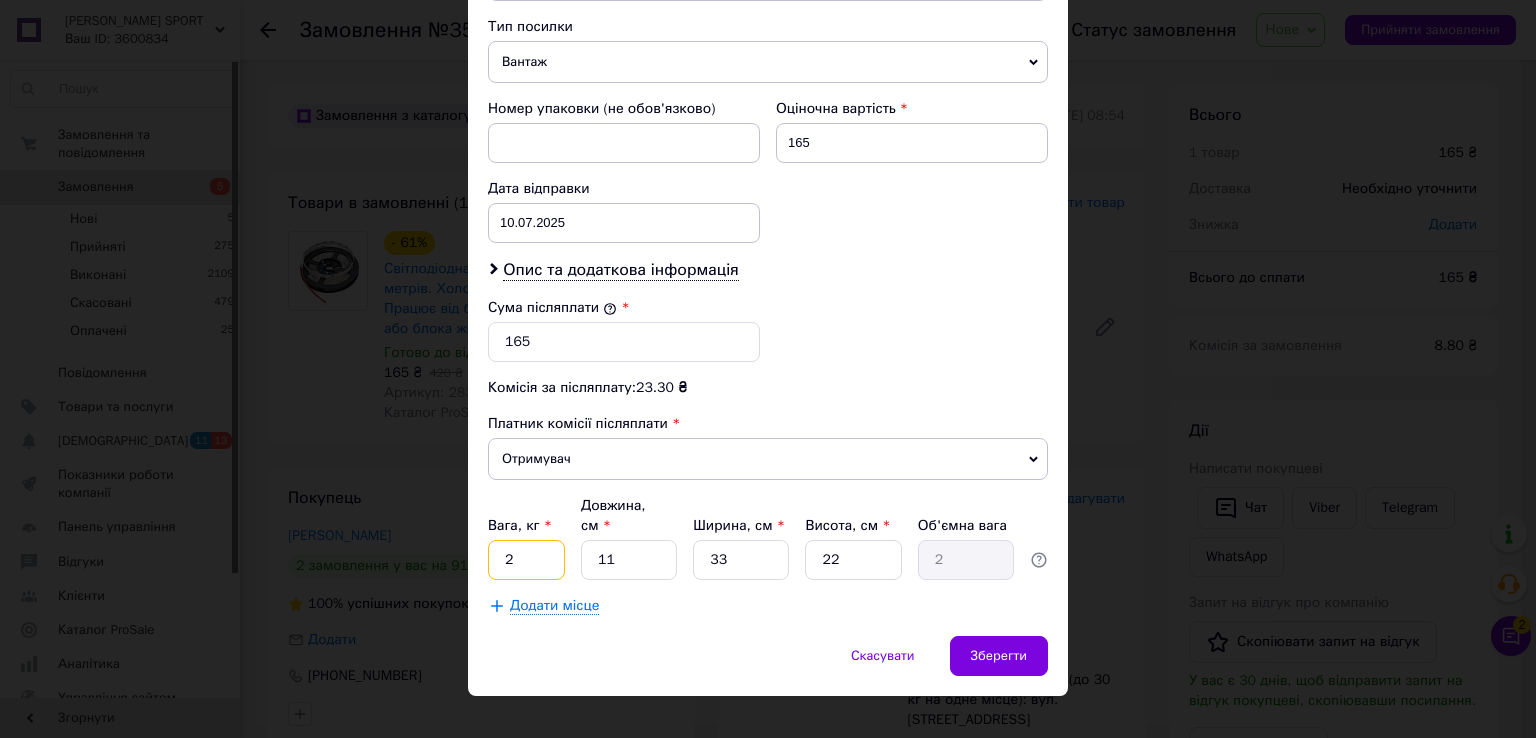 click on "2" at bounding box center (526, 560) 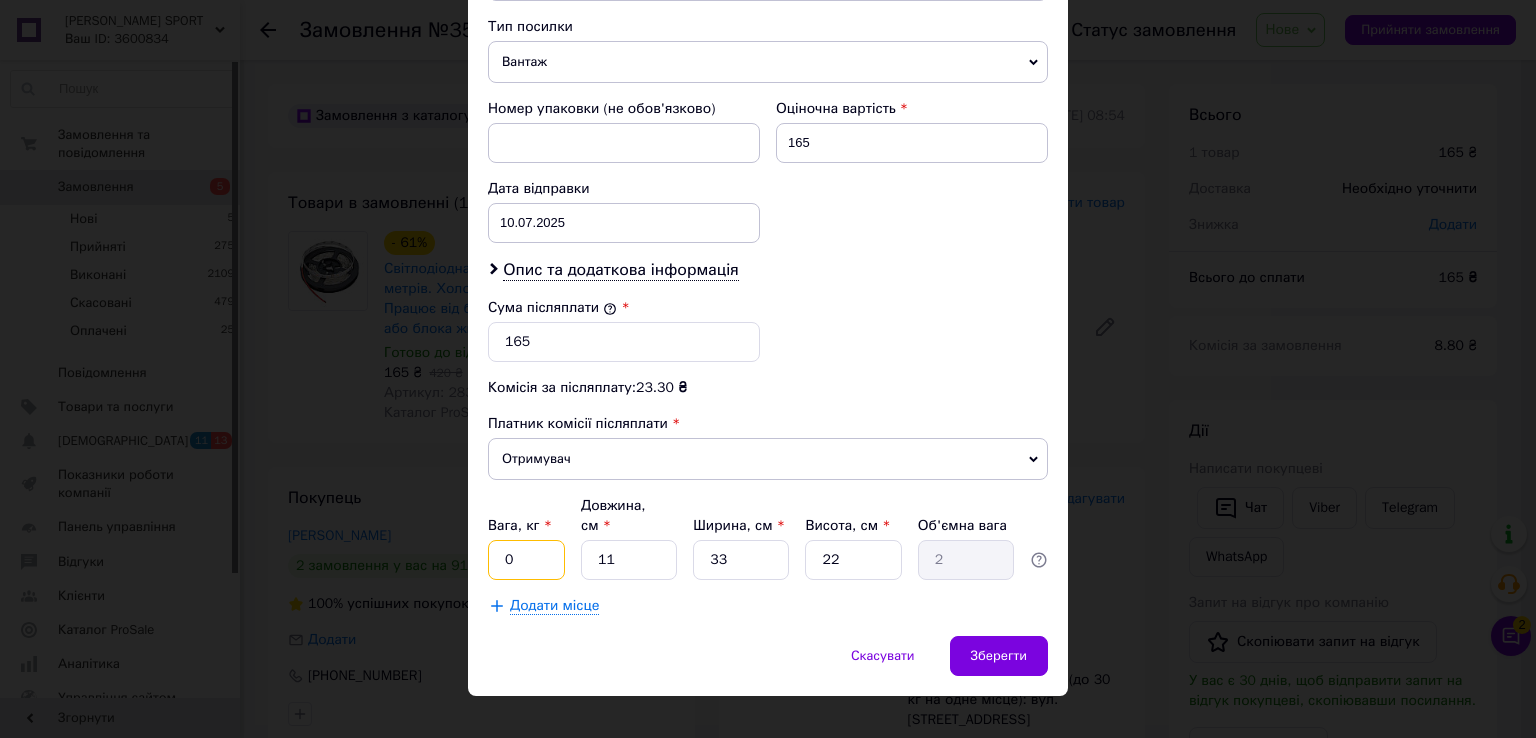 type on "0.5" 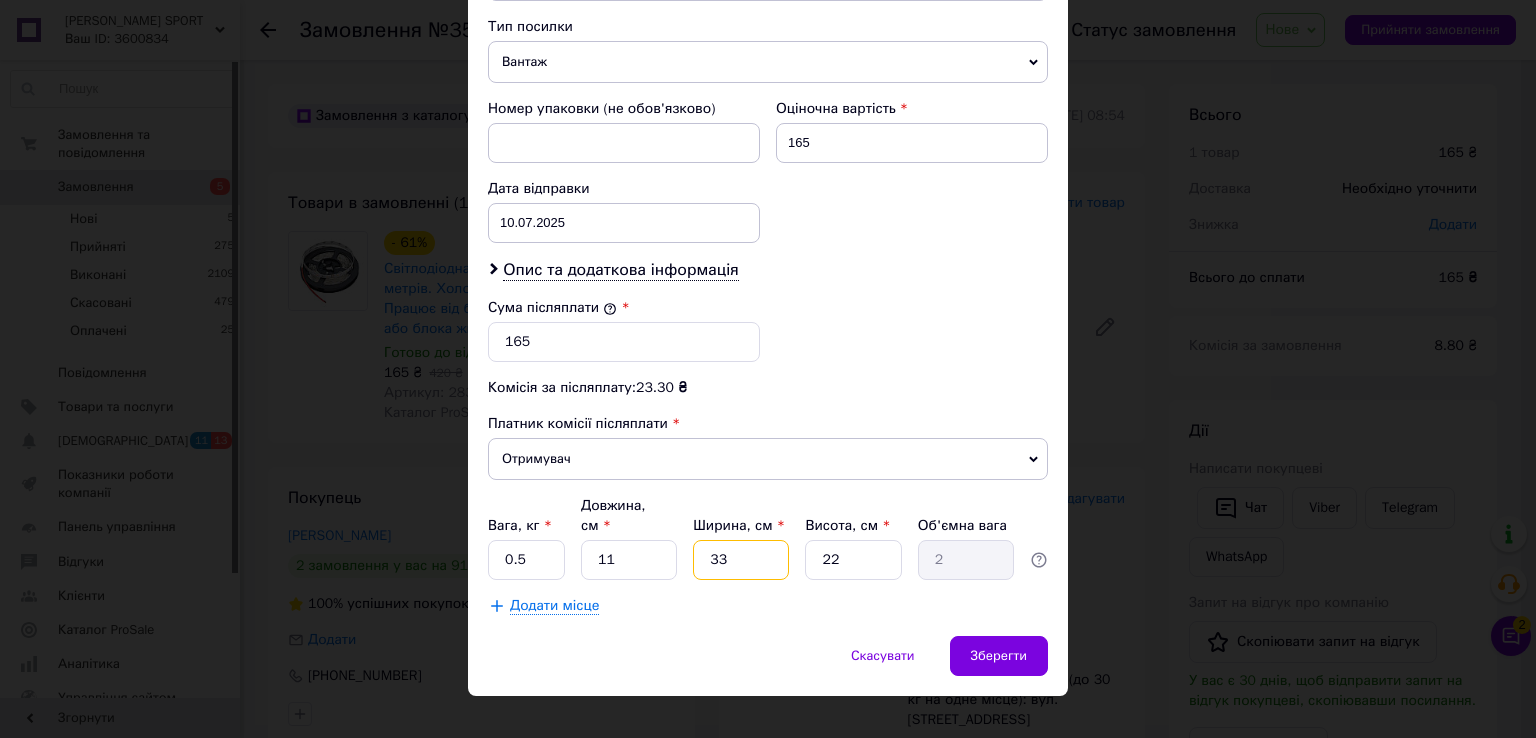 click on "33" at bounding box center (741, 560) 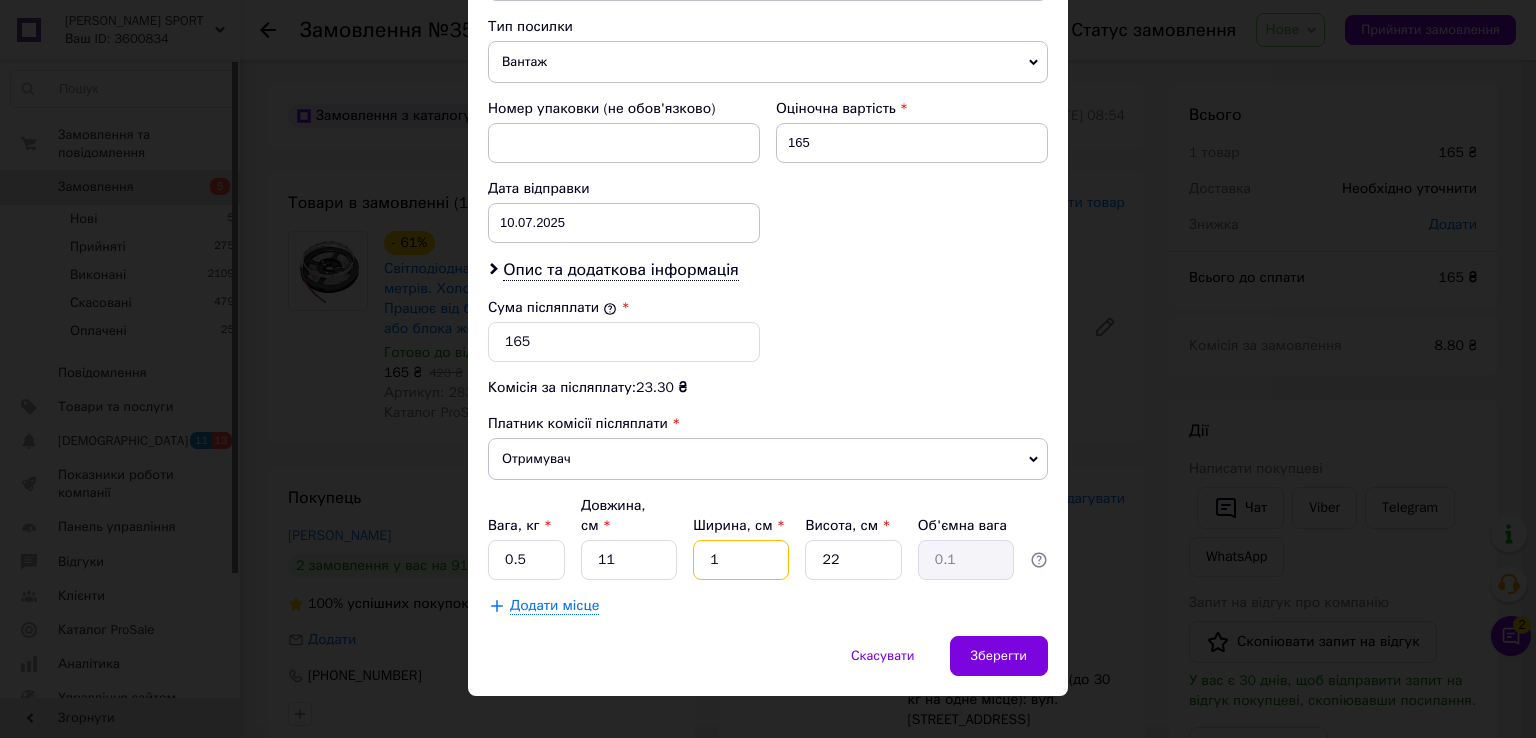 type on "11" 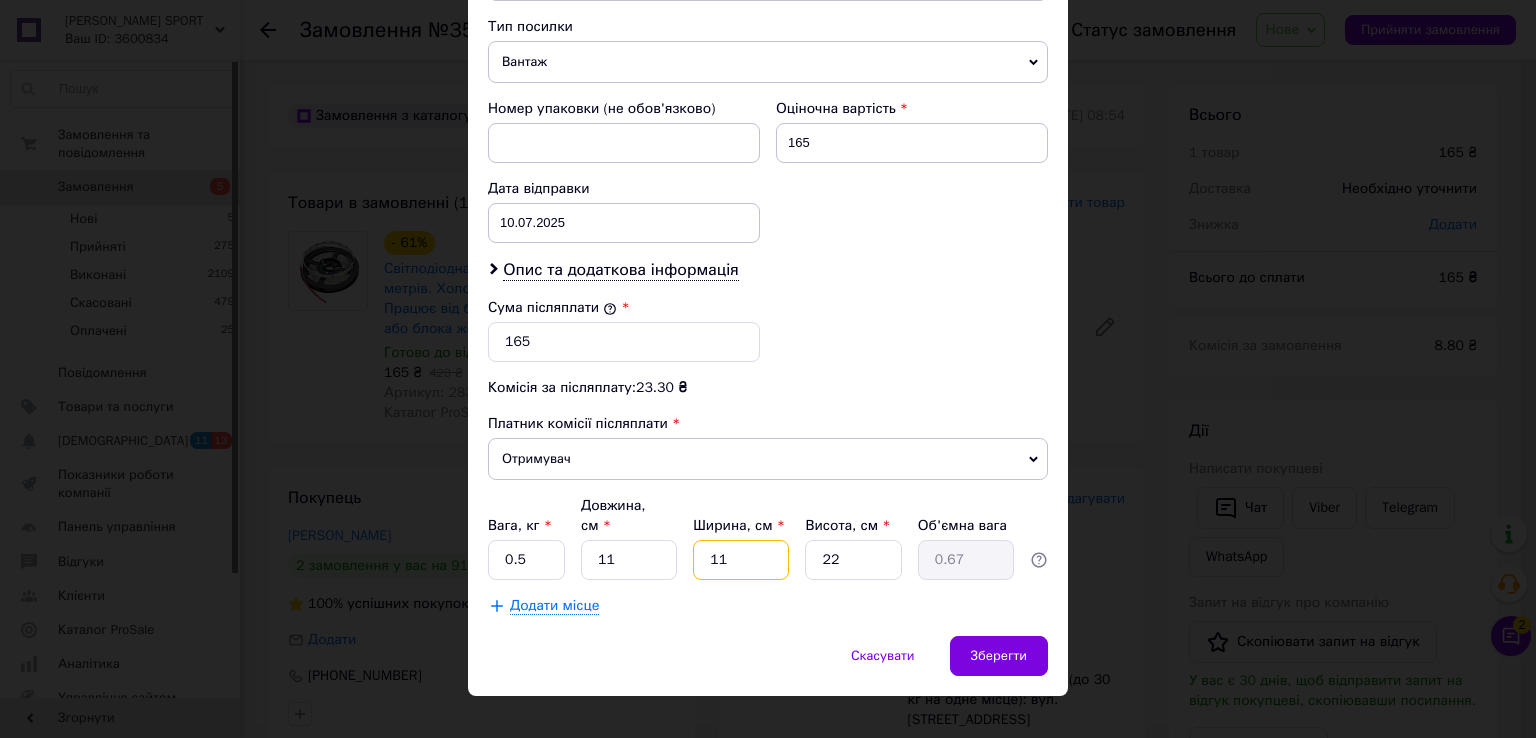 type on "11" 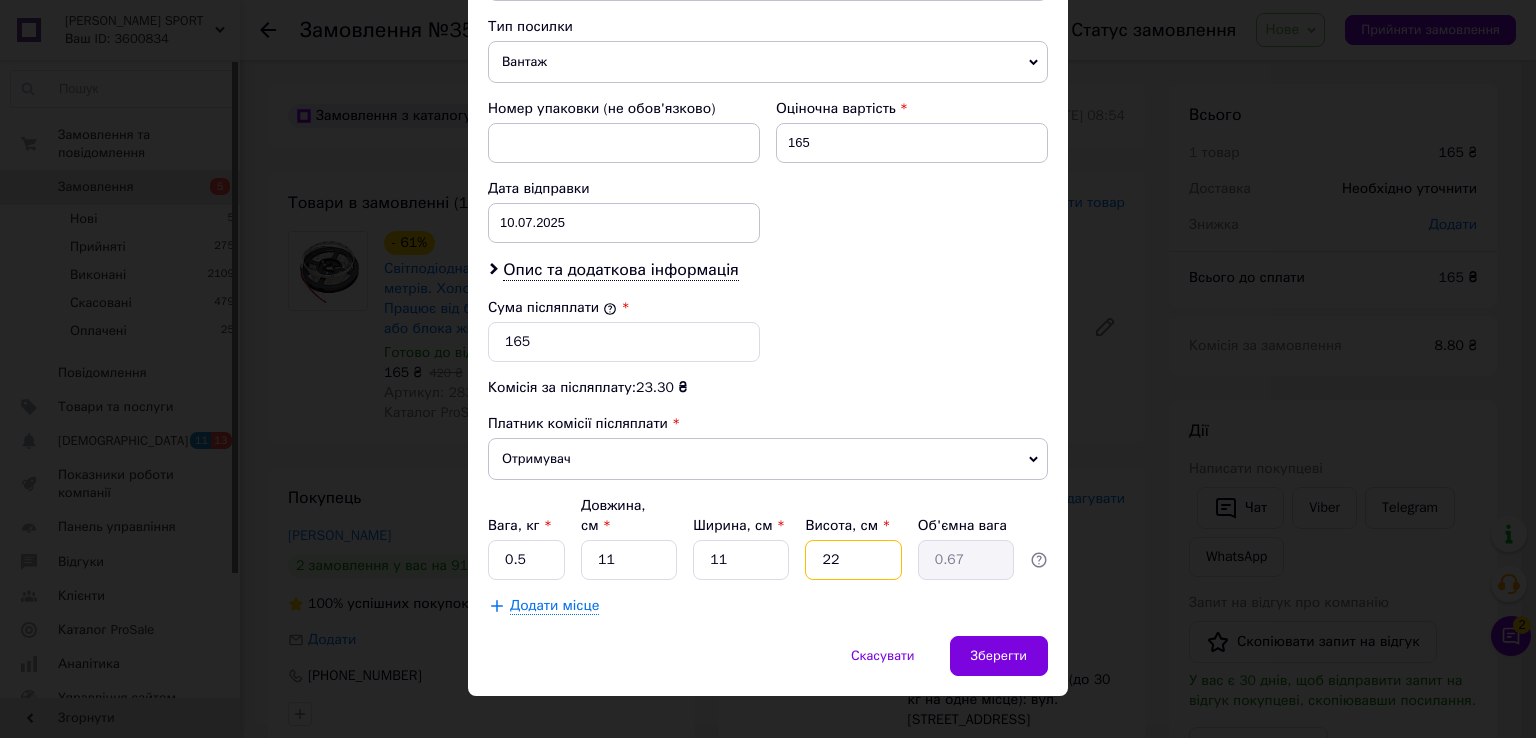 click on "22" at bounding box center [853, 560] 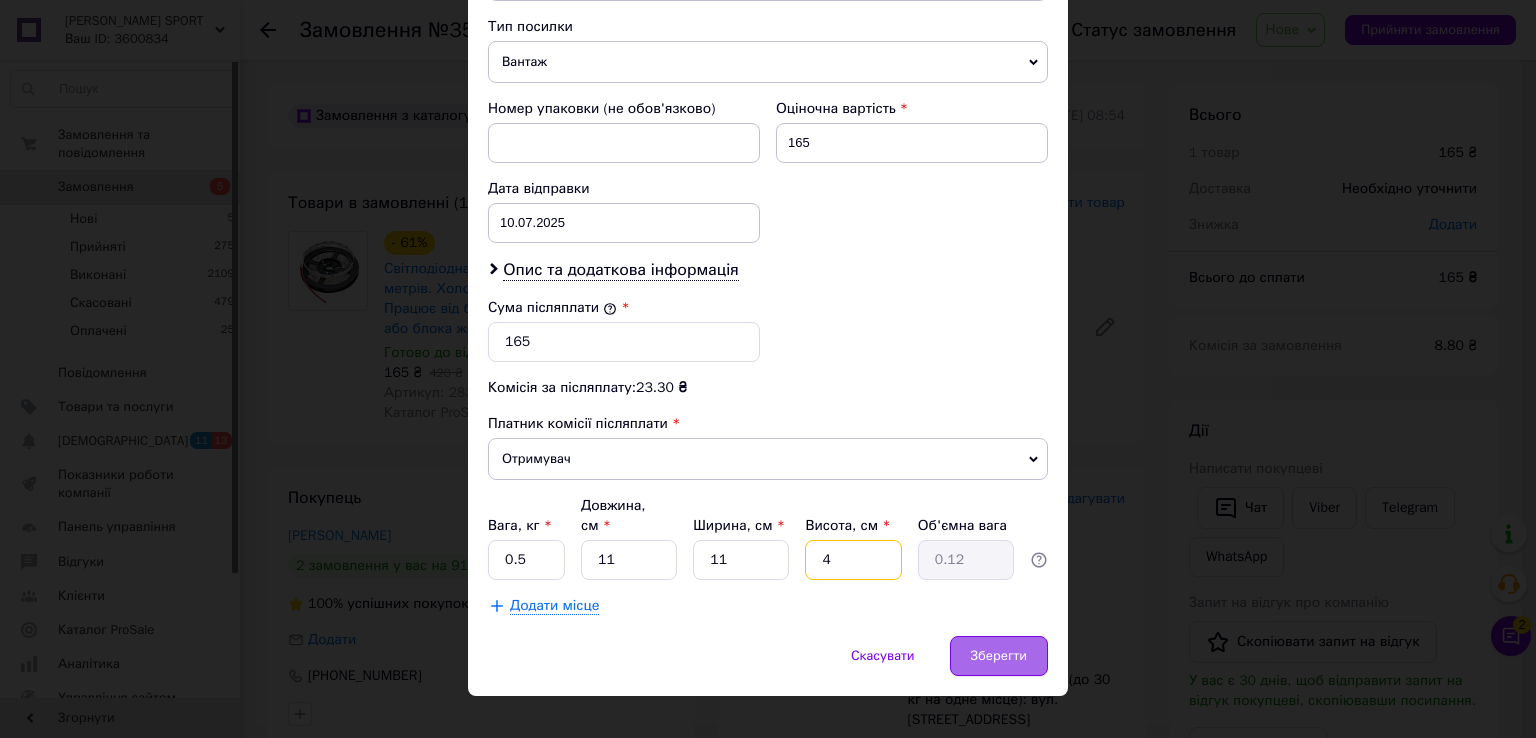 type on "4" 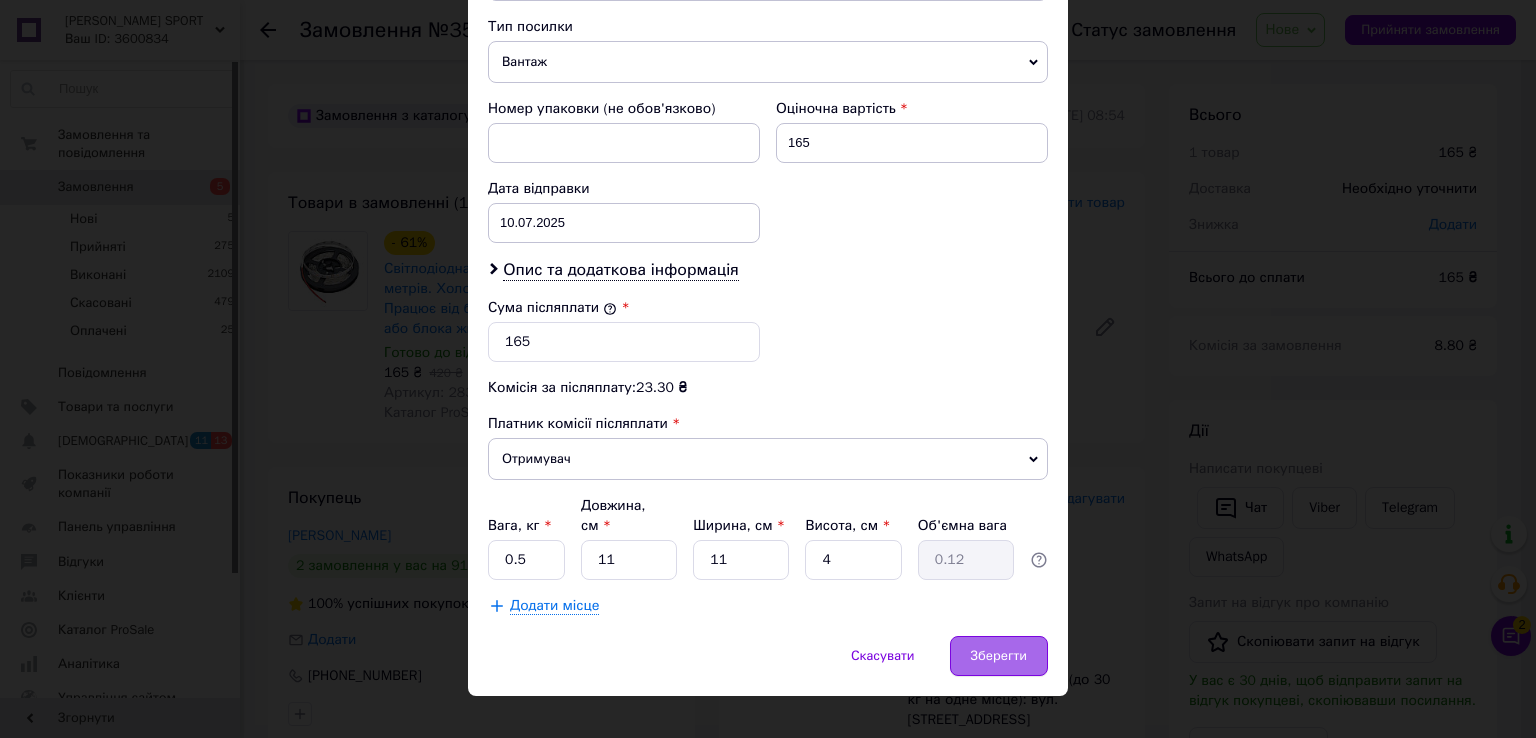 click on "Зберегти" at bounding box center (999, 656) 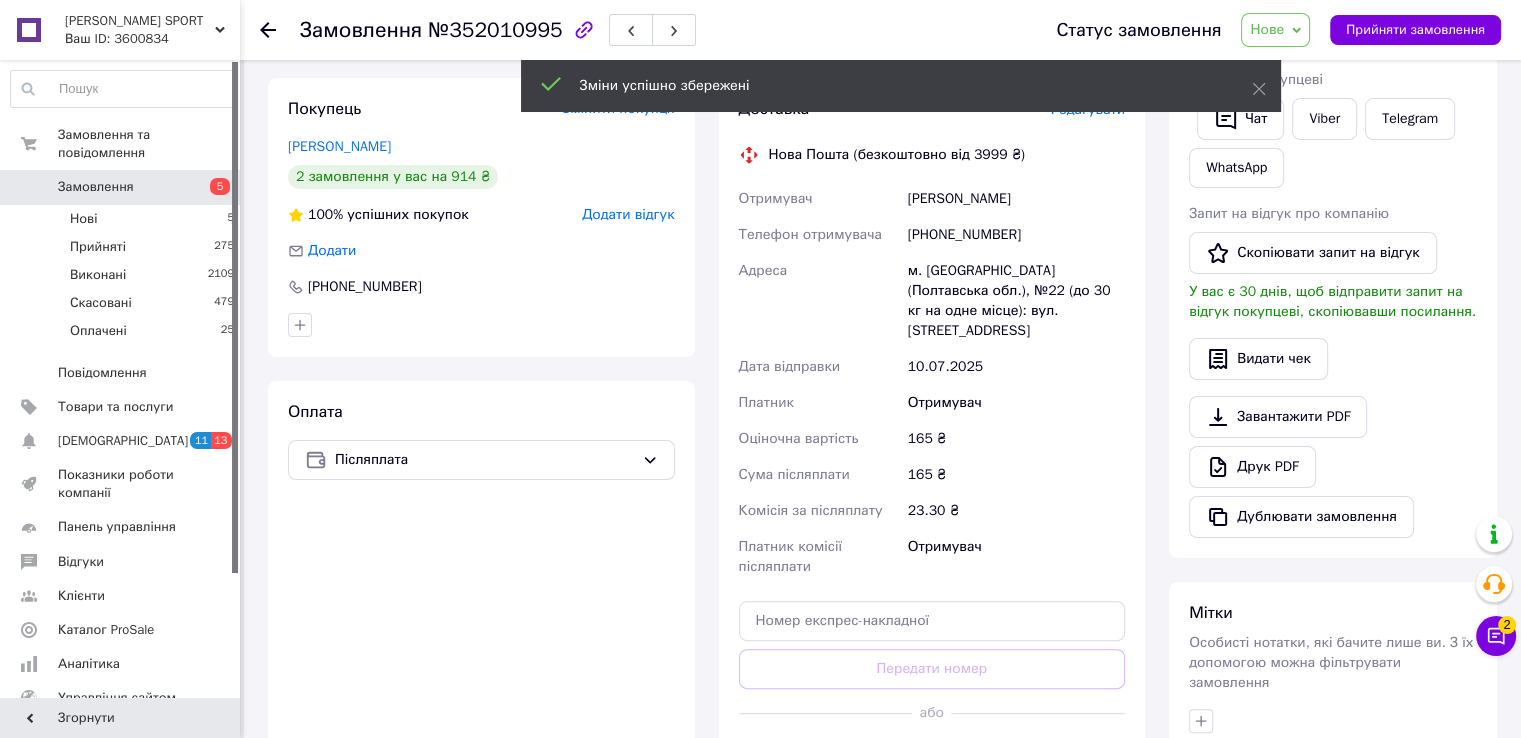scroll, scrollTop: 400, scrollLeft: 0, axis: vertical 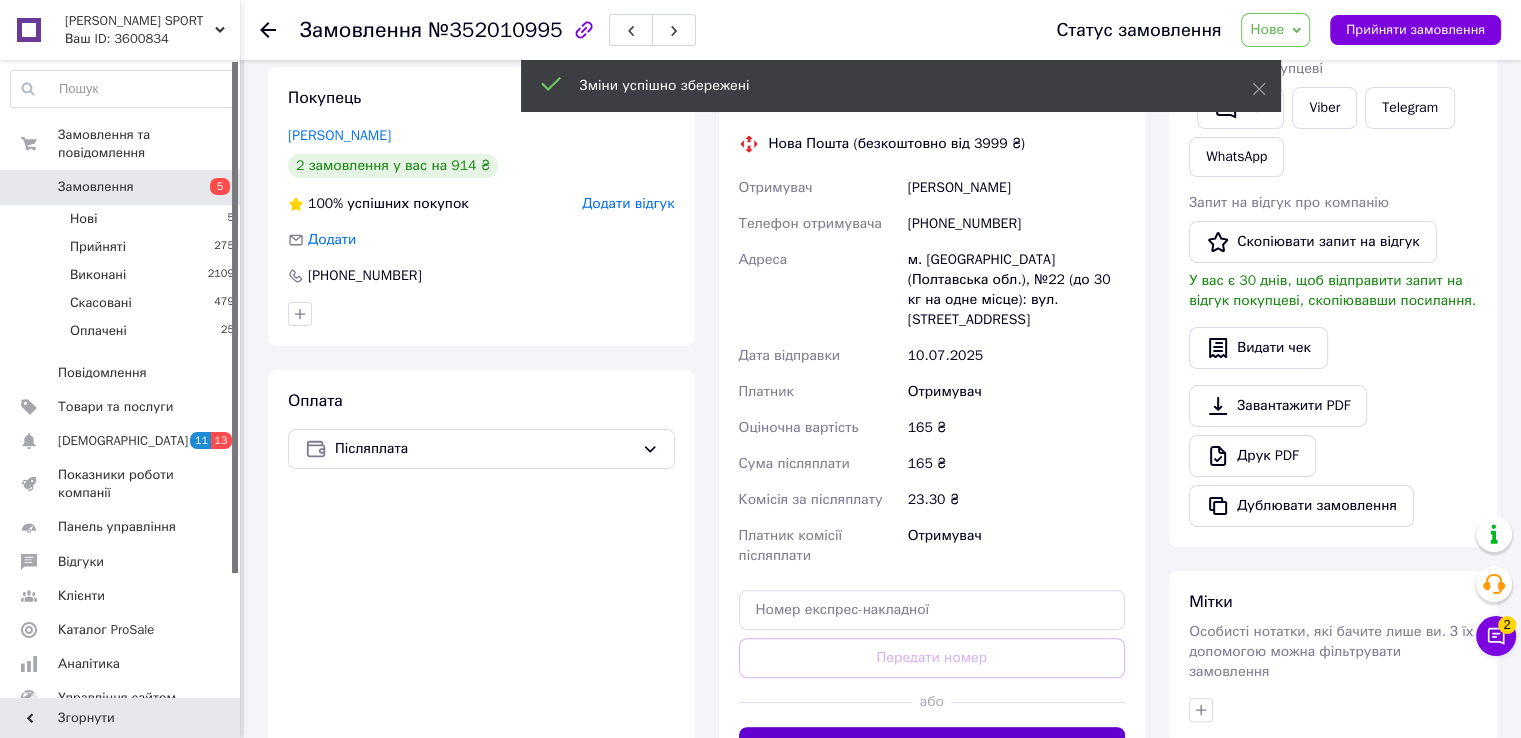 click on "Згенерувати ЕН" at bounding box center (932, 747) 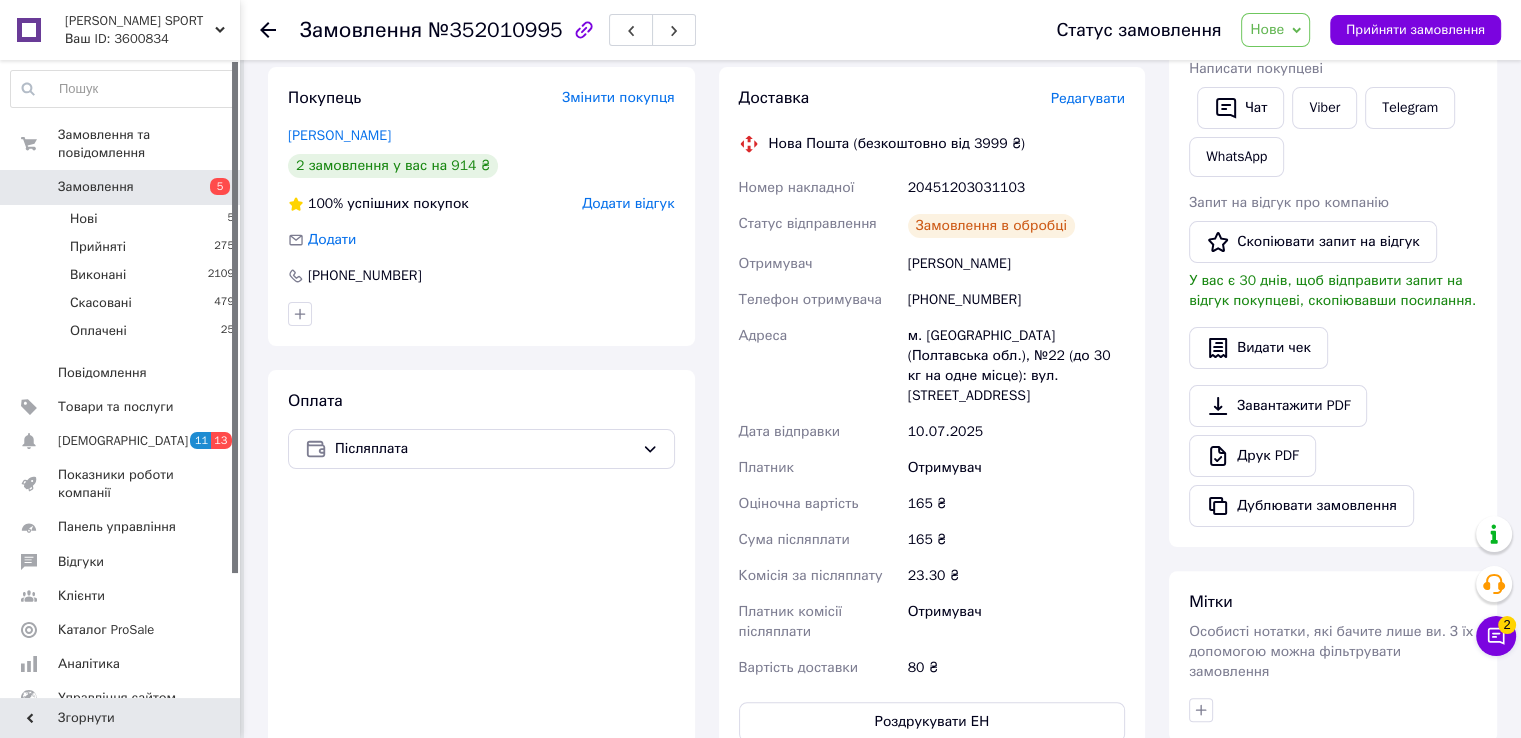 click on "Замовлення" at bounding box center (121, 187) 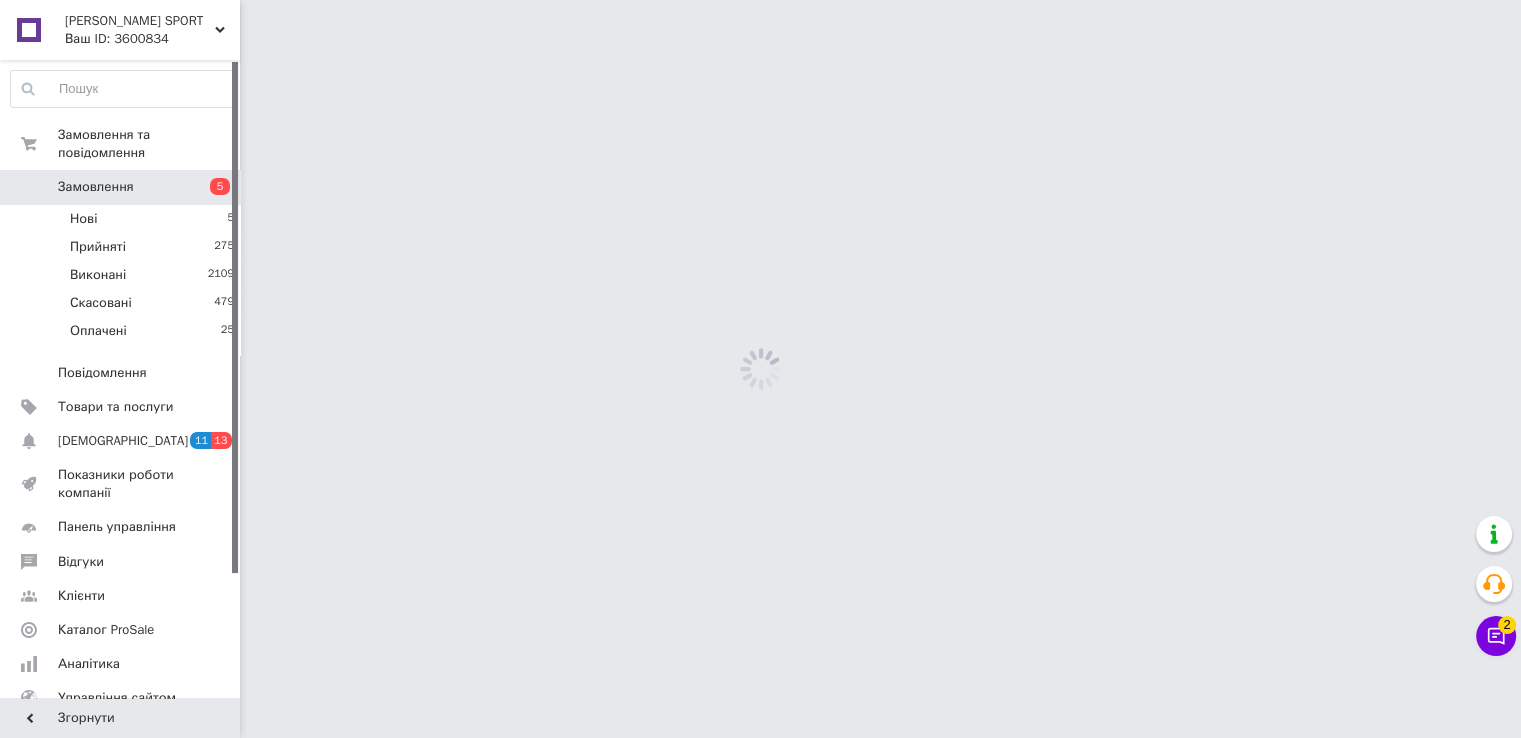 scroll, scrollTop: 0, scrollLeft: 0, axis: both 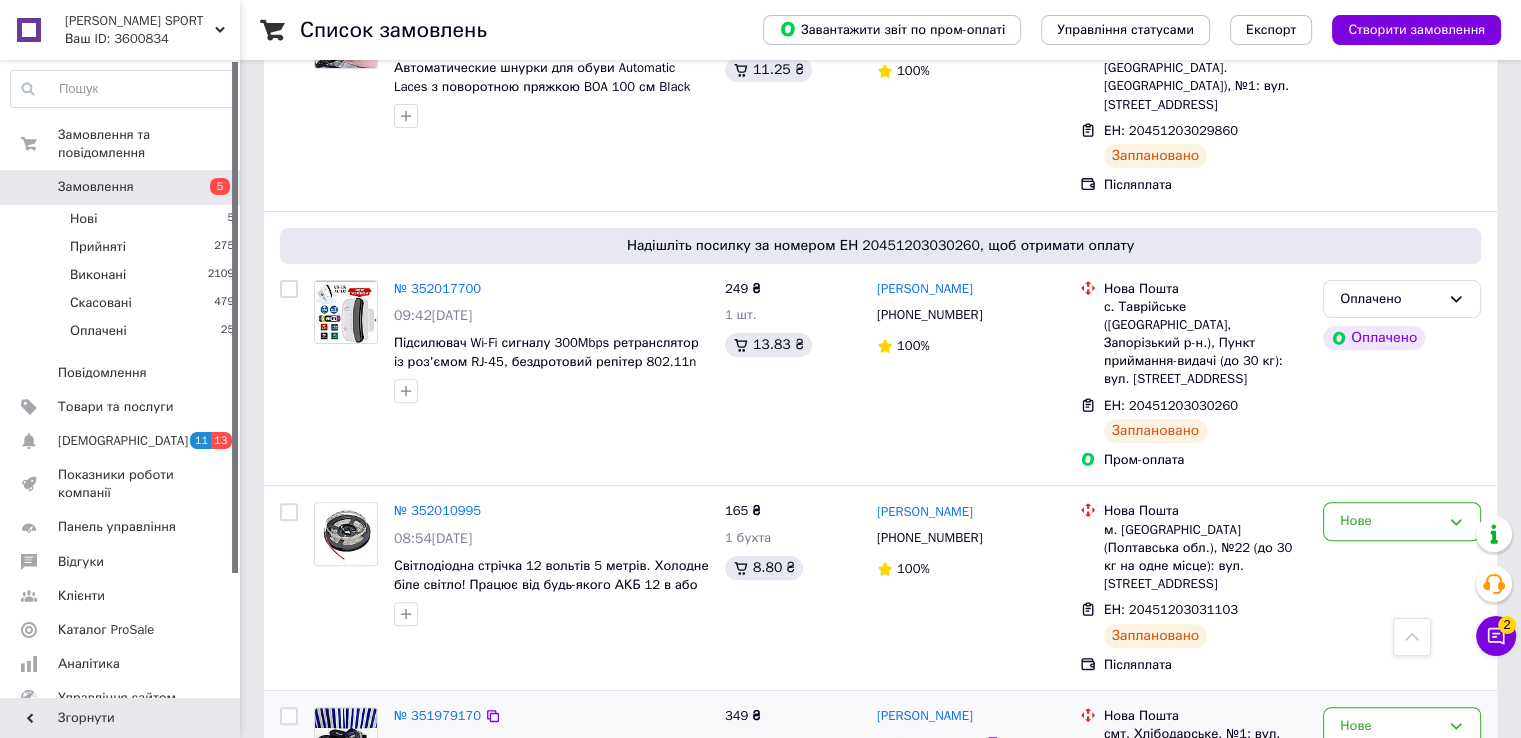 click at bounding box center [346, 739] 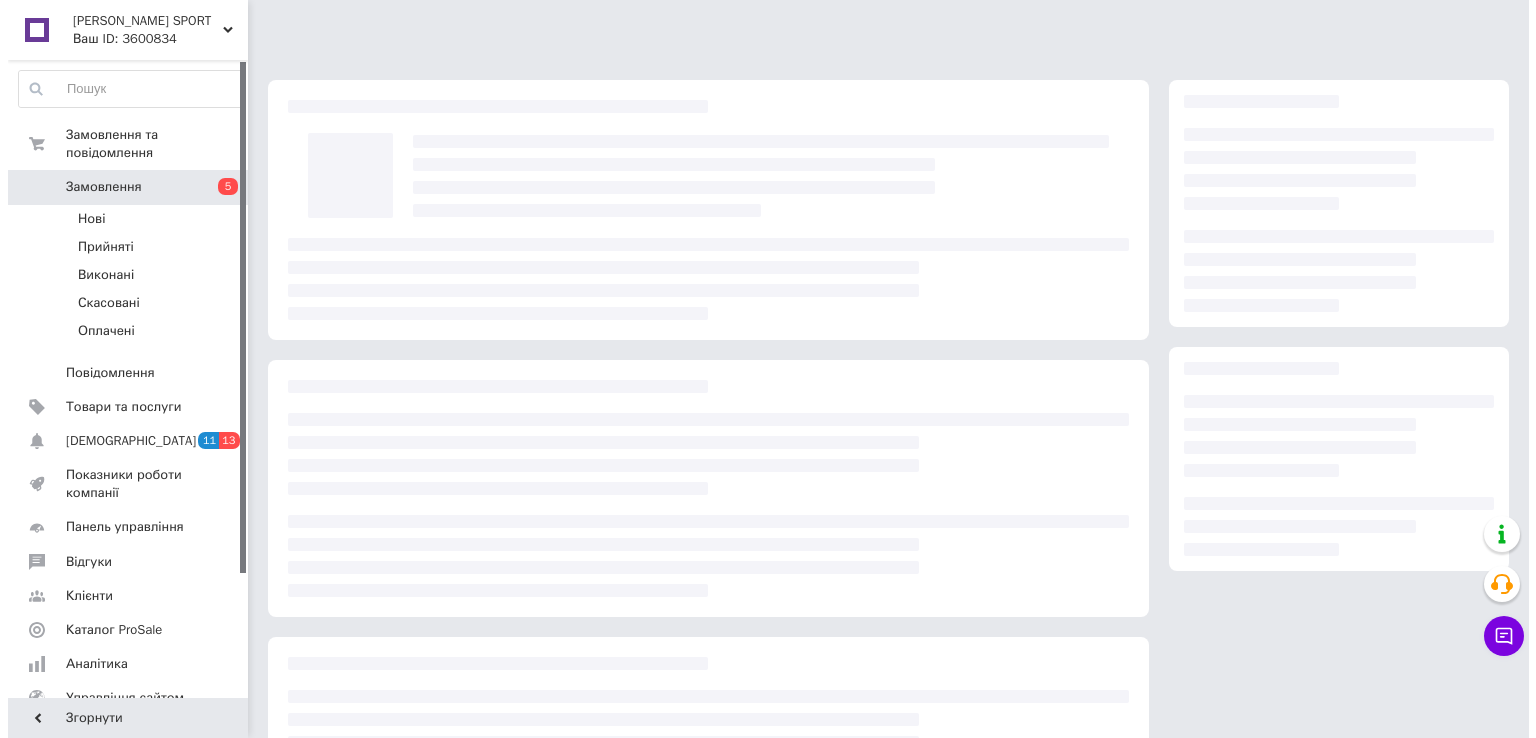 scroll, scrollTop: 0, scrollLeft: 0, axis: both 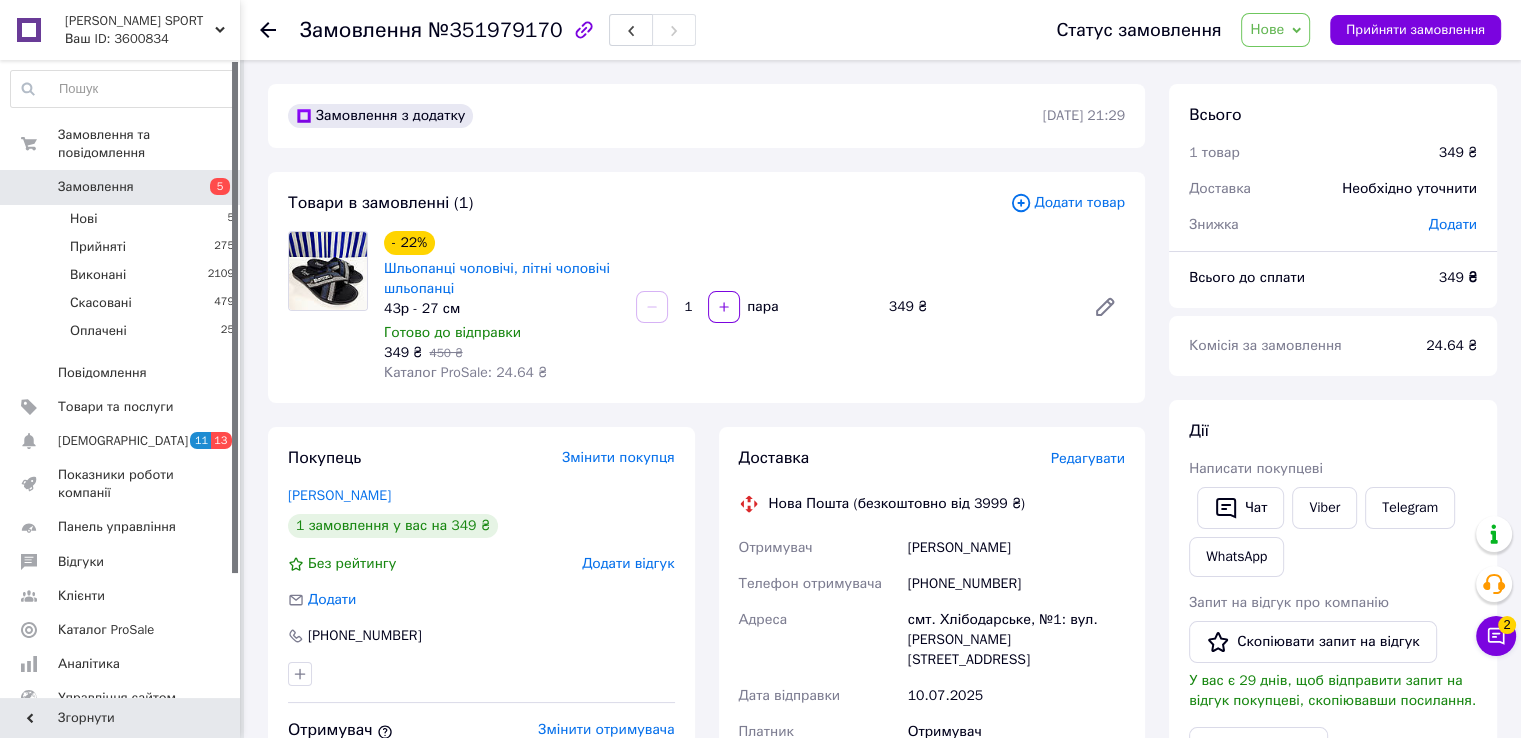 click on "Редагувати" at bounding box center (1088, 458) 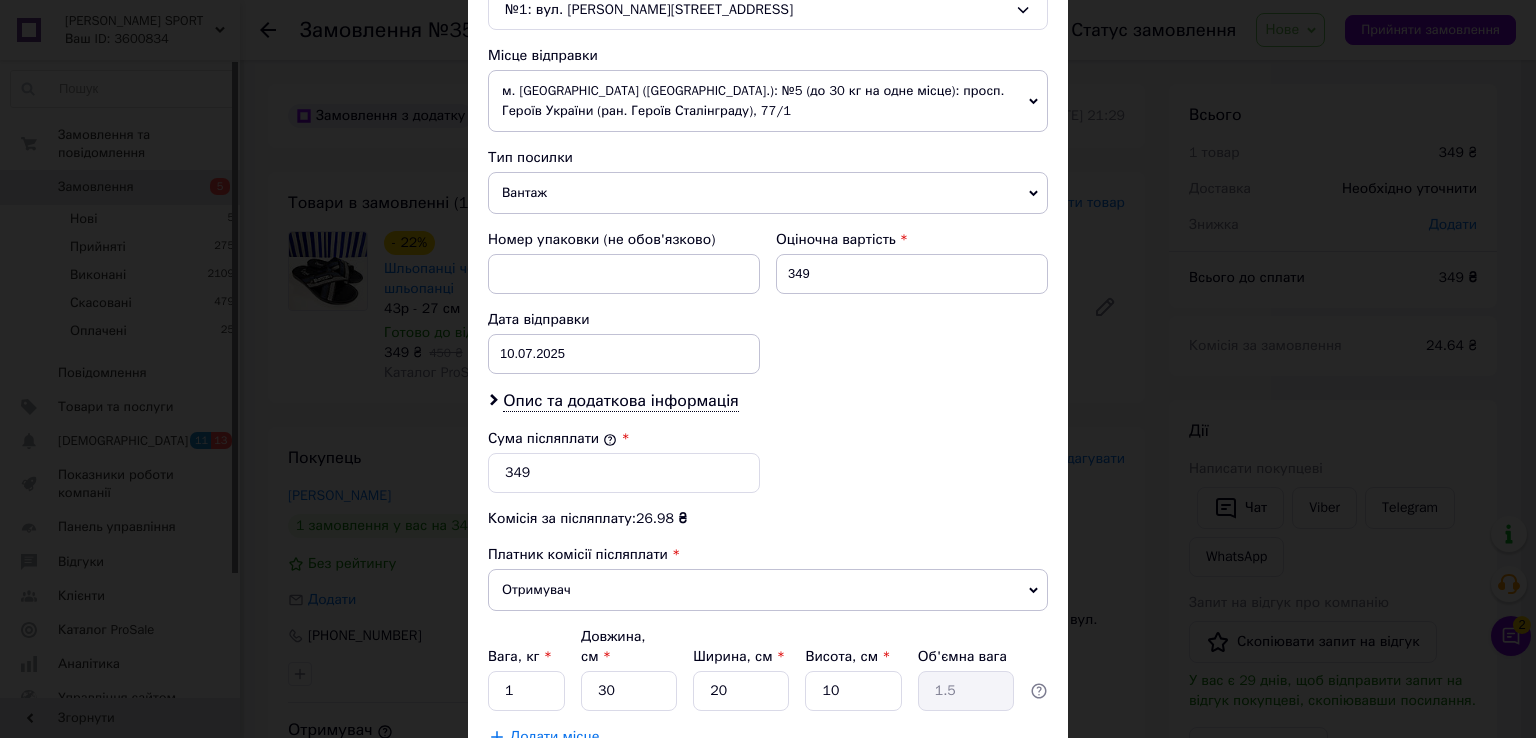 scroll, scrollTop: 802, scrollLeft: 0, axis: vertical 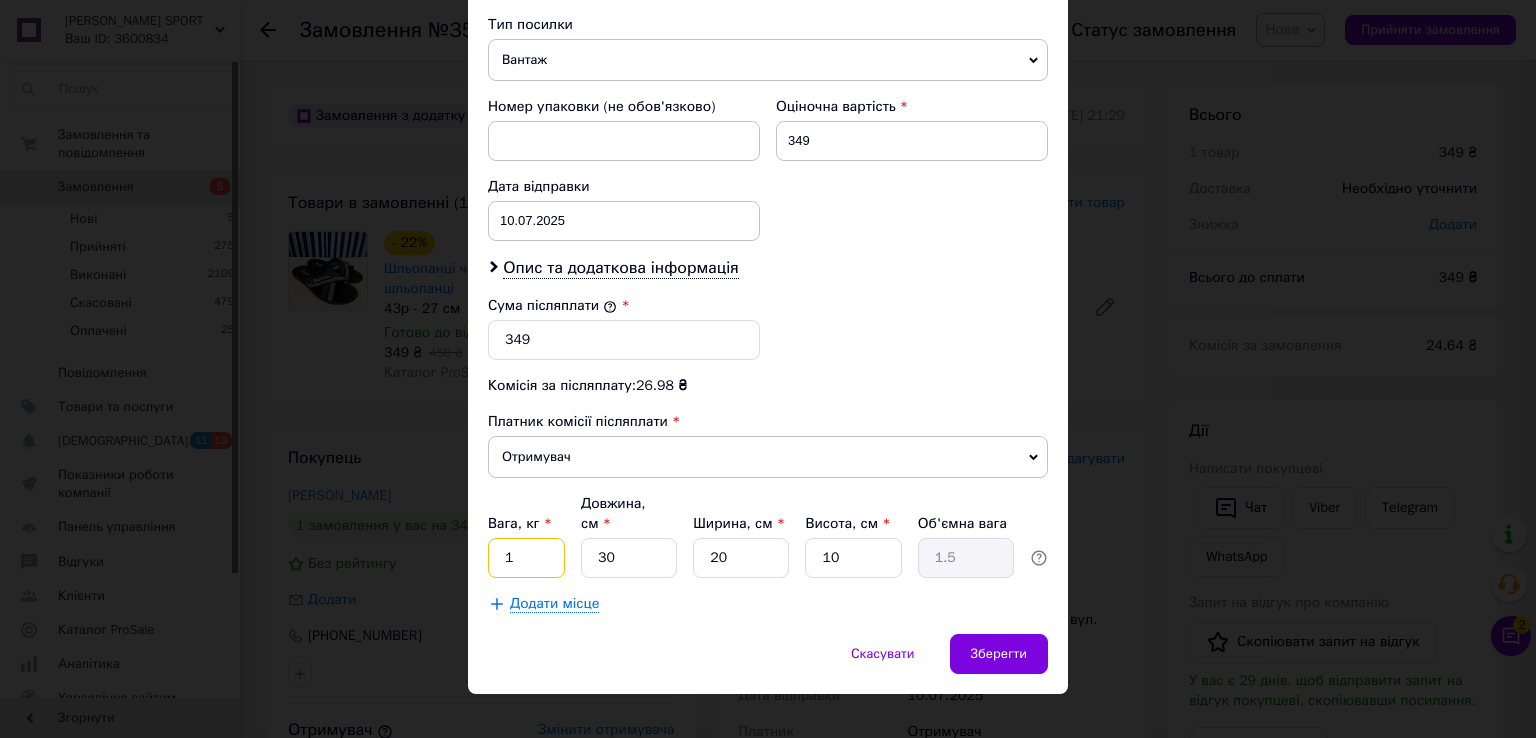 click on "1" at bounding box center [526, 558] 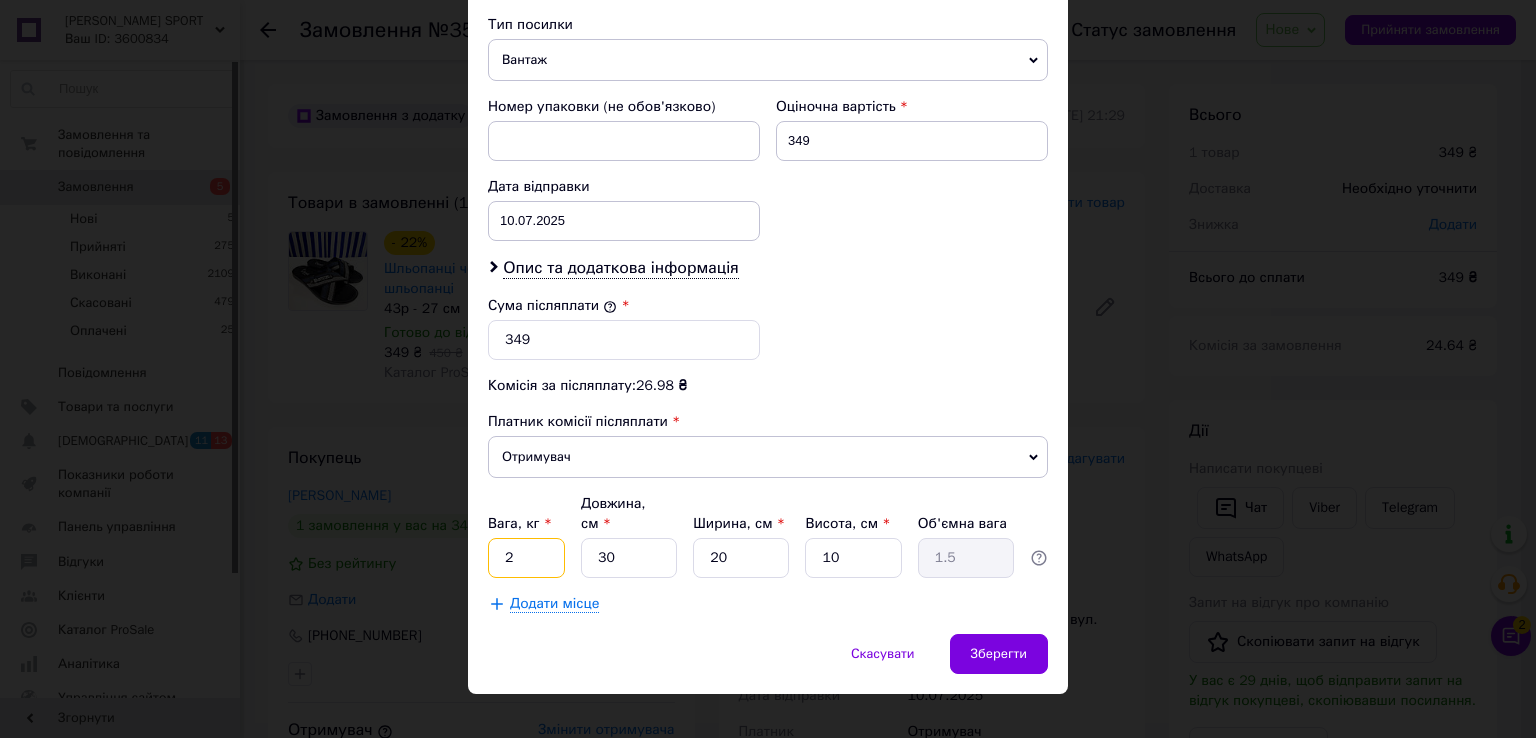 type on "2" 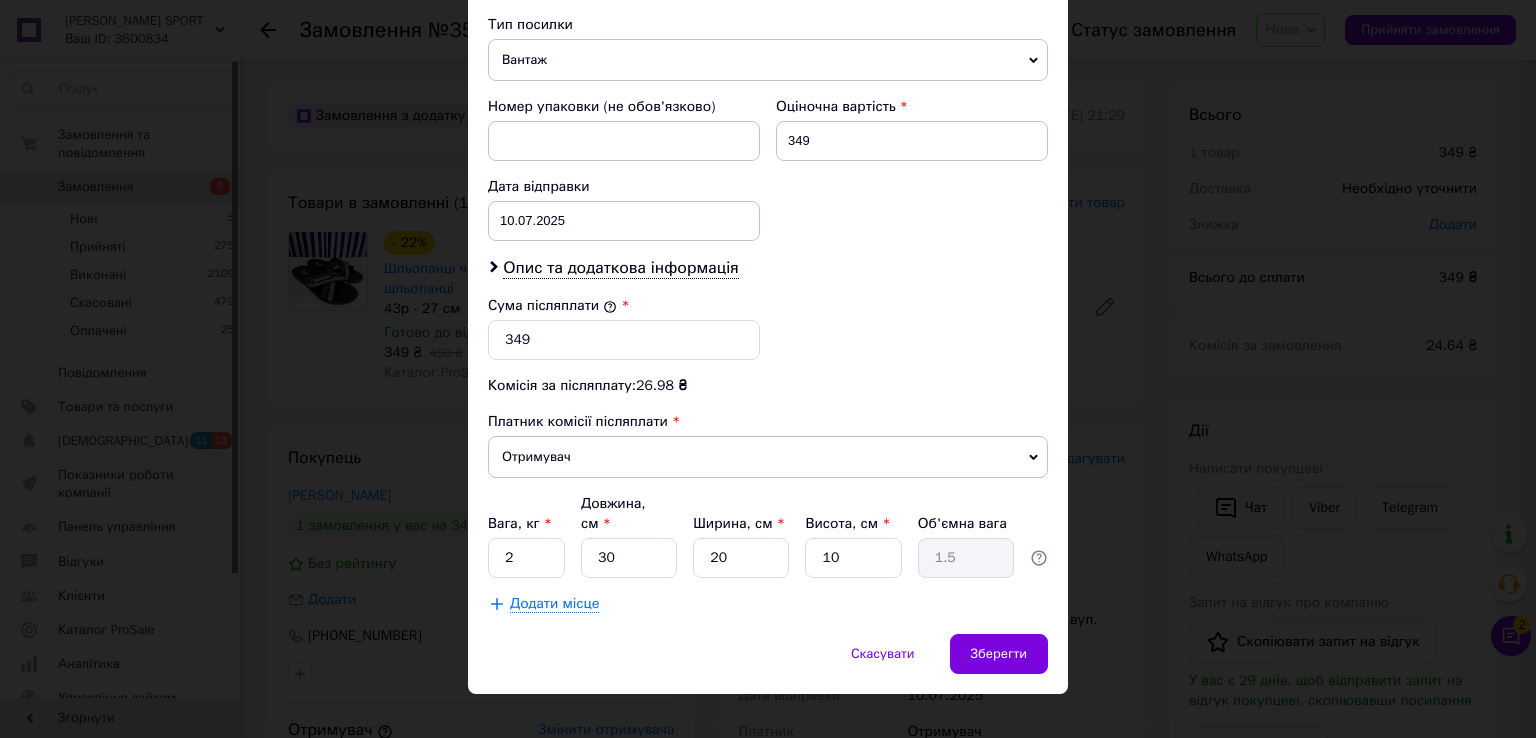 click on "Спосіб доставки Нова Пошта (безкоштовно від 3999 ₴) Платник Отримувач Відправник Прізвище отримувача [PERSON_NAME] Ім'я отримувача [PERSON_NAME] батькові отримувача Телефон отримувача [PHONE_NUMBER] Тип доставки У відділенні Кур'єром В поштоматі Місто смт. Хлібодарське Відділення №1: вул. [PERSON_NAME][STREET_ADDRESS] Місце відправки м. [GEOGRAPHIC_DATA] ([GEOGRAPHIC_DATA].): №5 (до 30 кг на одне місце): просп. Героїв України (ран. Героїв Сталінграду), 77/1 [GEOGRAPHIC_DATA]: №2: вул. [GEOGRAPHIC_DATA], 16 ([GEOGRAPHIC_DATA], 7 км) Додати ще місце відправки Тип посилки Вантаж Документи Номер упаковки (не обов'язково) 349 Дата відправки" at bounding box center (768, -19) 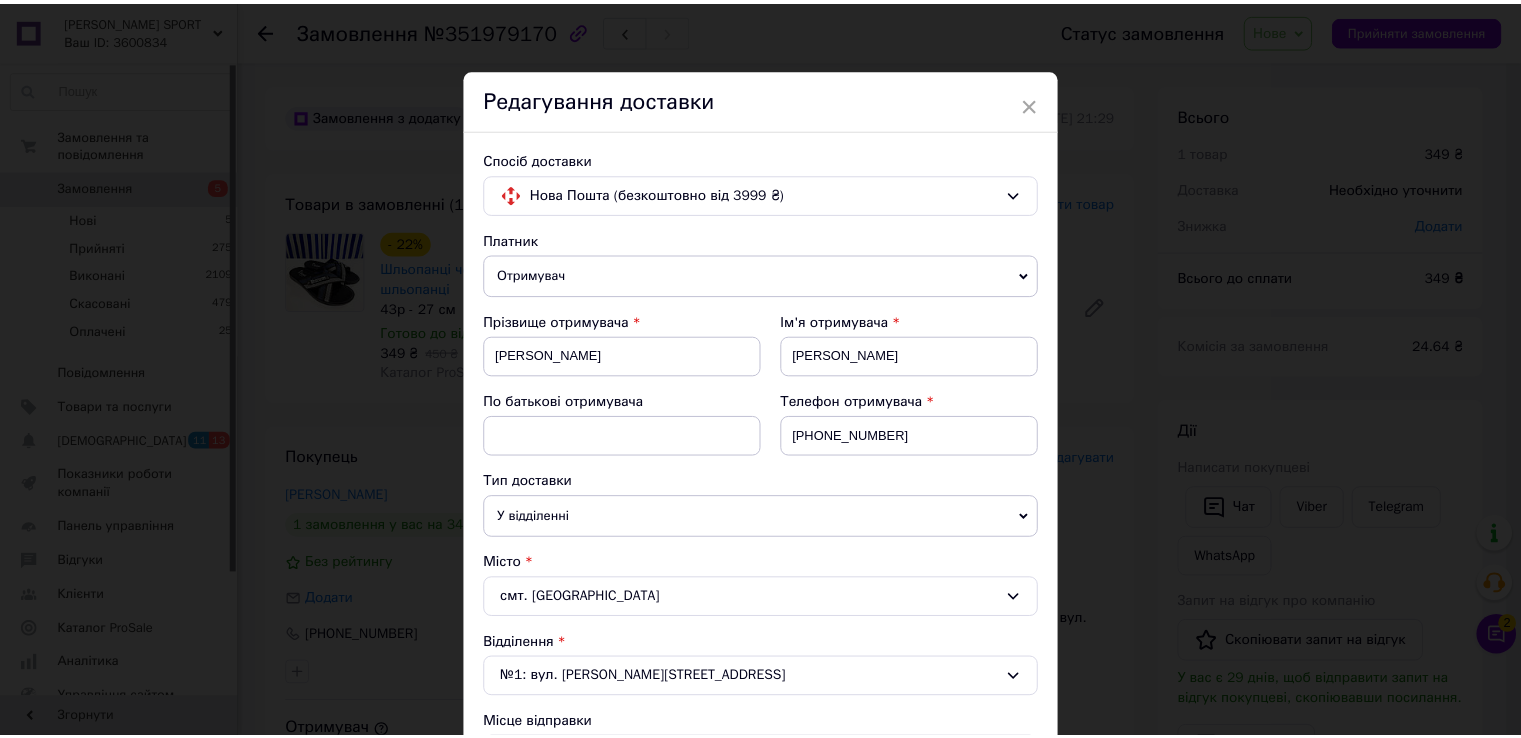 scroll, scrollTop: 0, scrollLeft: 0, axis: both 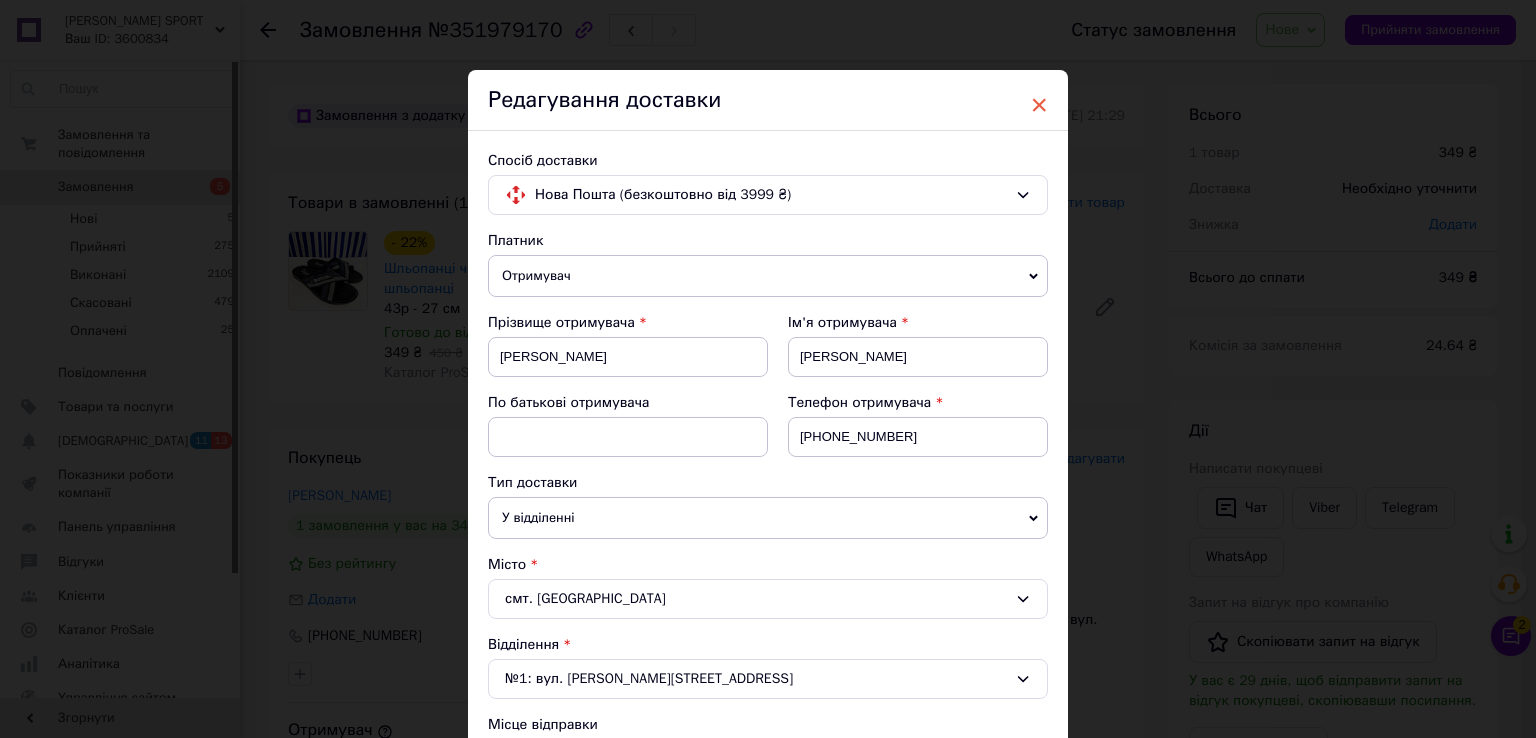 click on "×" at bounding box center (1039, 105) 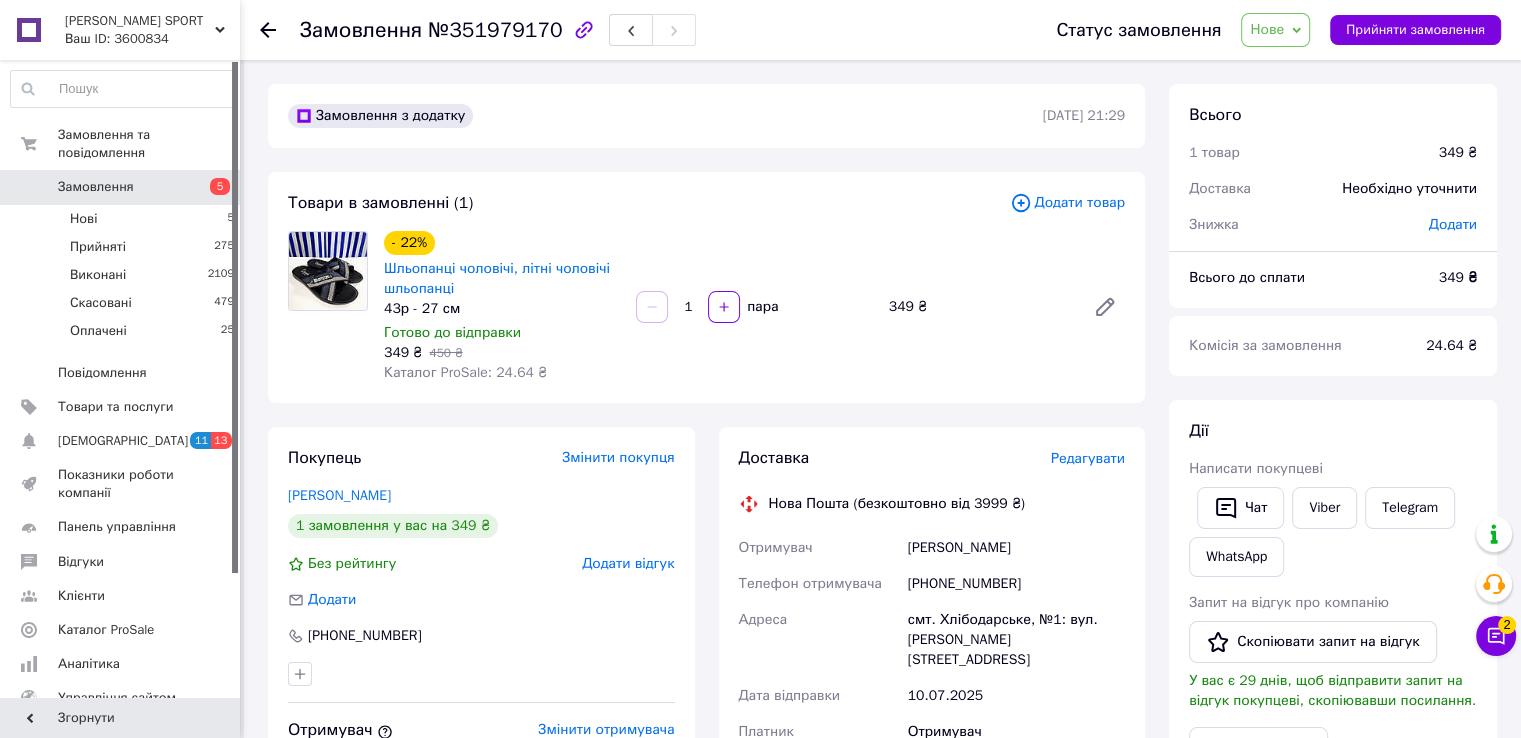 click on "Додати товар" at bounding box center (1067, 203) 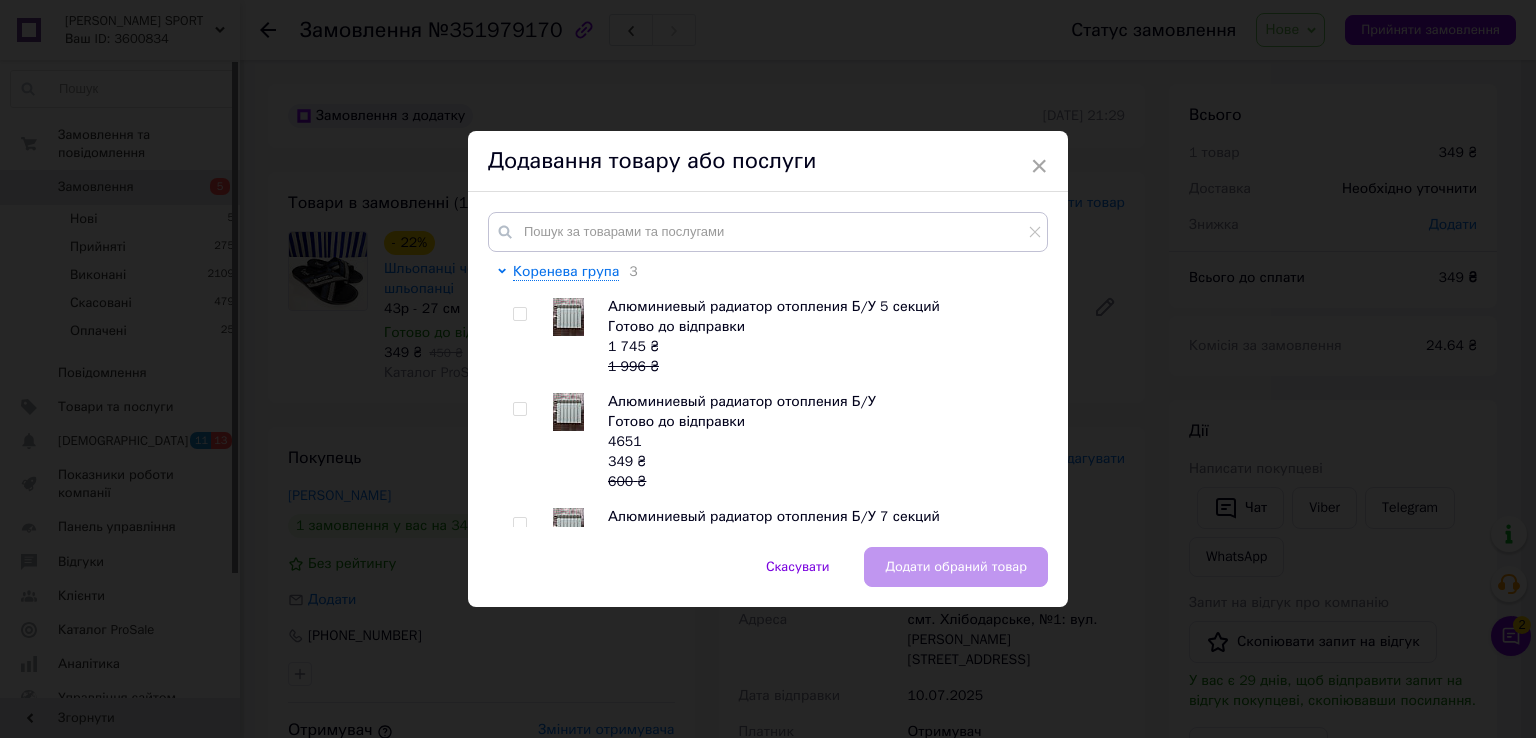 click on "Коренева група 3 Алюминиевый радиатор отопления Б/У 5 секций Готово до відправки 1 745   ₴ 1 996   ₴ Алюминиевый радиатор отопления Б/У [GEOGRAPHIC_DATA] до відправки 4651 349   ₴ 600   ₴ Алюминиевый радиатор отопления Б/У 7 секций Готово до відправки 2 443   ₴ 2 694   ₴ Чехол Samsung Galaxy A71 5G Готово до відправки: 1 А71 5G 149   ₴ 270   ₴ Дутики зимние на меху Немає в наявності 8102 1 400   ₴ Дутики зимние на меху 40р - 24.5 см Немає в наявності 1 400   ₴ Зимові кросівки 39 BONA Чоловічі 92 BONA Великі розміри 35 BONA Жіночі (підліткові) 71 Устілки 5 Електротовари 14 BONA Сітка чоловічі 24 BONA Сітка жіночі (підліткові) 19 Adidas 3 24 Nike" at bounding box center [768, 369] 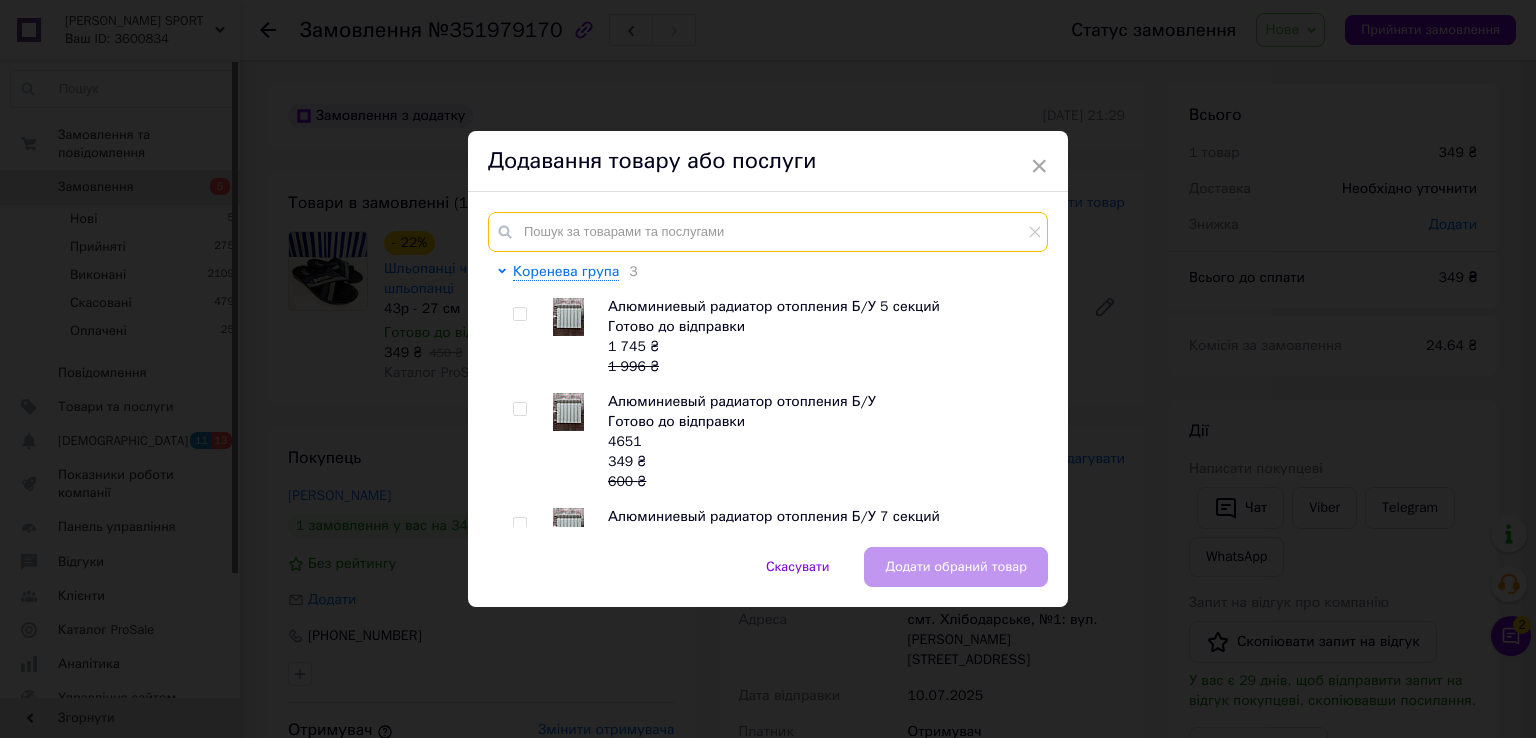 click at bounding box center [768, 232] 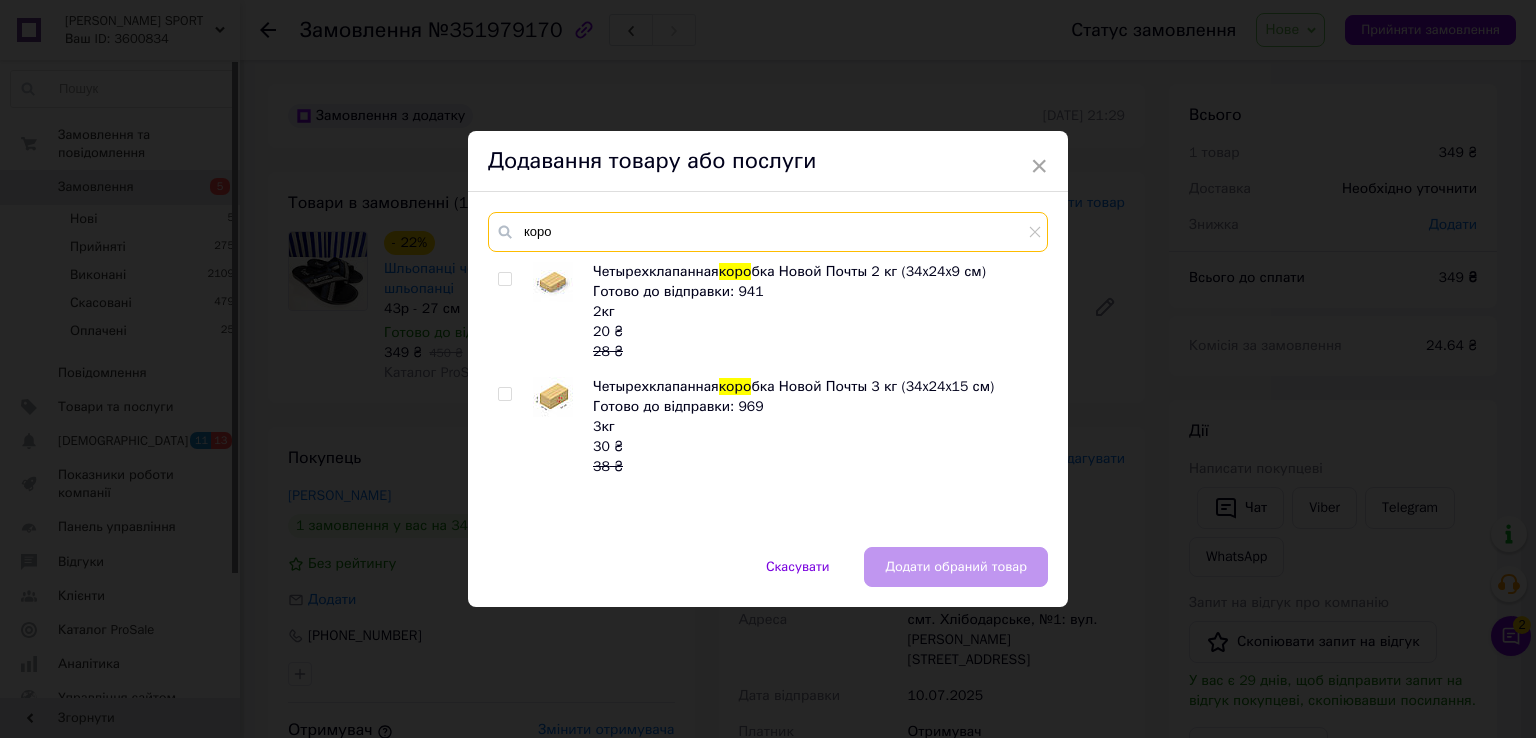 type on "коро" 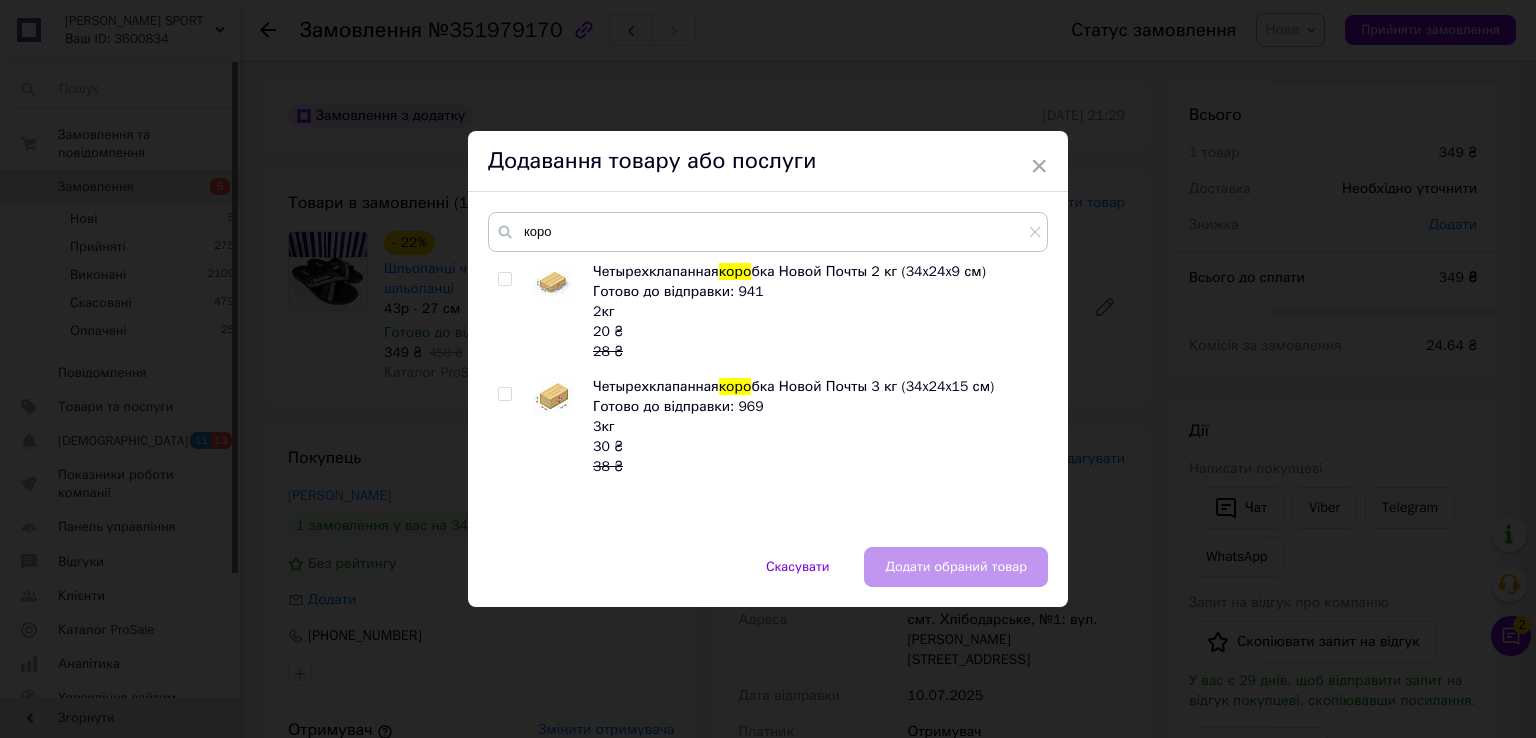 click at bounding box center [504, 279] 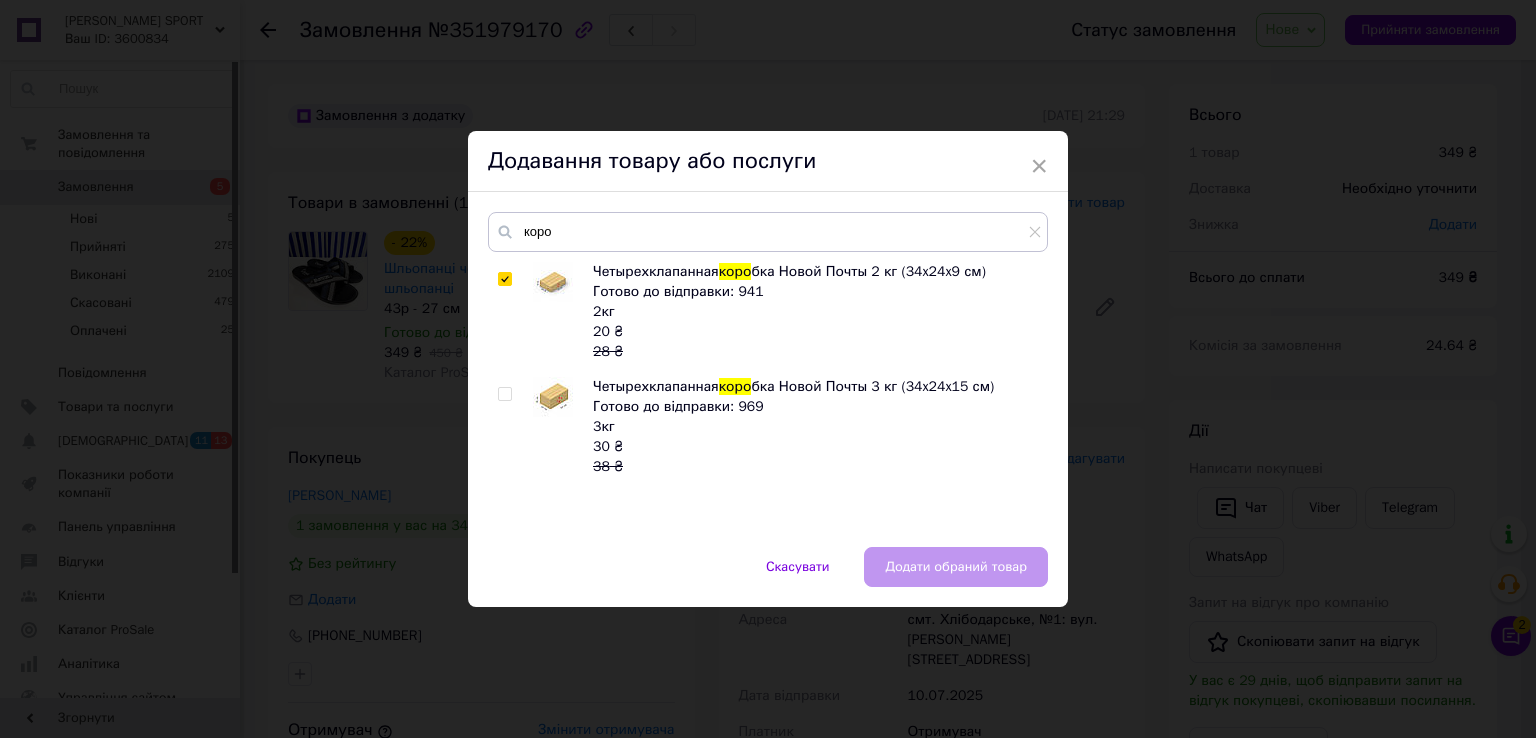 checkbox on "true" 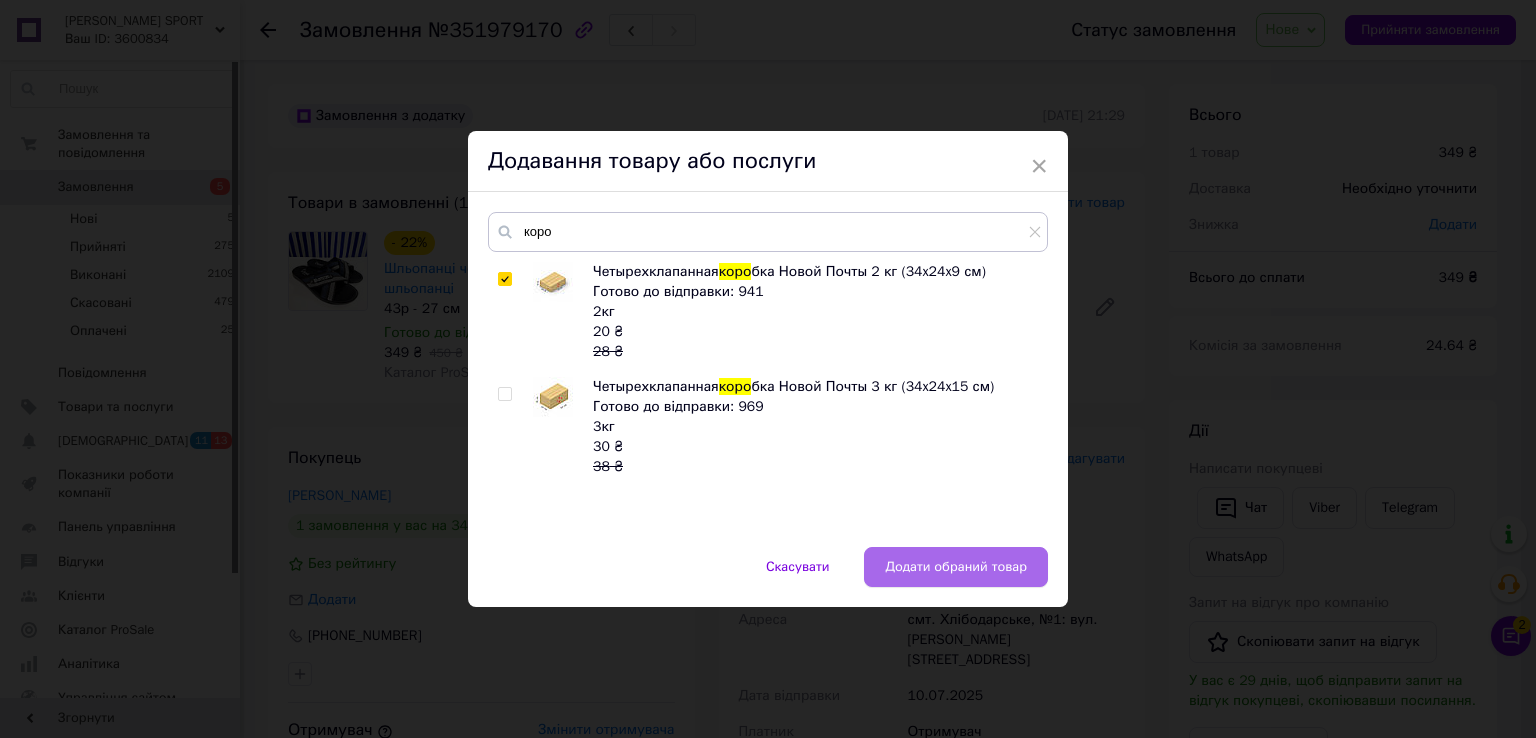 click on "Додати обраний товар" at bounding box center [956, 567] 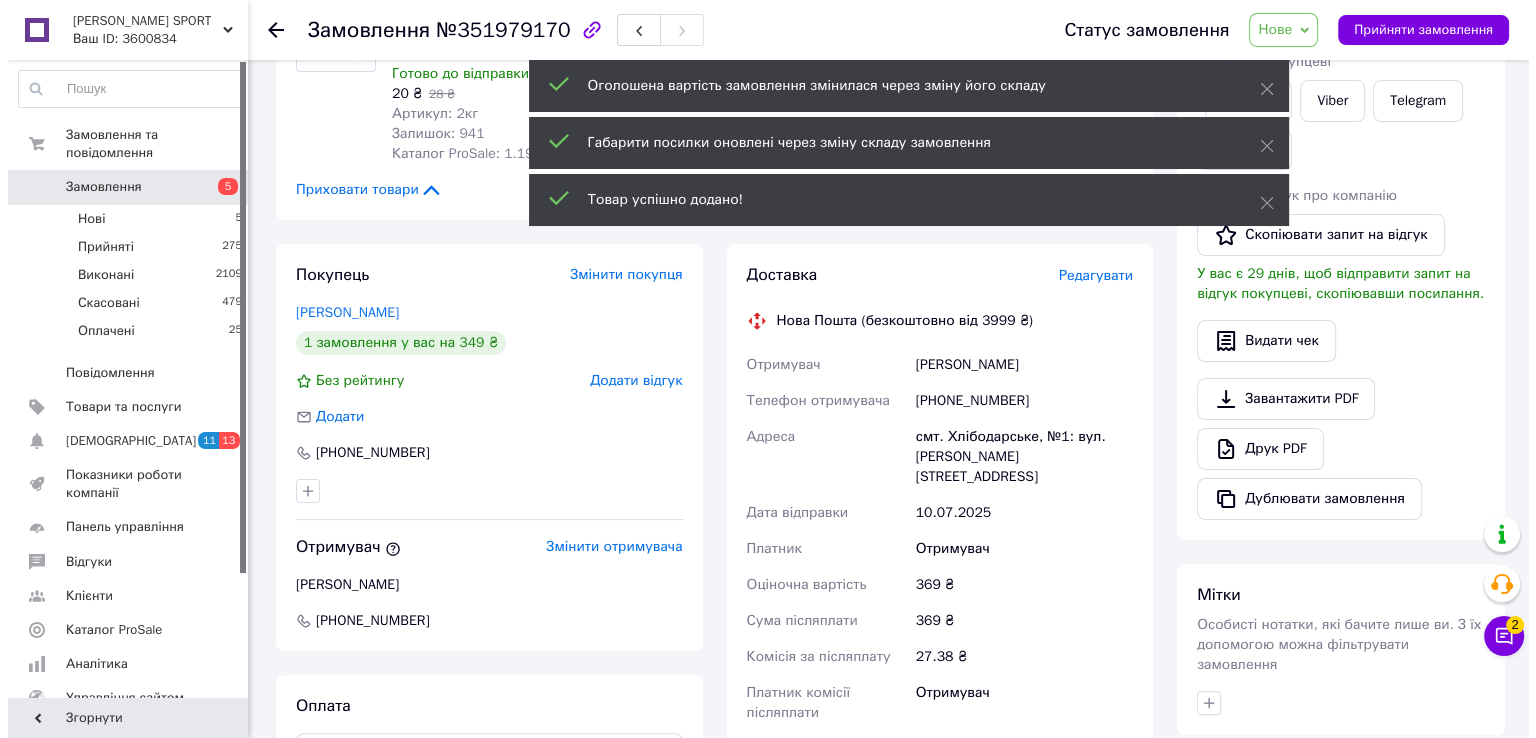 scroll, scrollTop: 300, scrollLeft: 0, axis: vertical 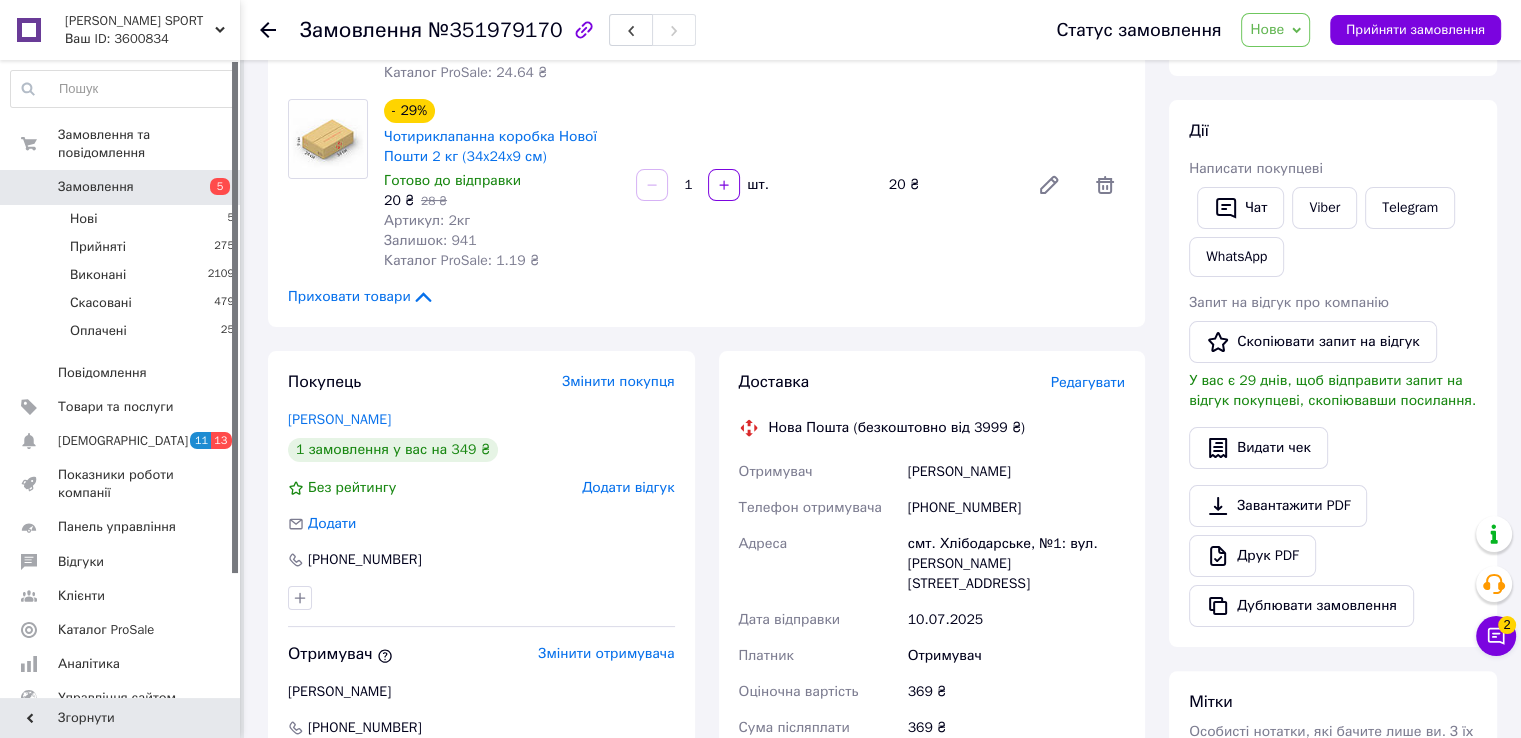 click on "Редагувати" at bounding box center (1088, 382) 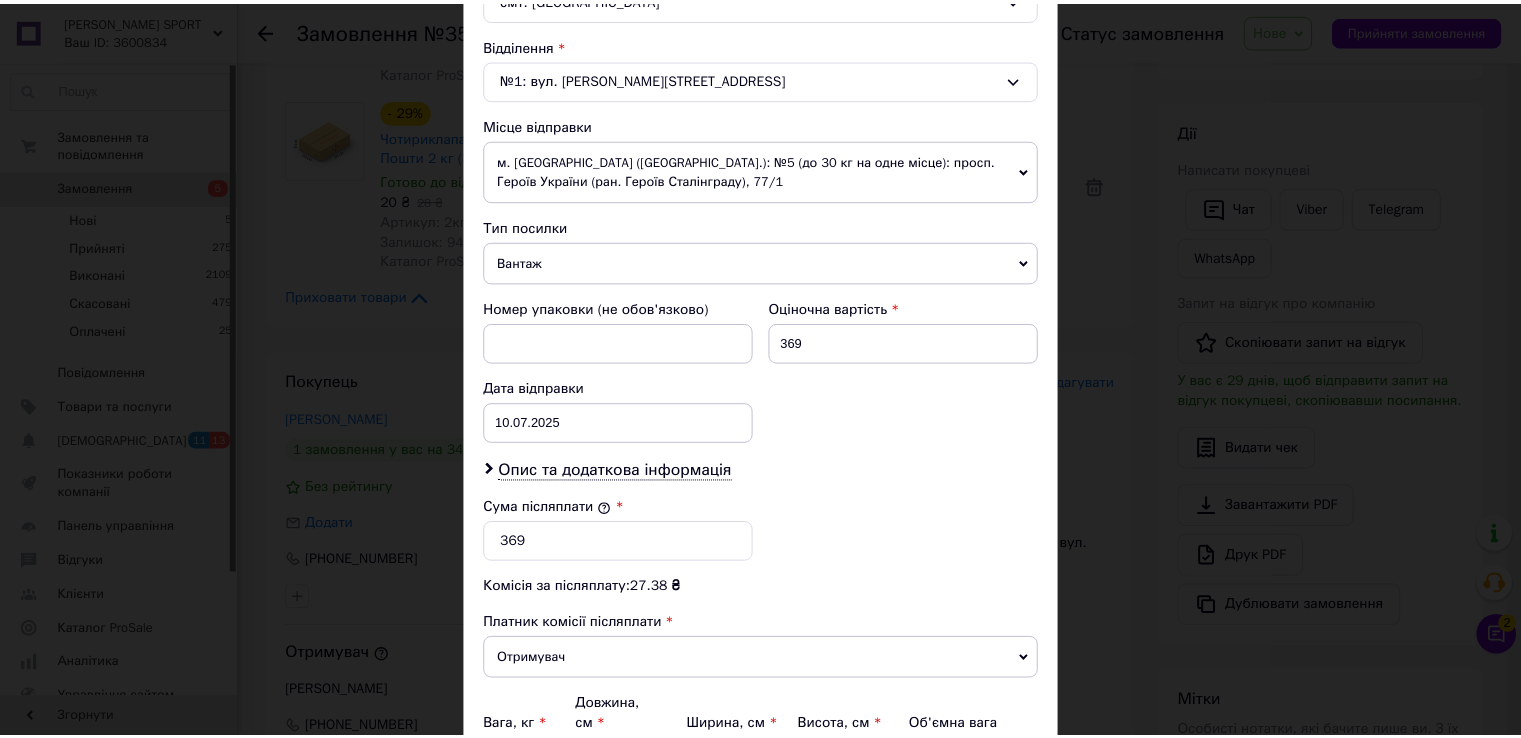 scroll, scrollTop: 802, scrollLeft: 0, axis: vertical 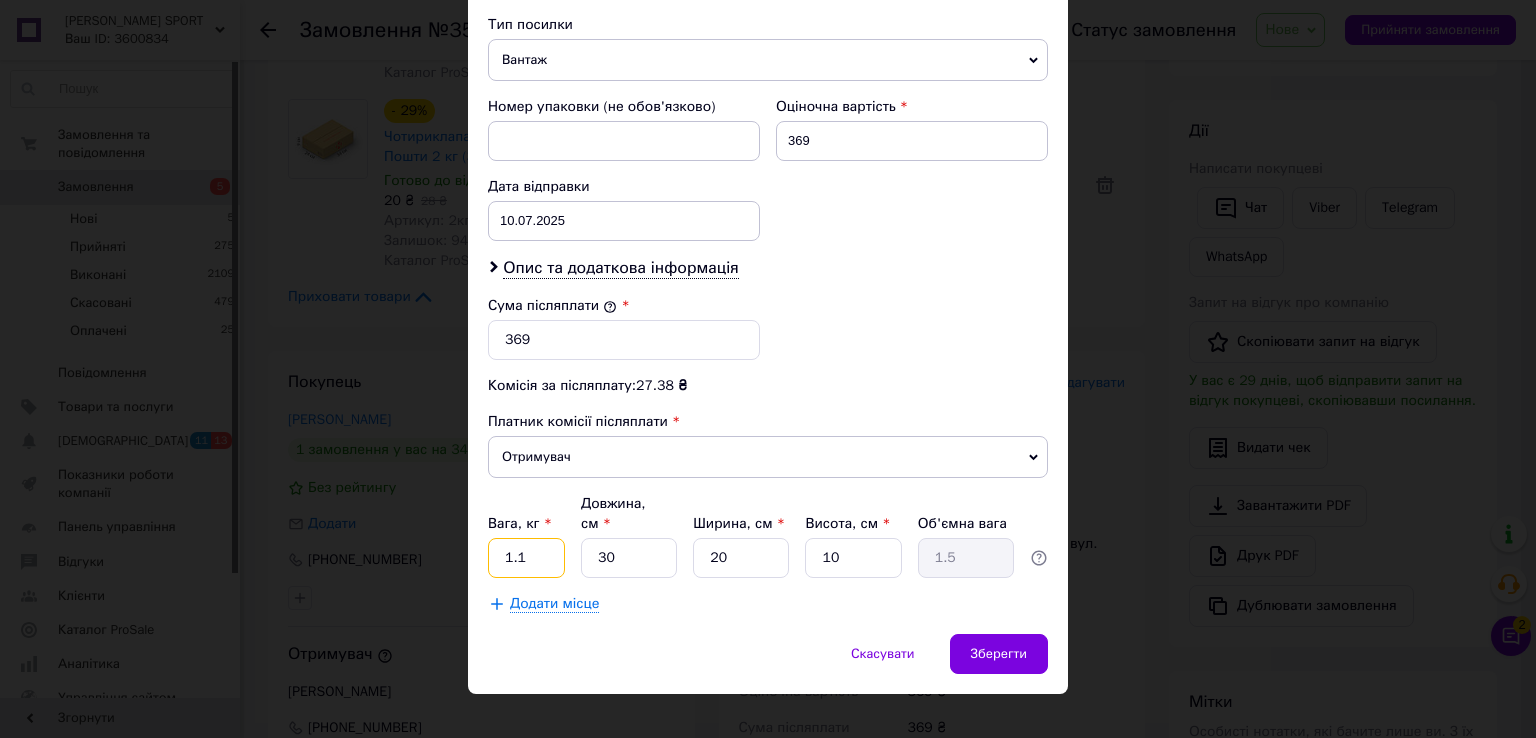 click on "1.1" at bounding box center (526, 558) 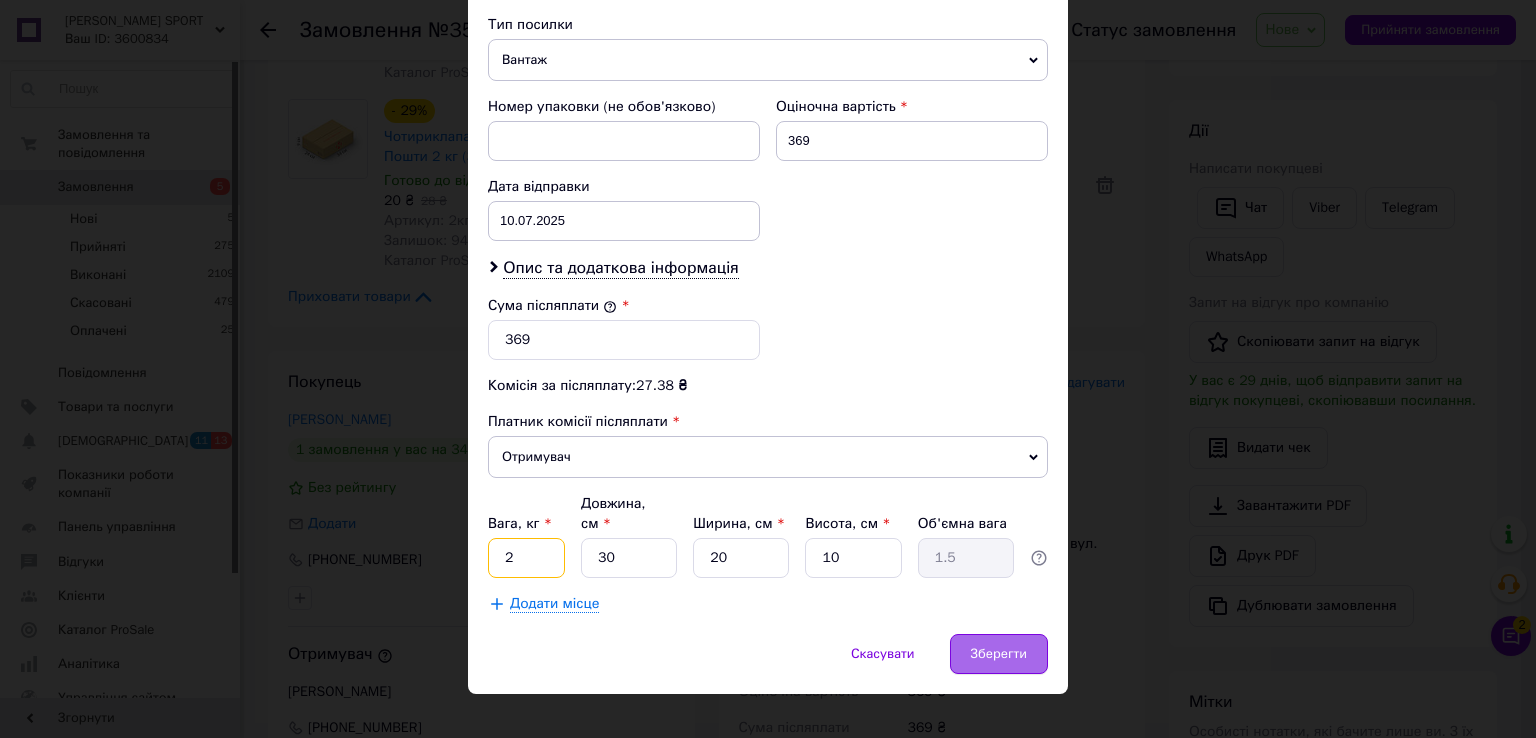 type on "2" 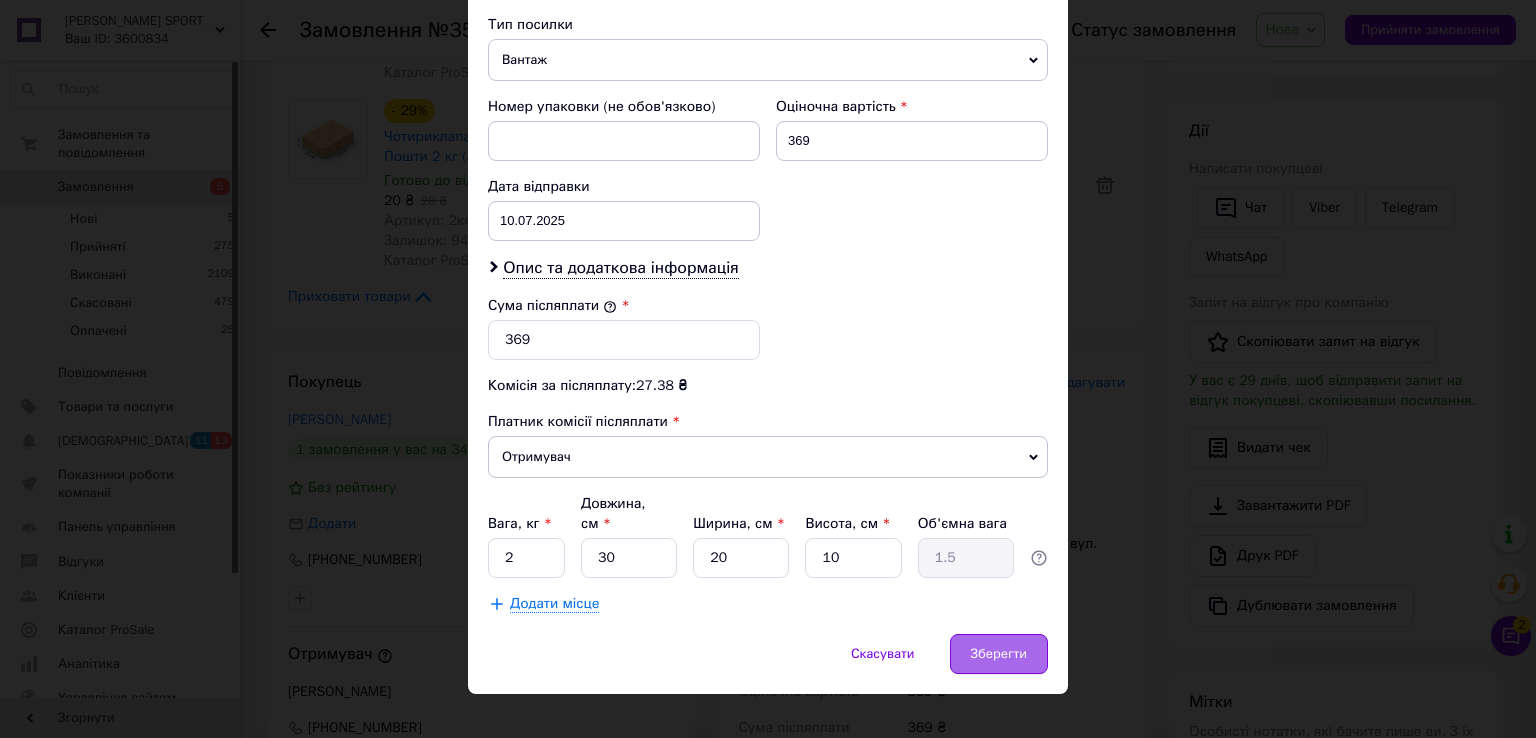 click on "Зберегти" at bounding box center [999, 654] 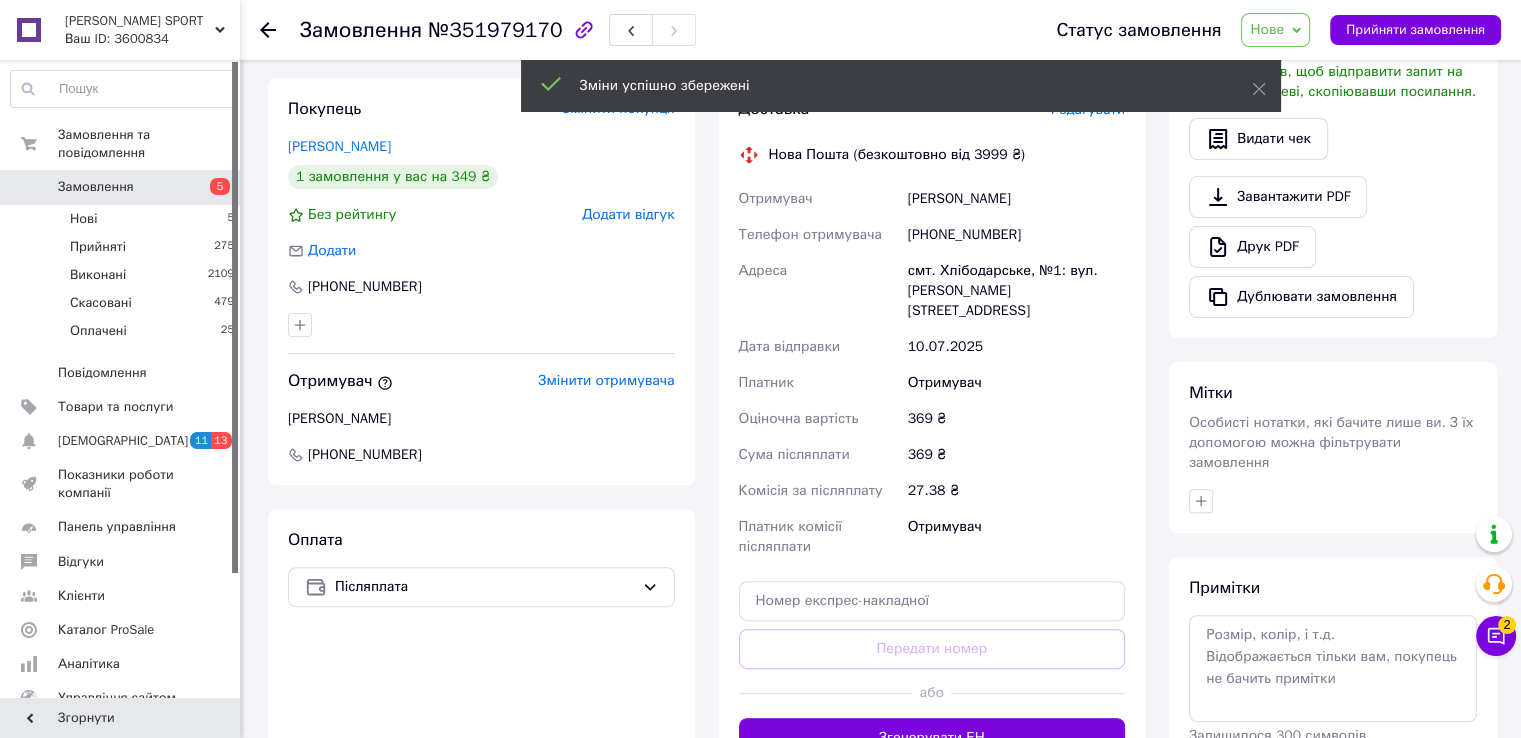 scroll, scrollTop: 600, scrollLeft: 0, axis: vertical 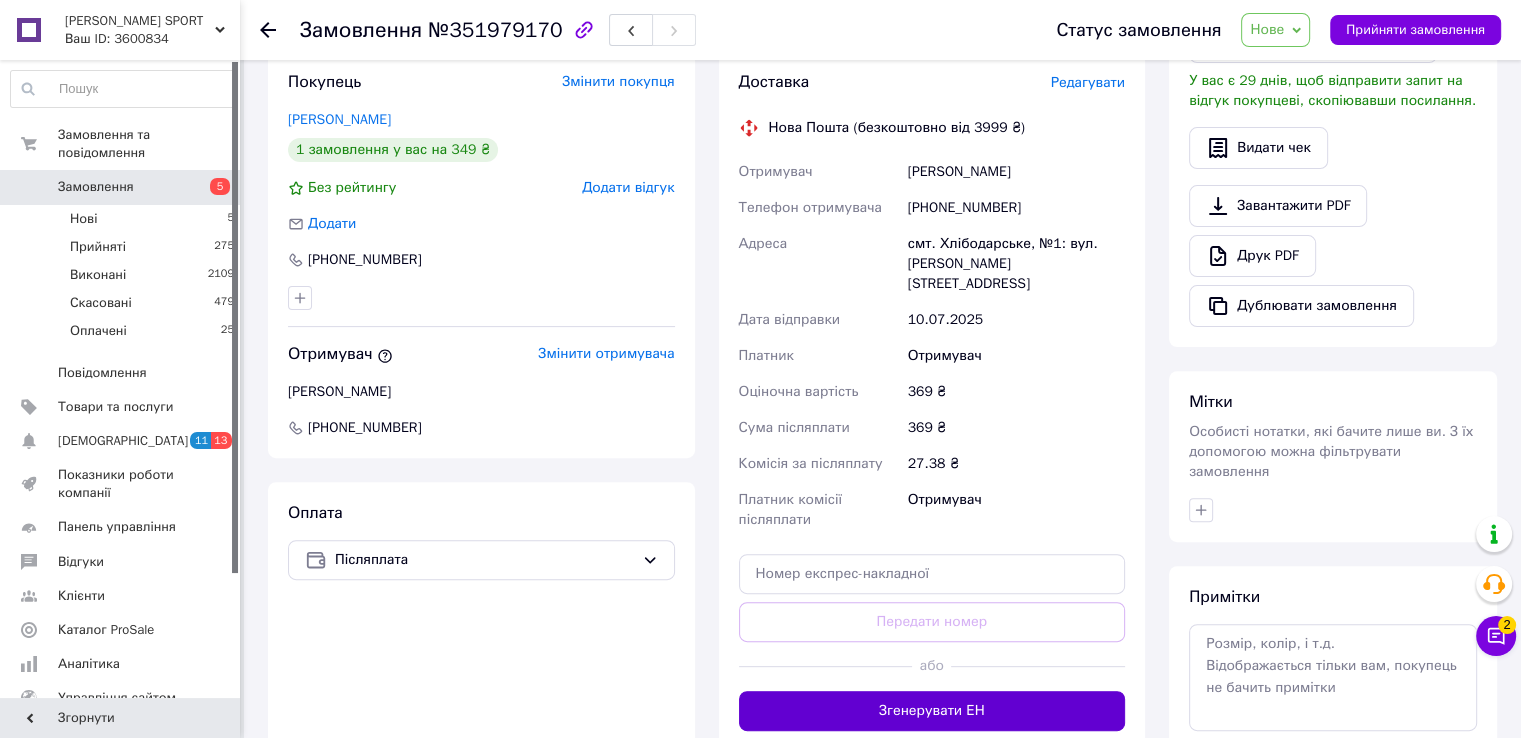 click on "Згенерувати ЕН" at bounding box center [932, 711] 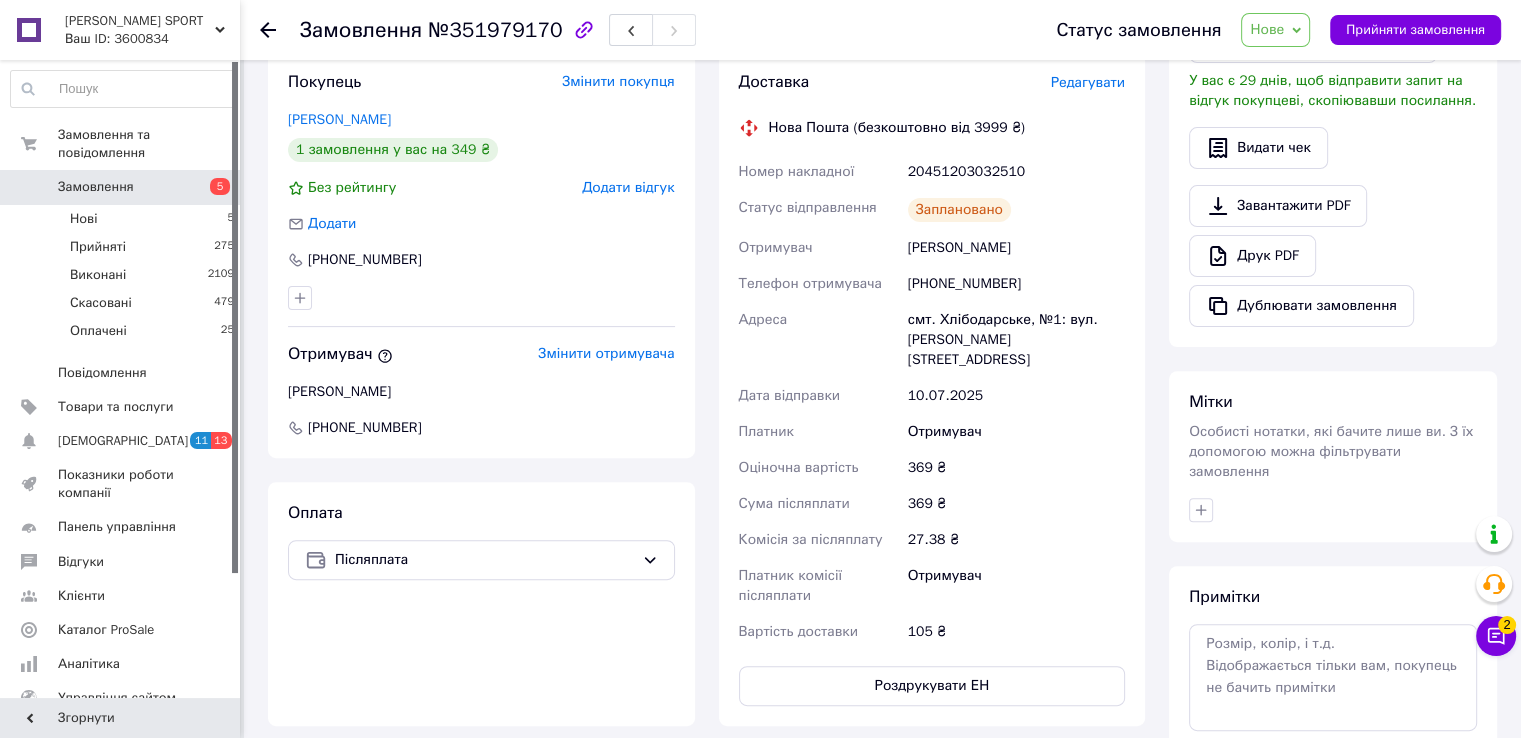 click on "Замовлення" at bounding box center (121, 187) 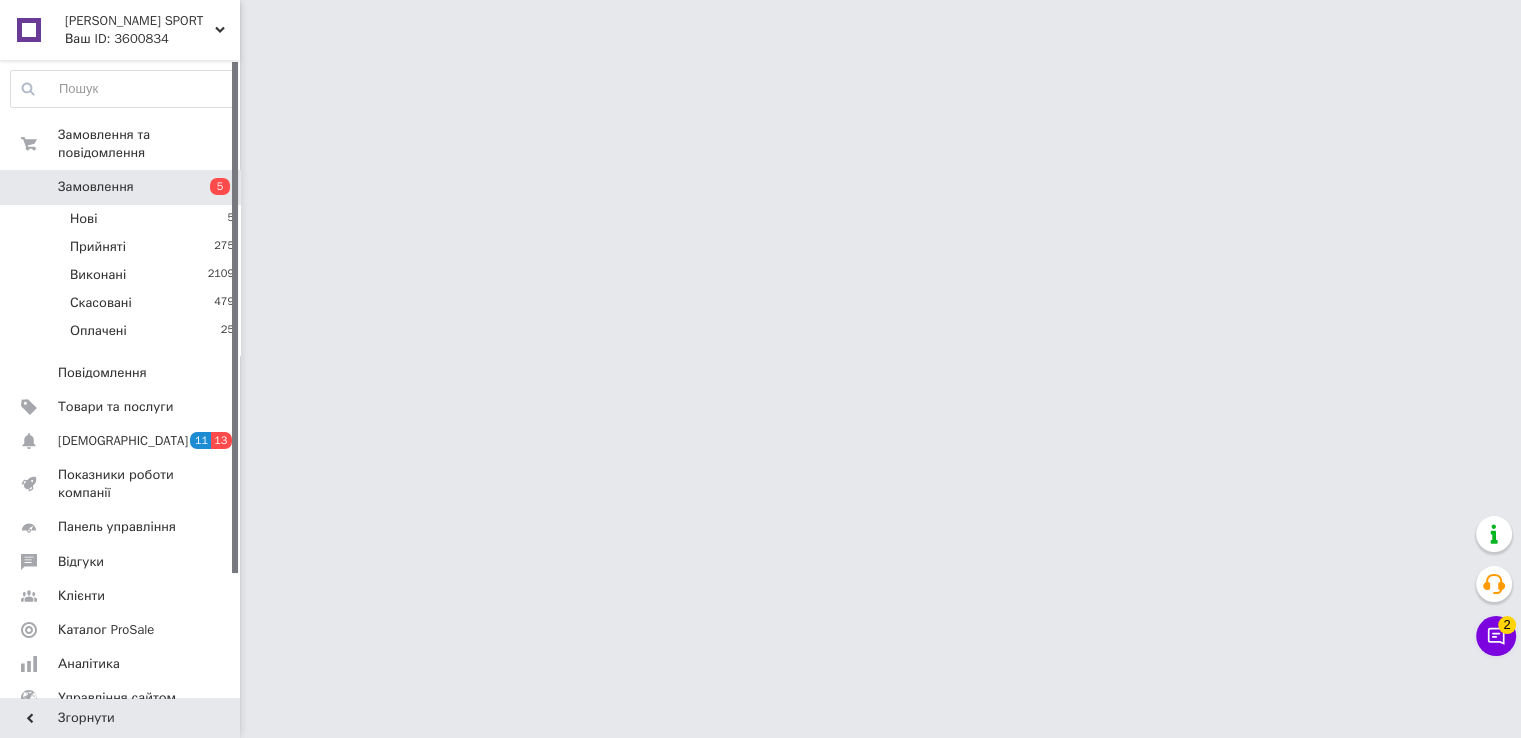 scroll, scrollTop: 0, scrollLeft: 0, axis: both 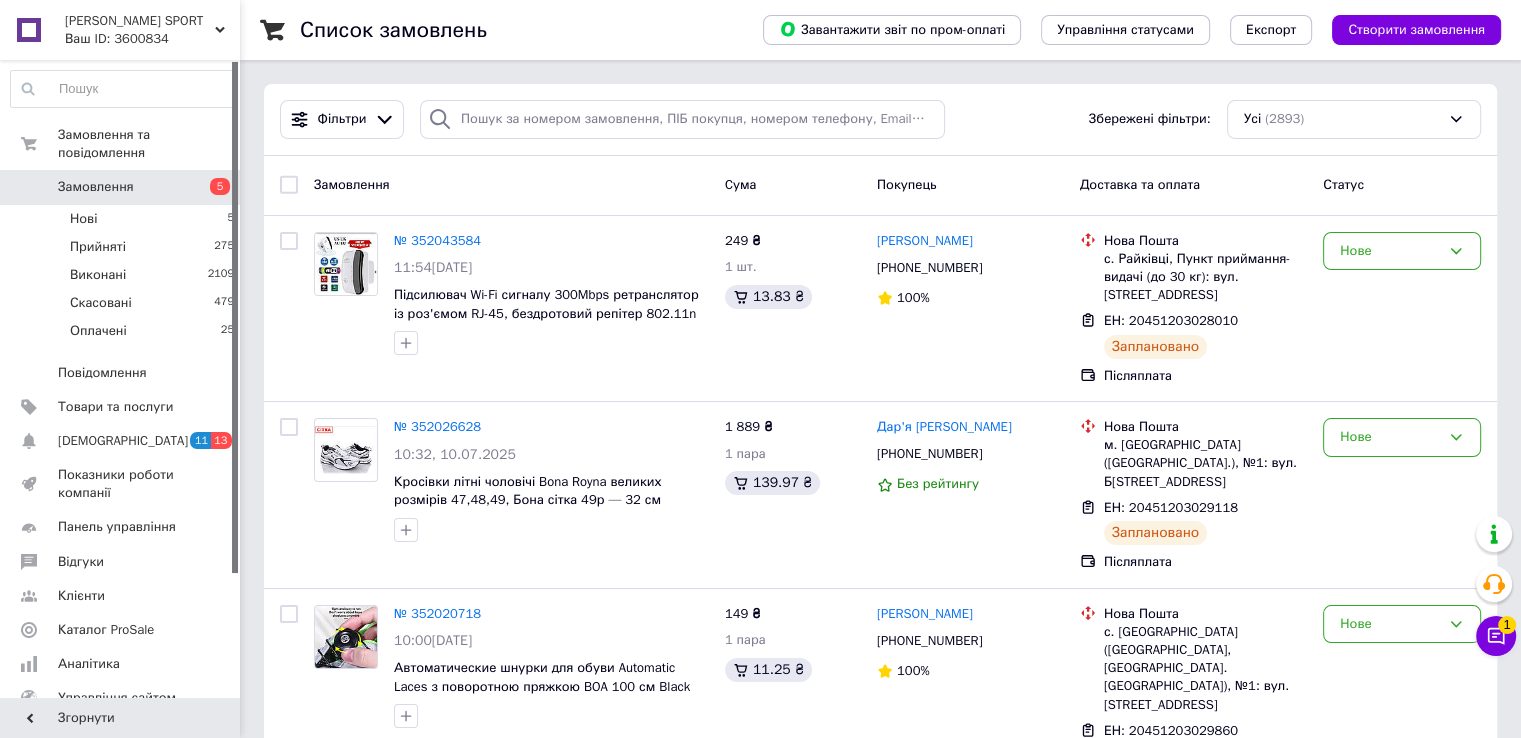 click on "Замовлення" at bounding box center [121, 187] 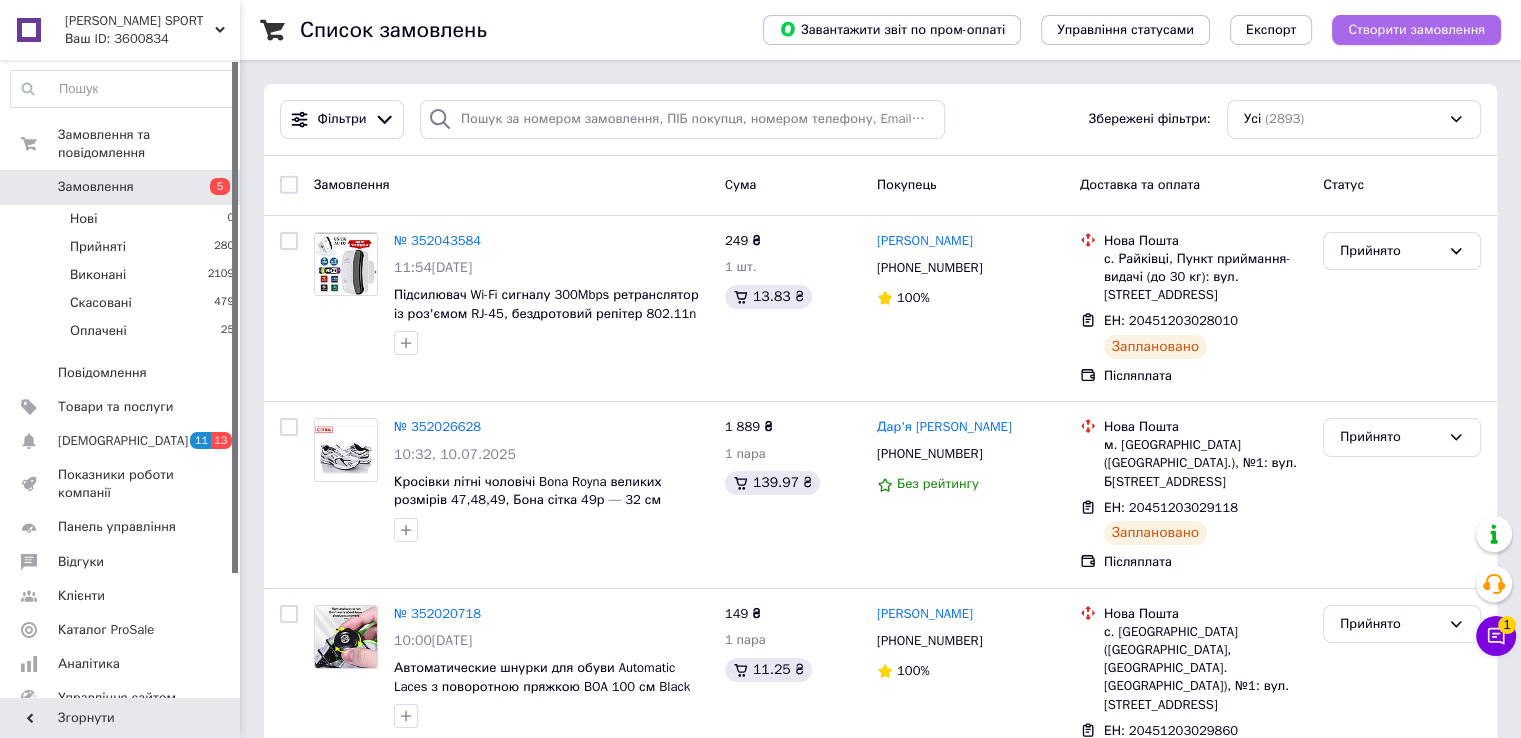 click on "Створити замовлення" at bounding box center [1416, 30] 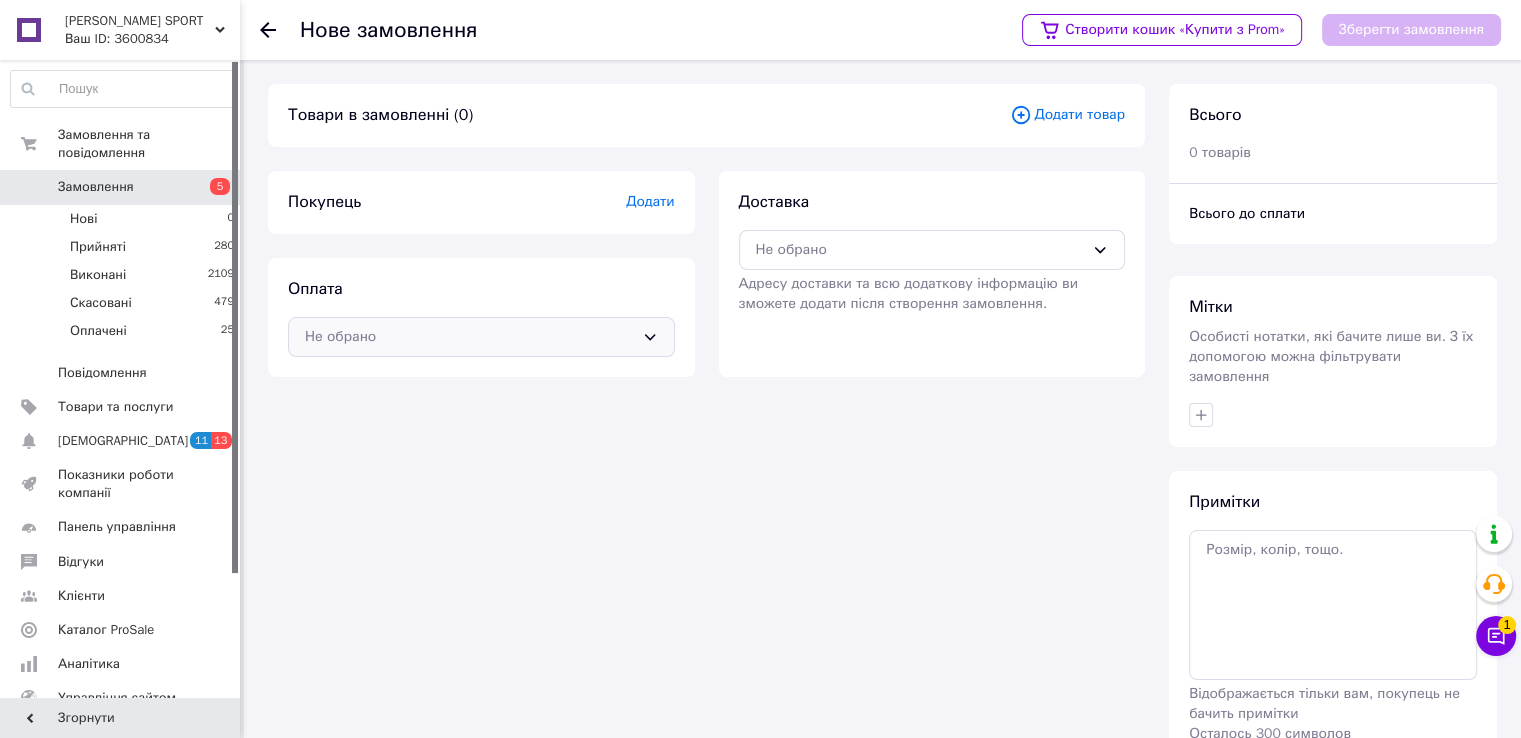 click on "Не обрано" at bounding box center (469, 337) 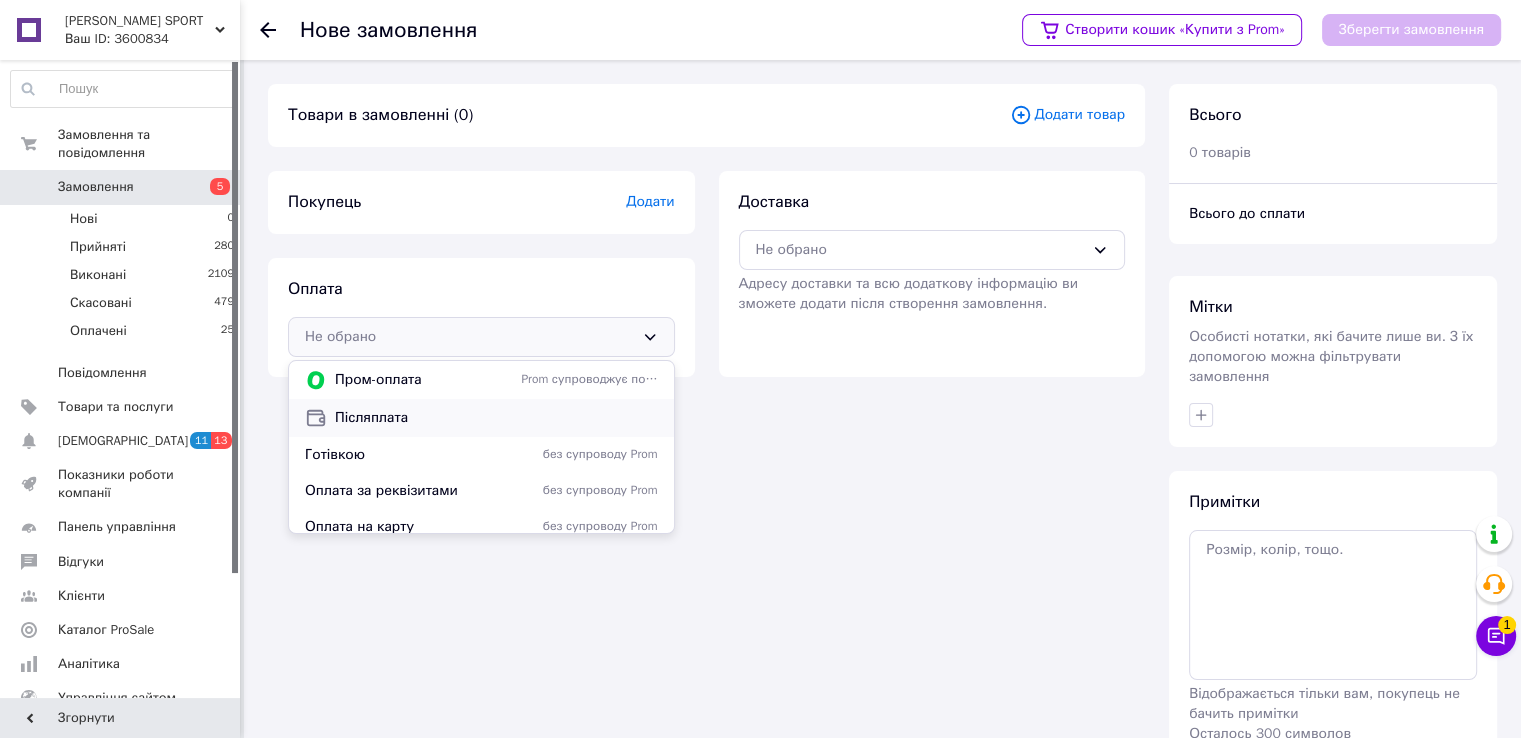 click on "Післяплата" at bounding box center [496, 418] 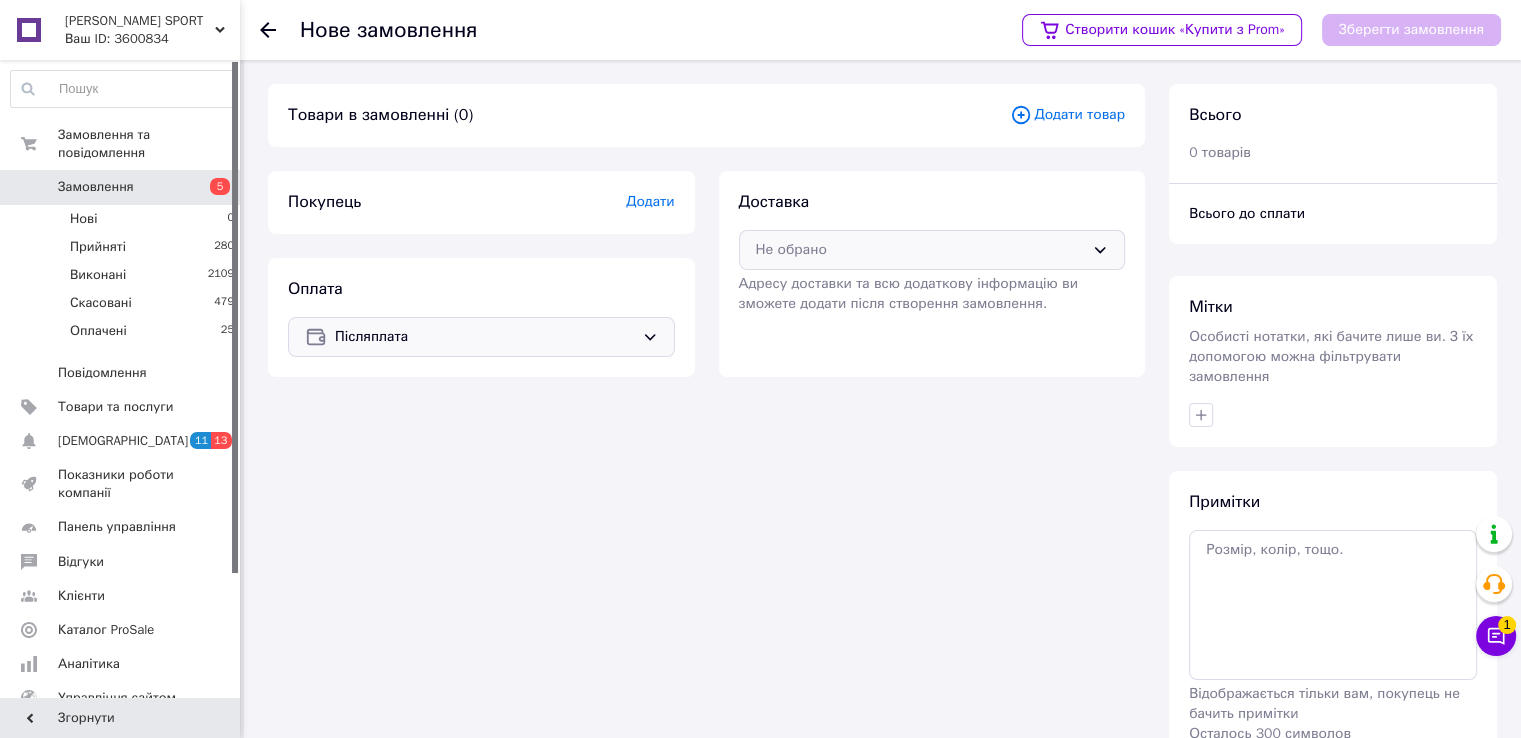 click on "Не обрано" at bounding box center (920, 250) 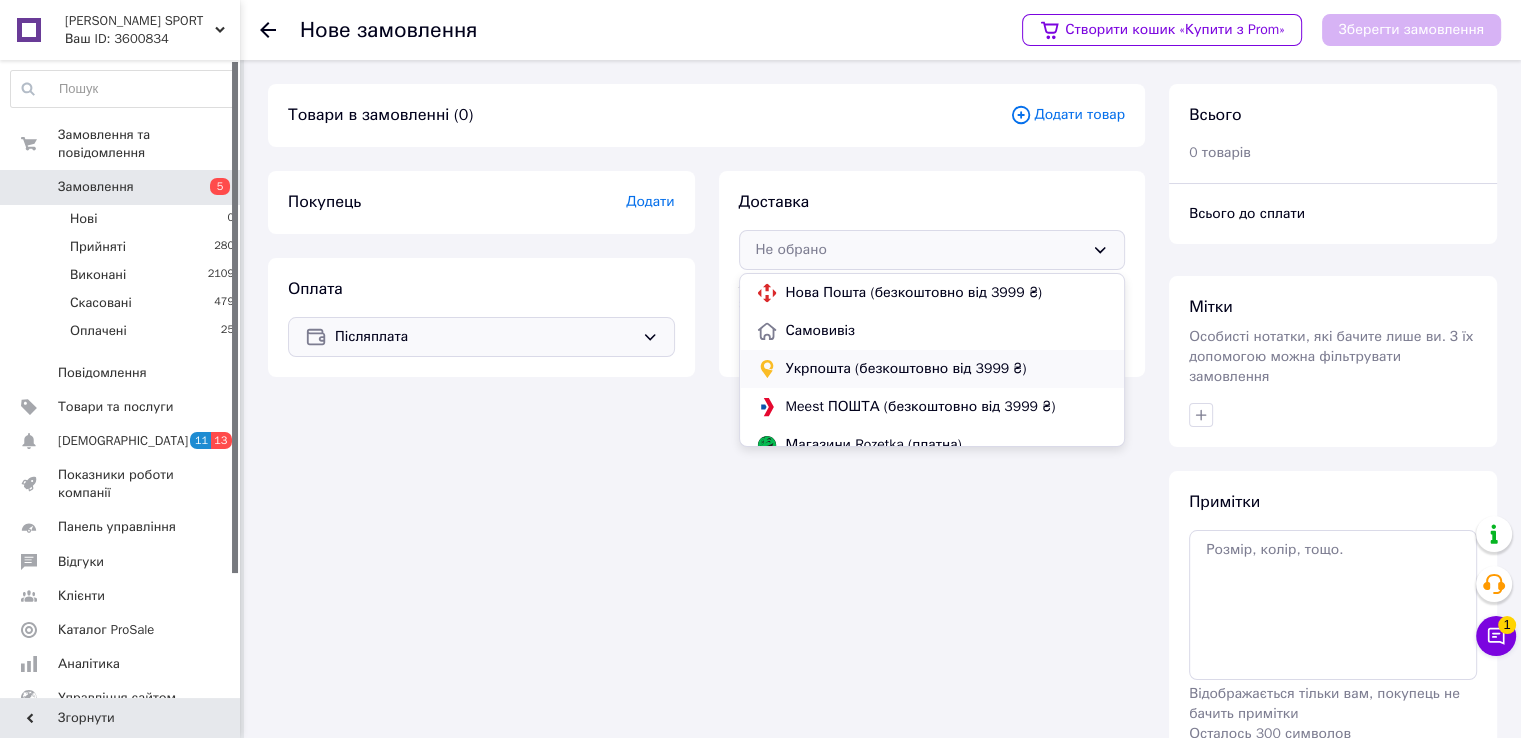 click on "Укрпошта (безкоштовно від 3999 ₴)" at bounding box center [947, 369] 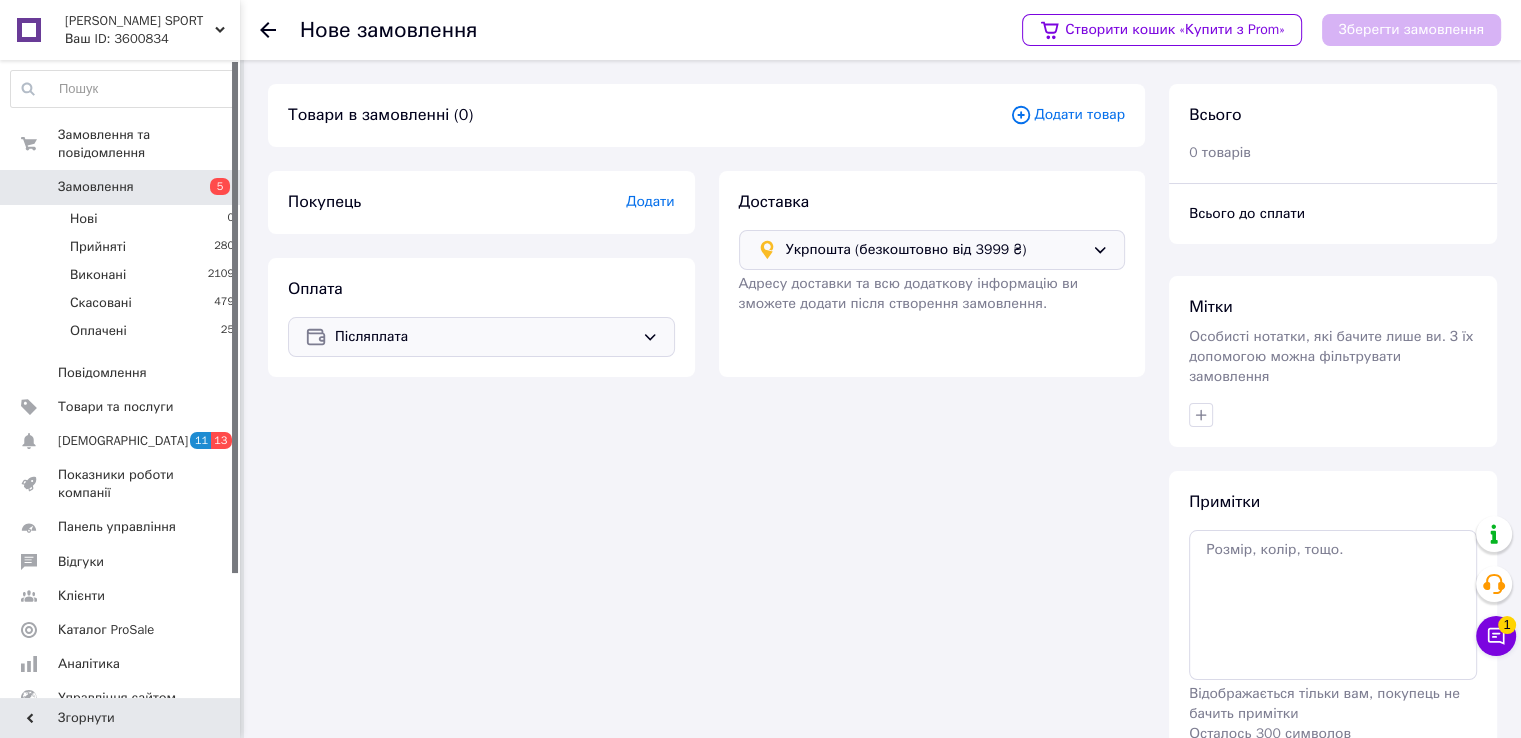 click on "Додати" at bounding box center (650, 201) 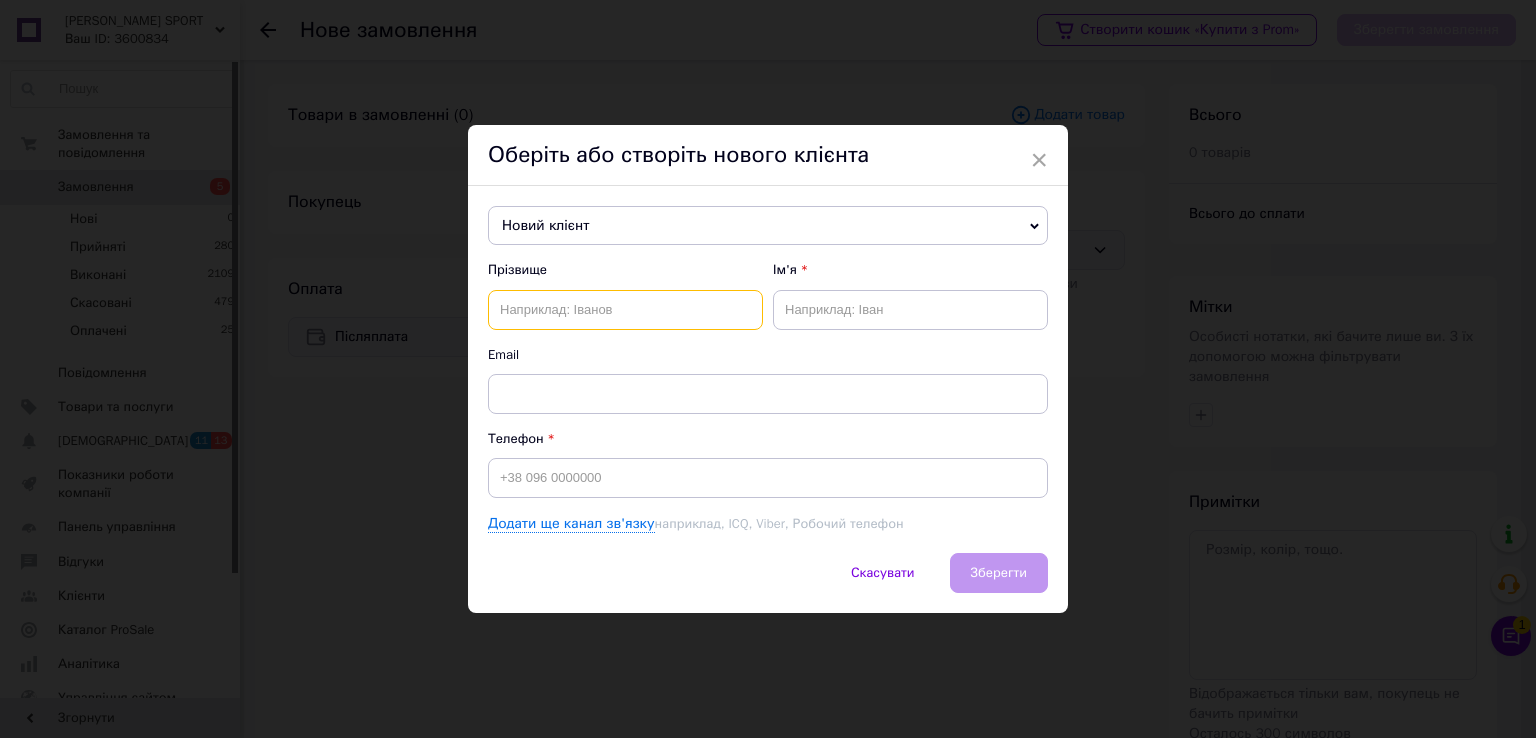 click at bounding box center (625, 310) 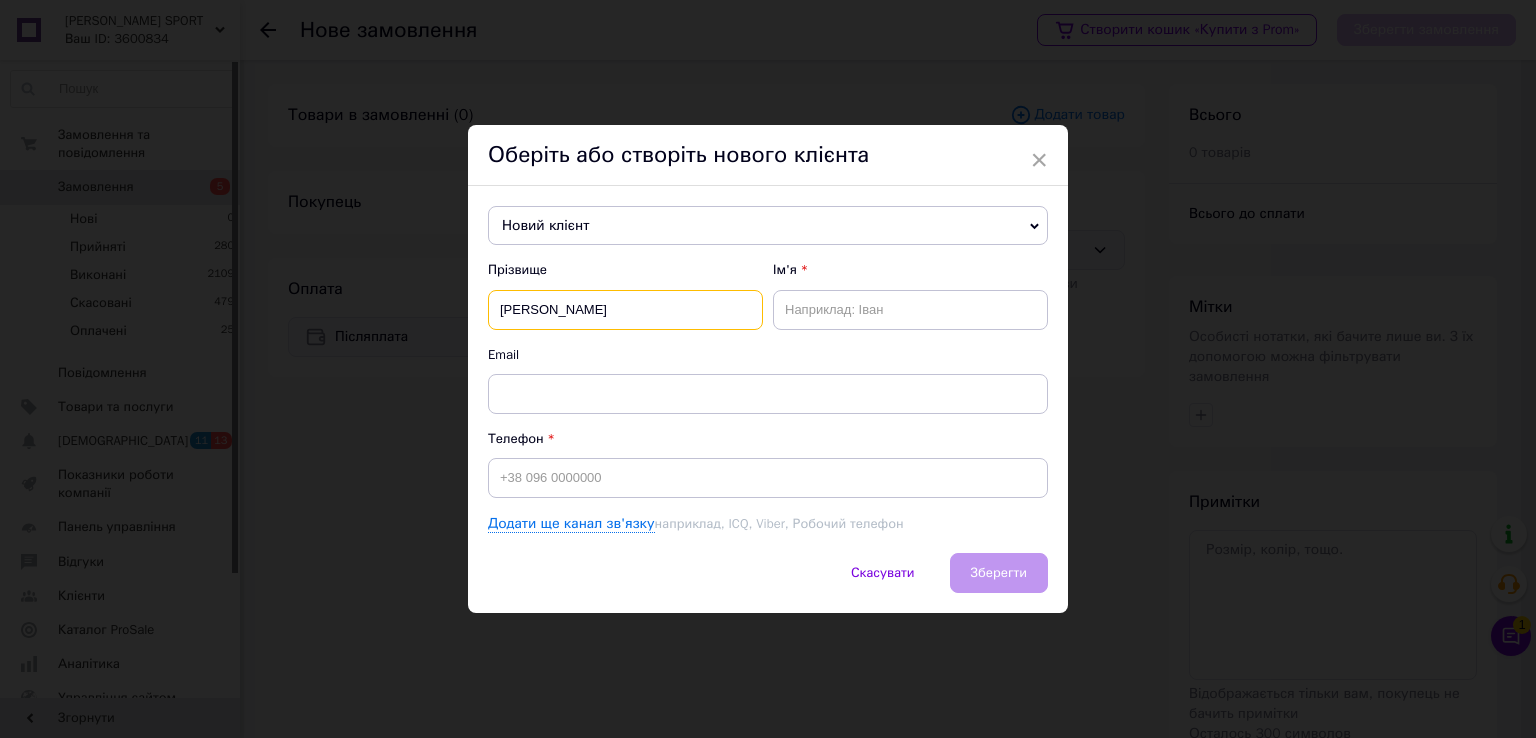 type on "[PERSON_NAME]" 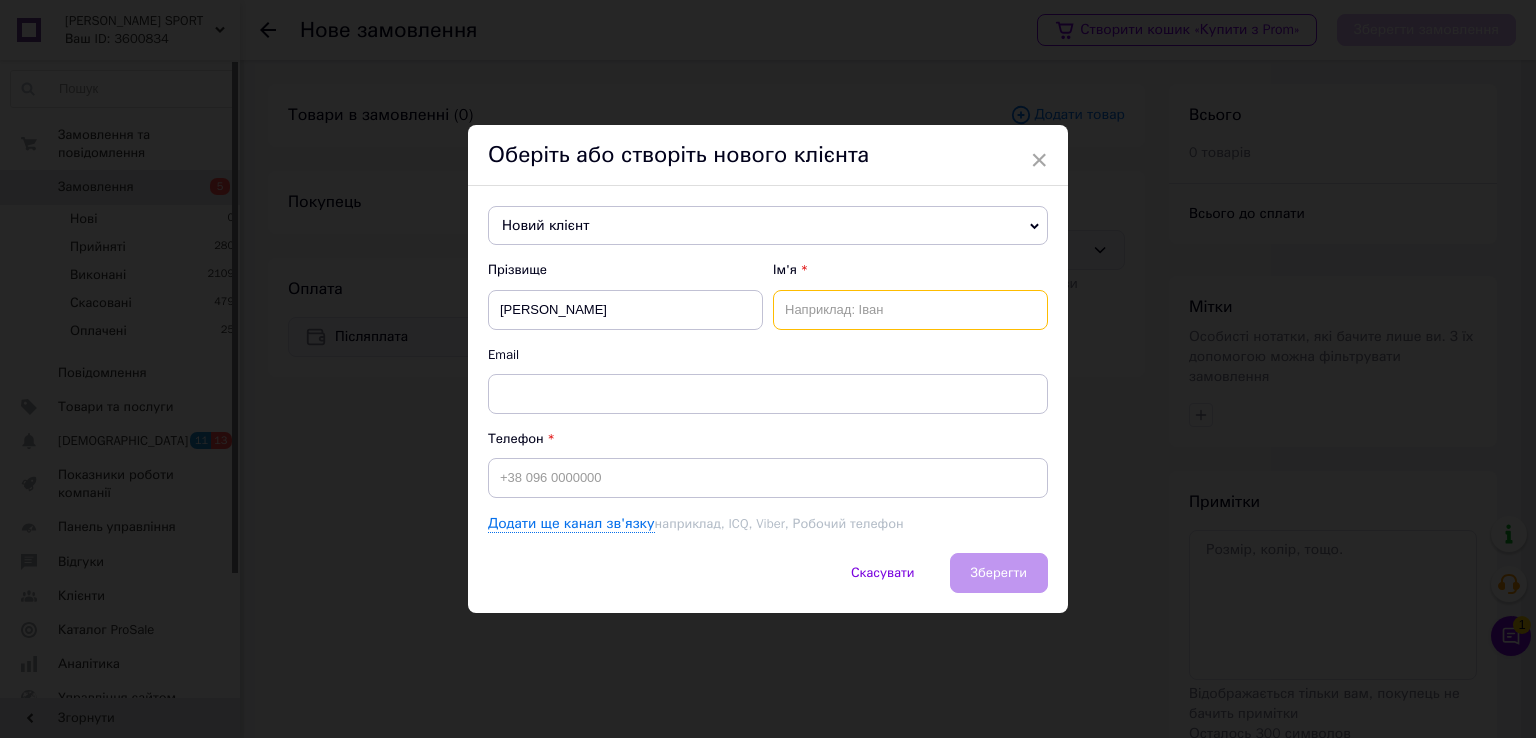 click at bounding box center (910, 310) 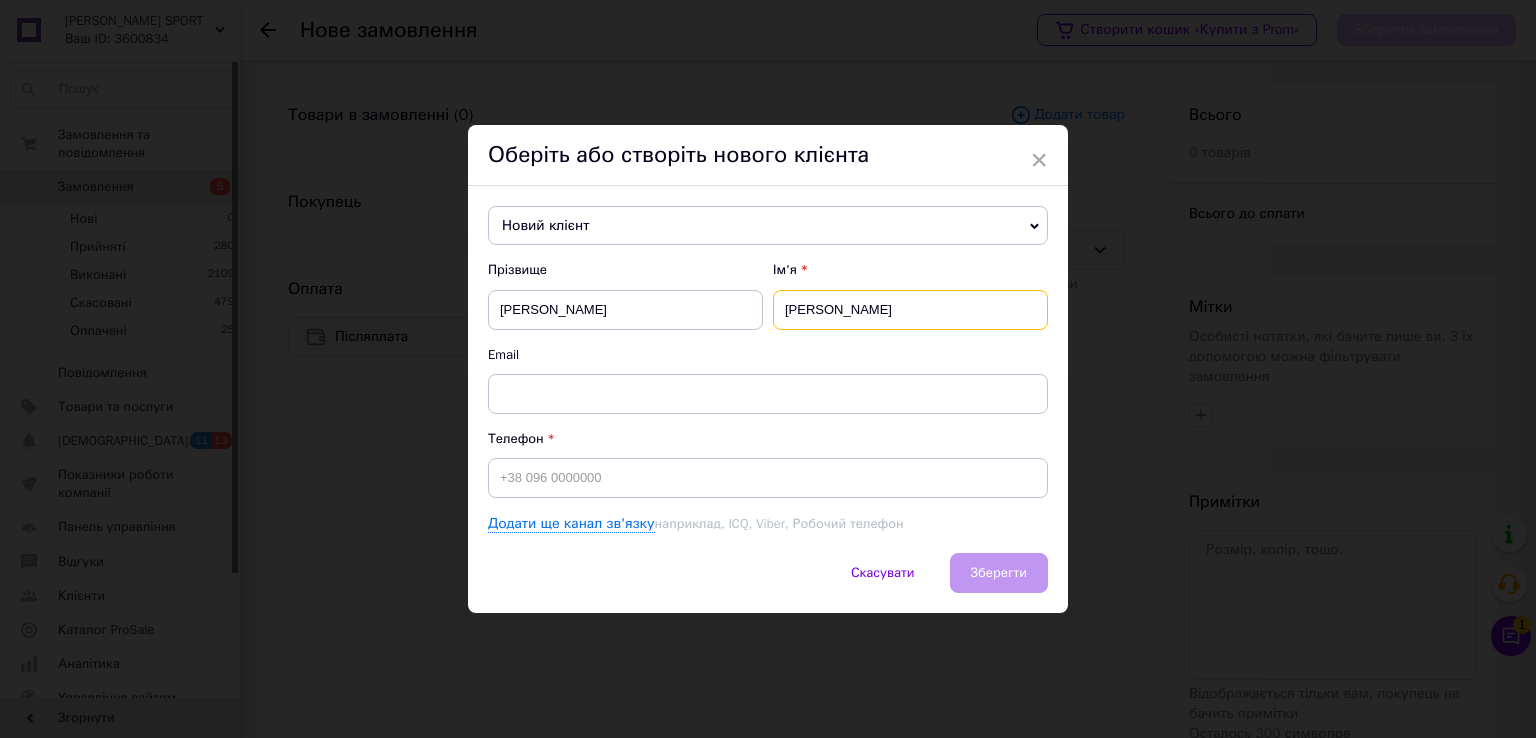 type on "[PERSON_NAME]" 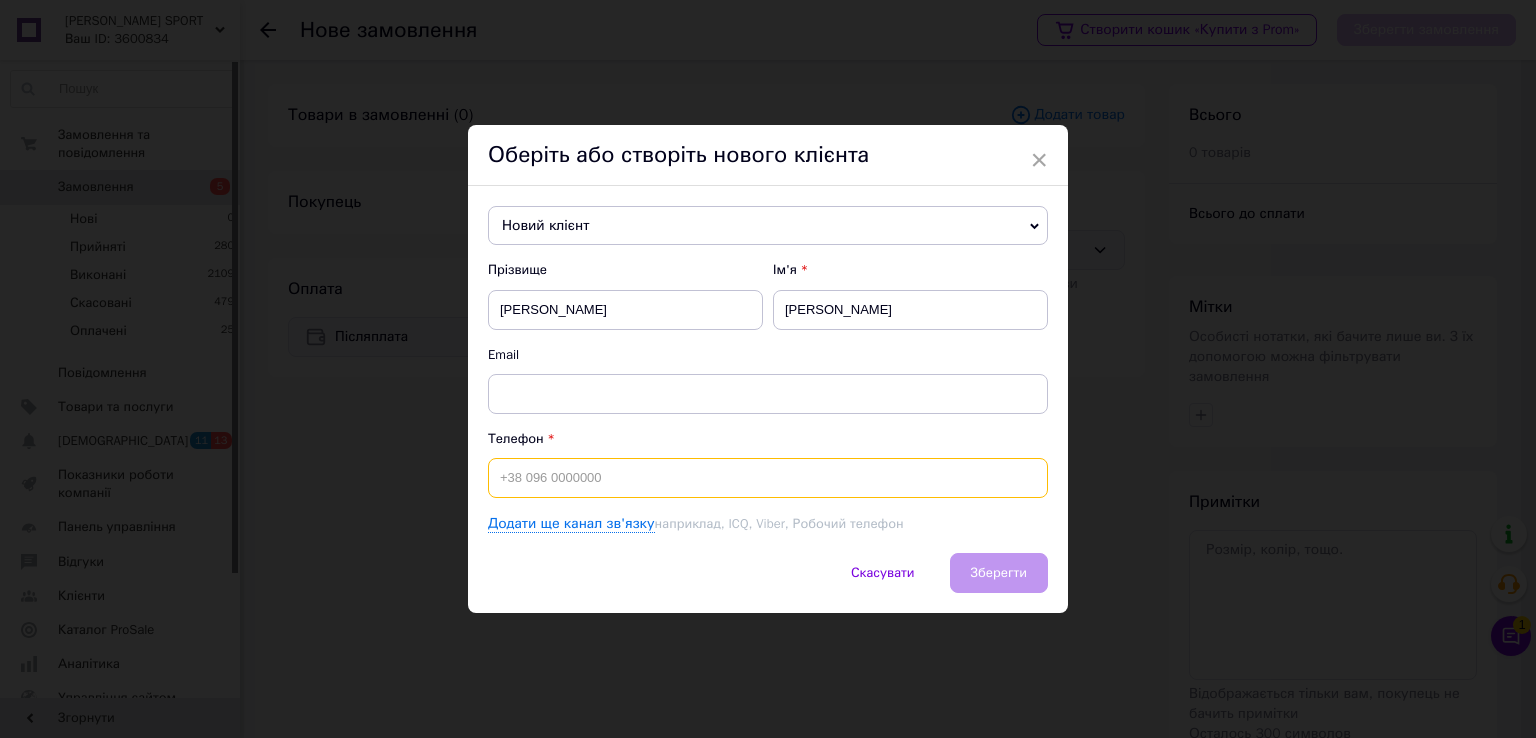 click at bounding box center (768, 478) 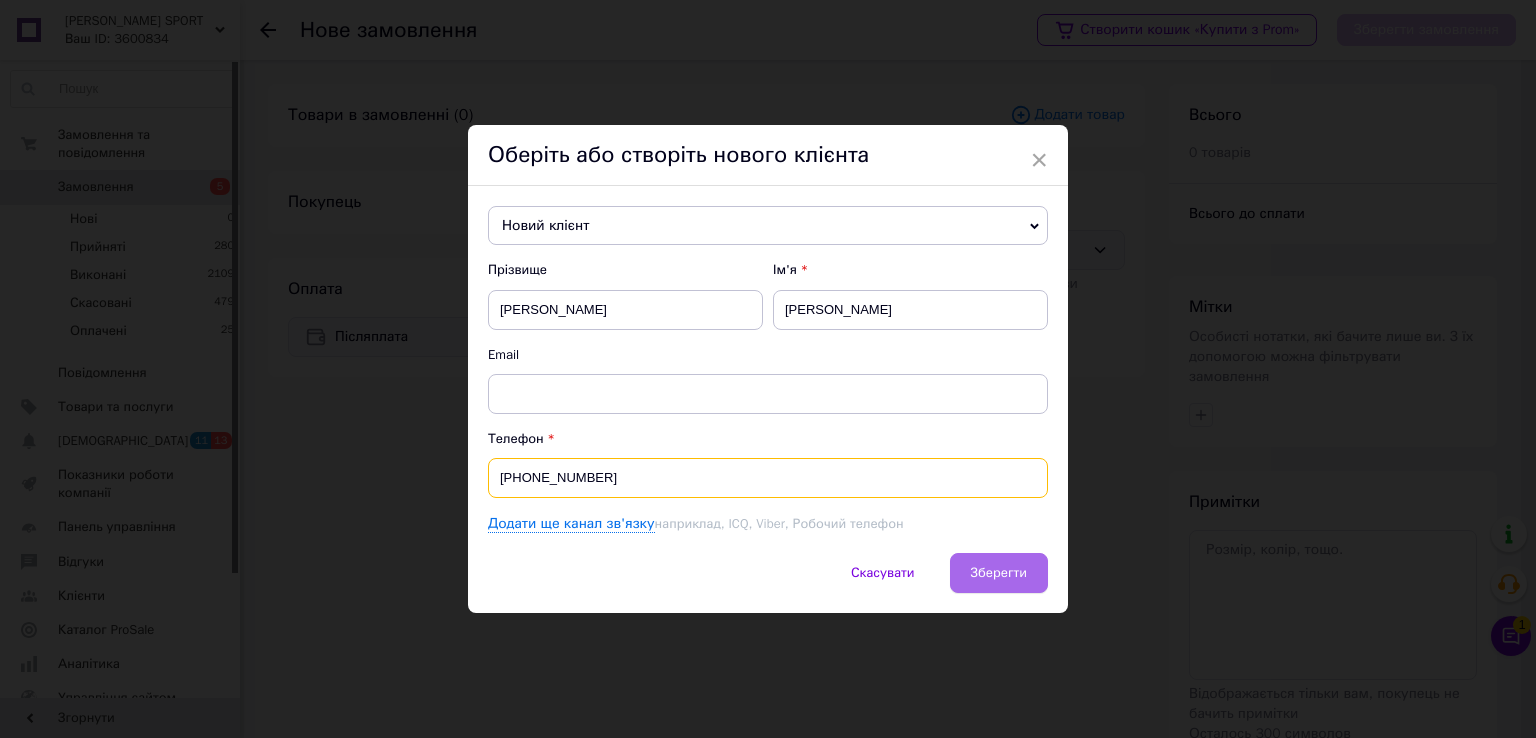 type on "[PHONE_NUMBER]" 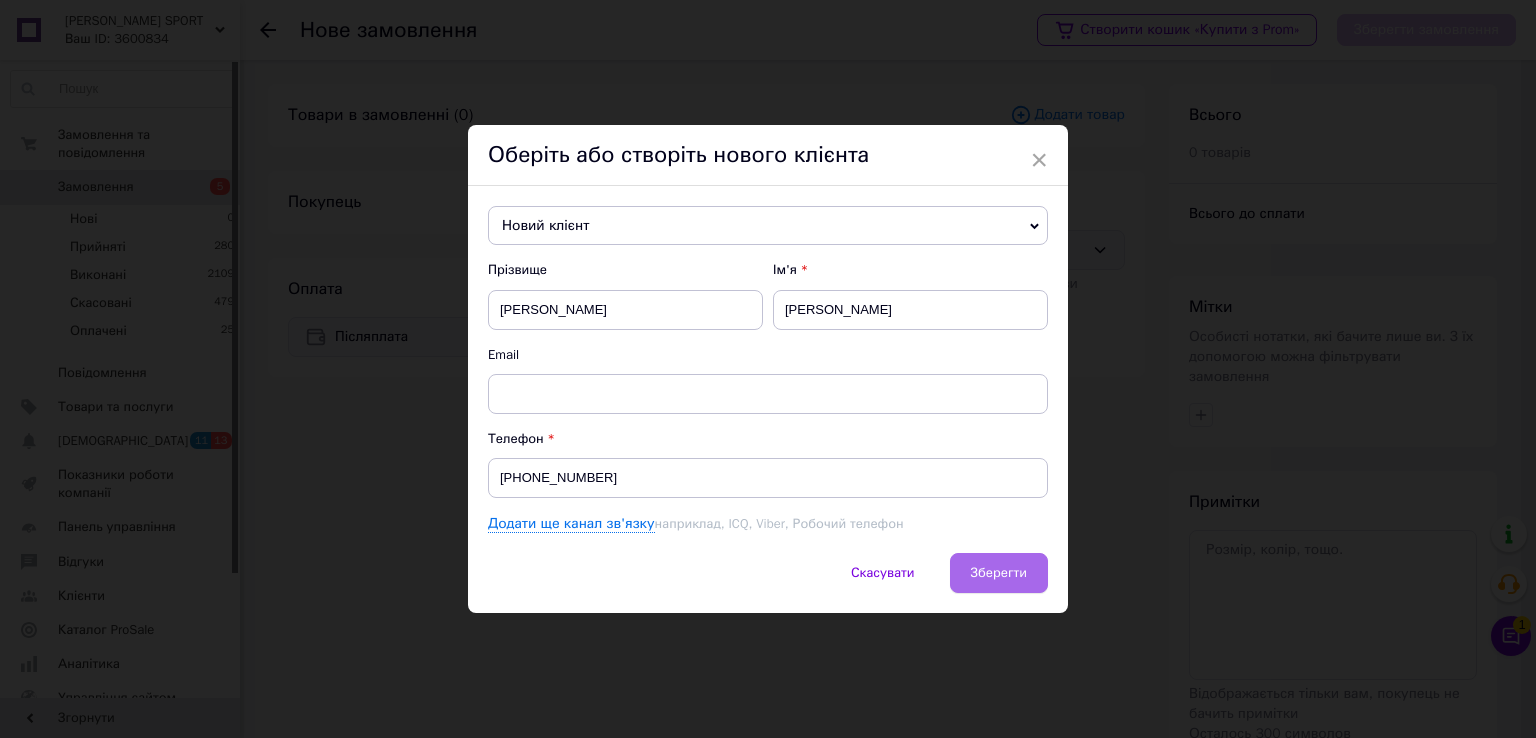 click on "Зберегти" at bounding box center (999, 573) 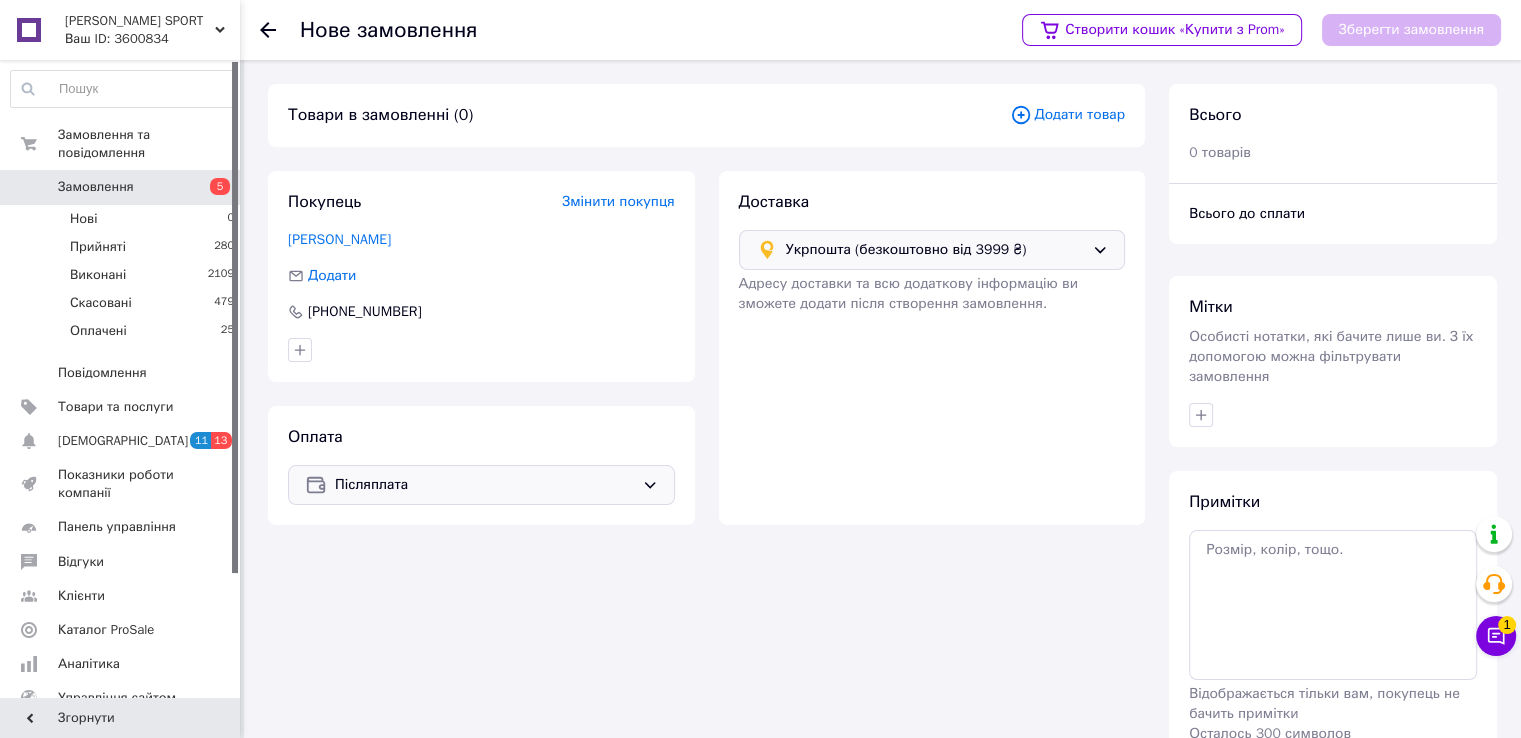click on "Додати товар" at bounding box center [1067, 115] 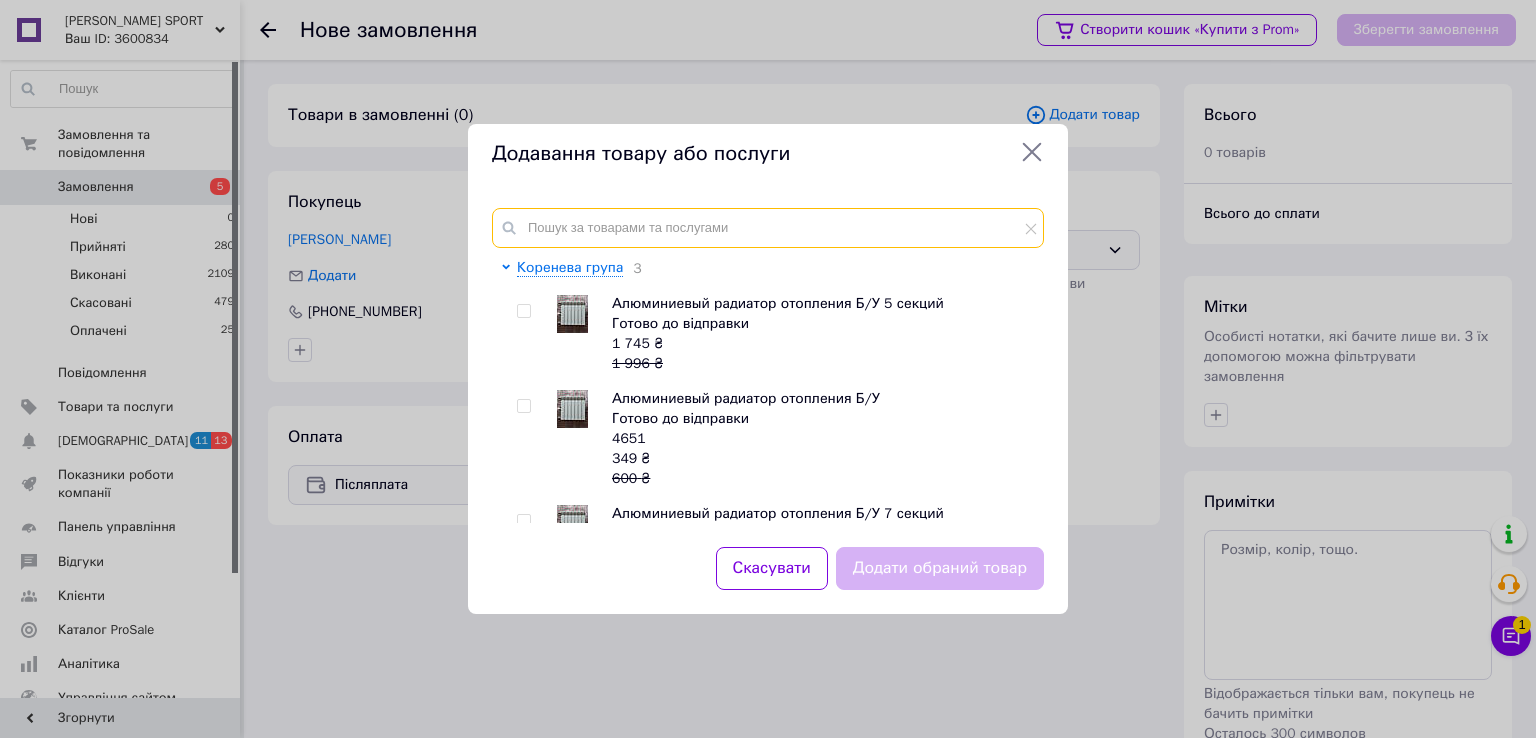 click at bounding box center [768, 228] 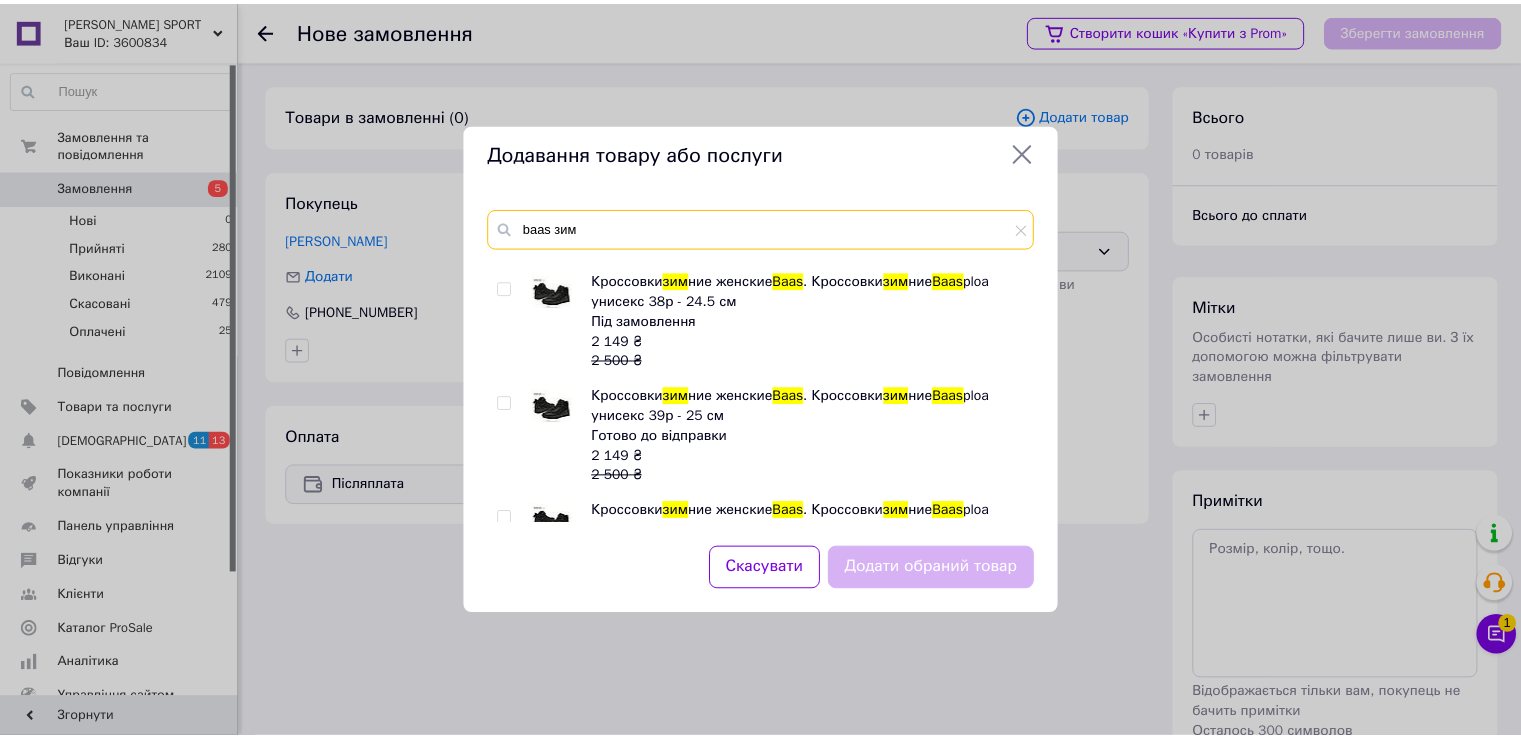 scroll, scrollTop: 620, scrollLeft: 0, axis: vertical 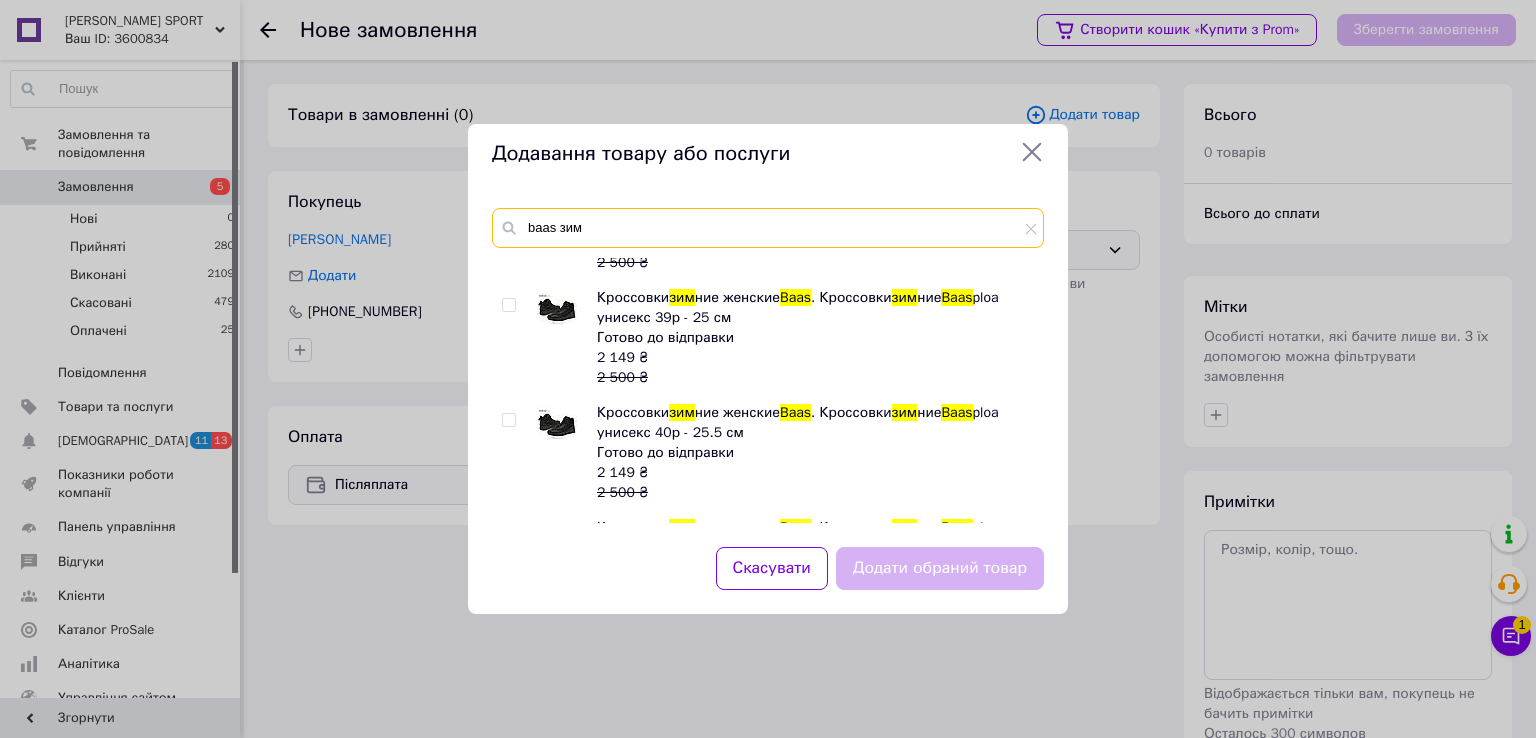 type on "baas зим" 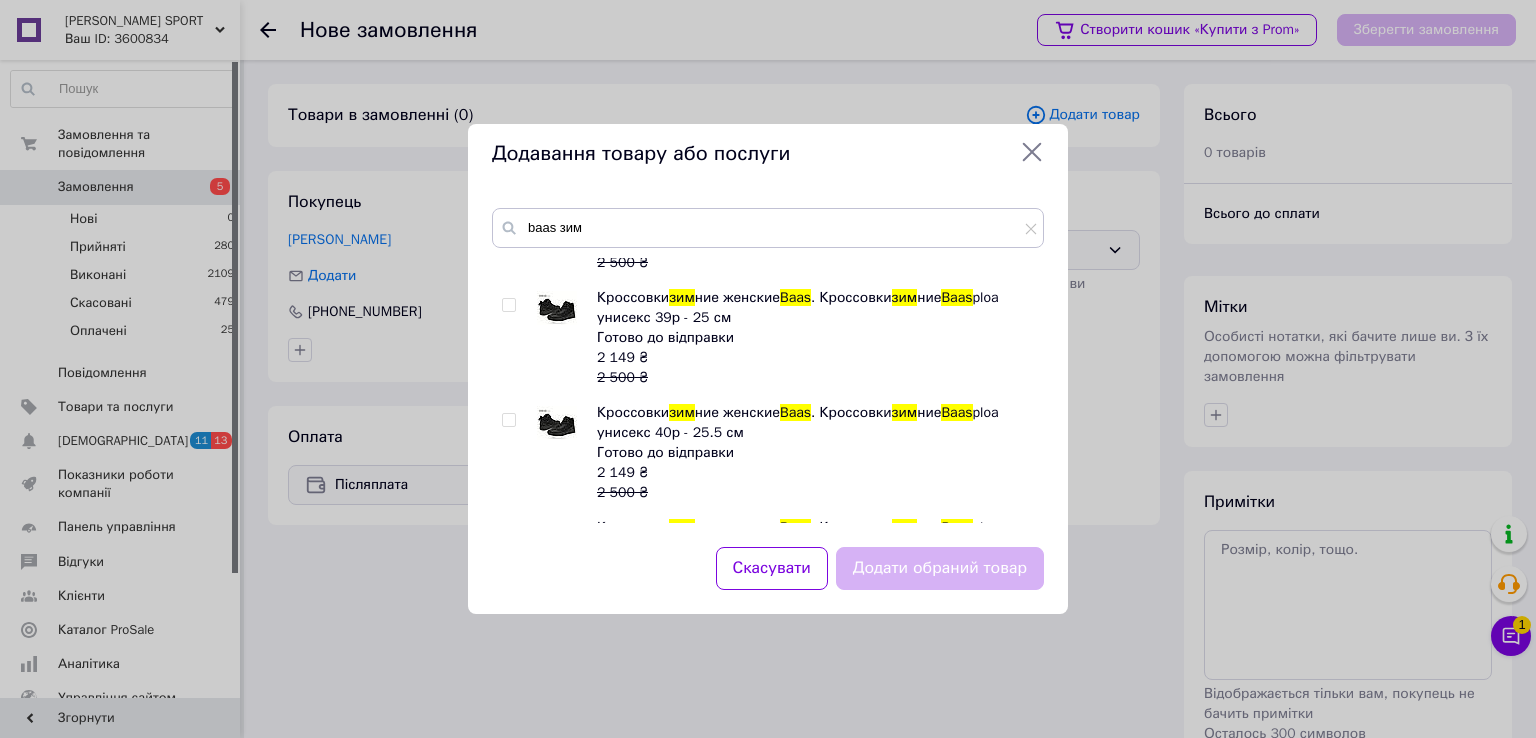 click at bounding box center [508, 420] 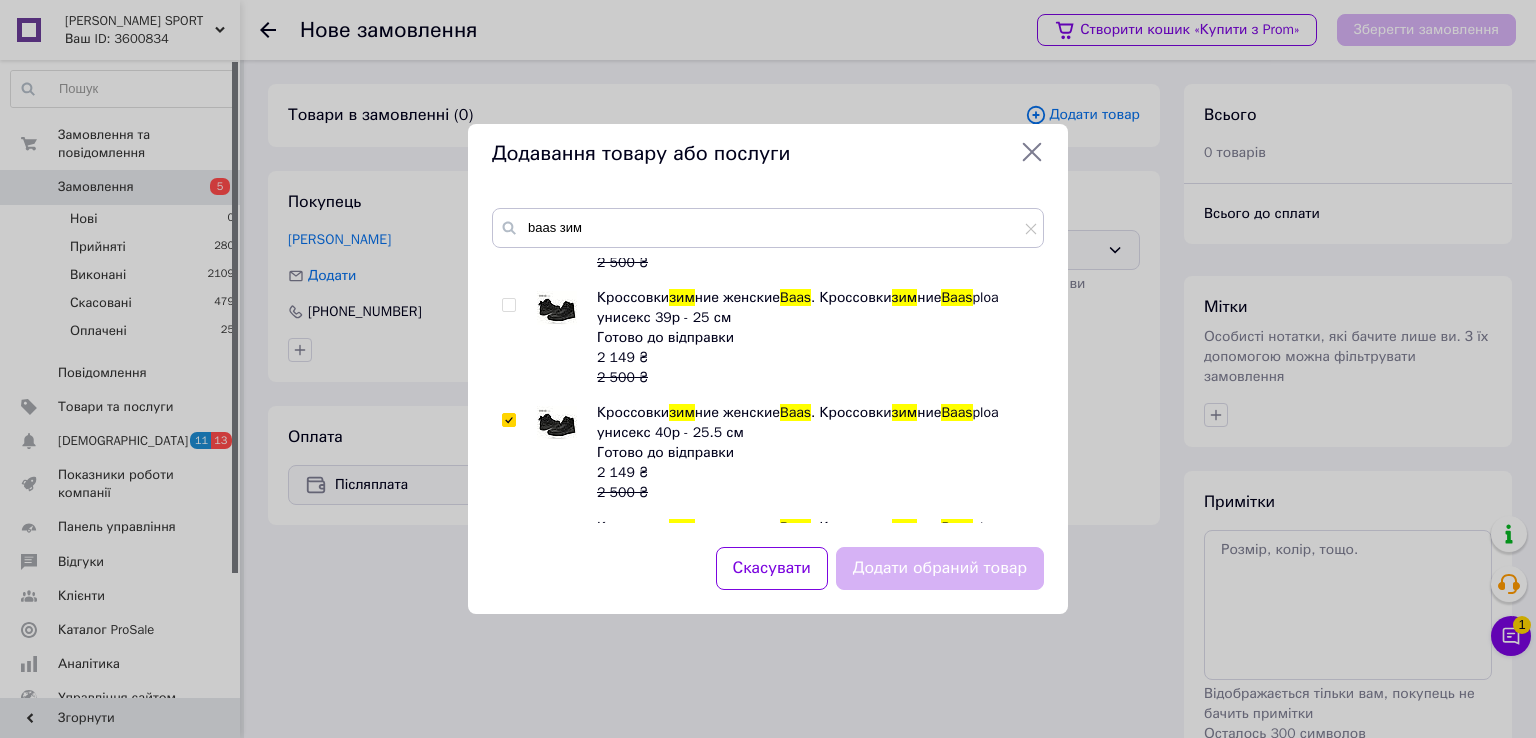checkbox on "true" 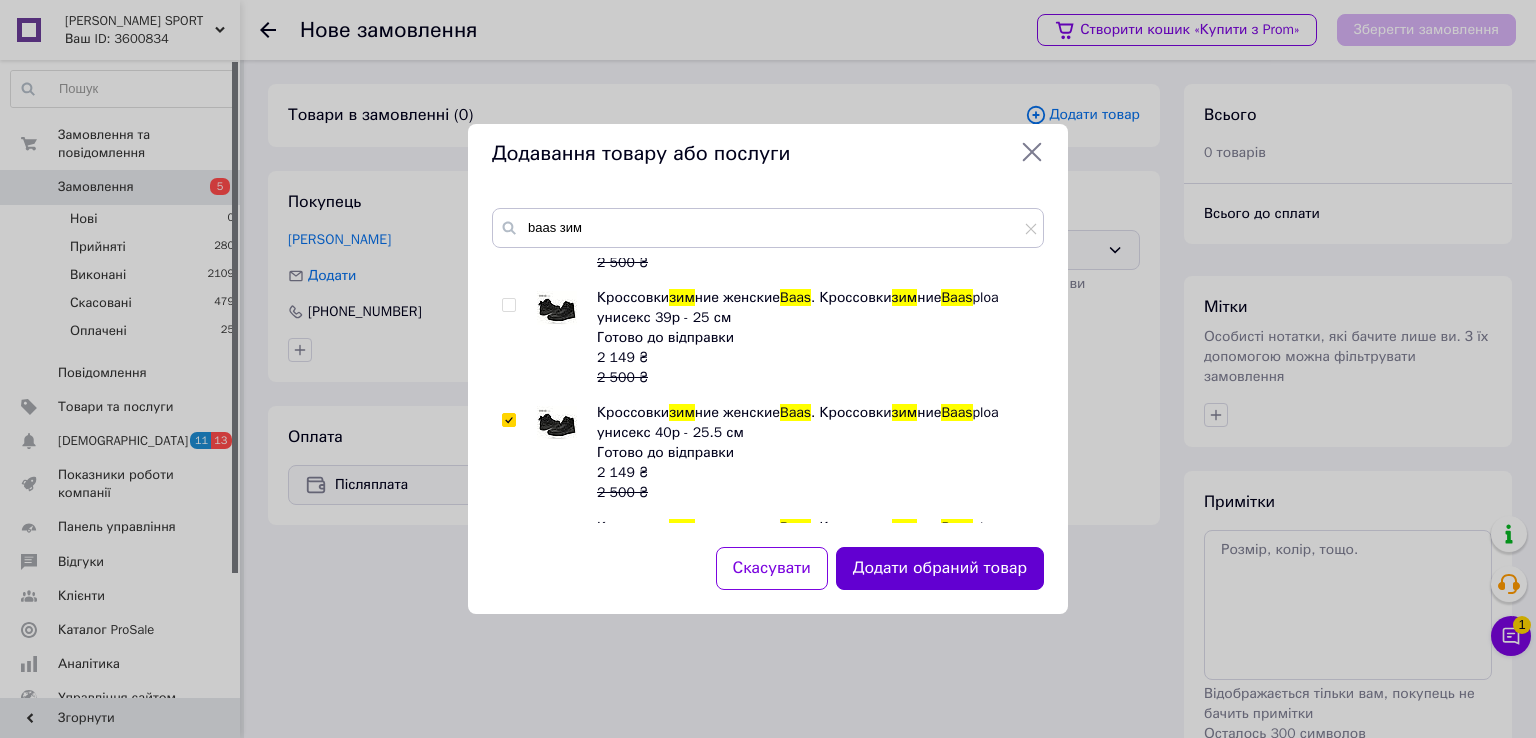 click on "Додати обраний товар" at bounding box center [940, 568] 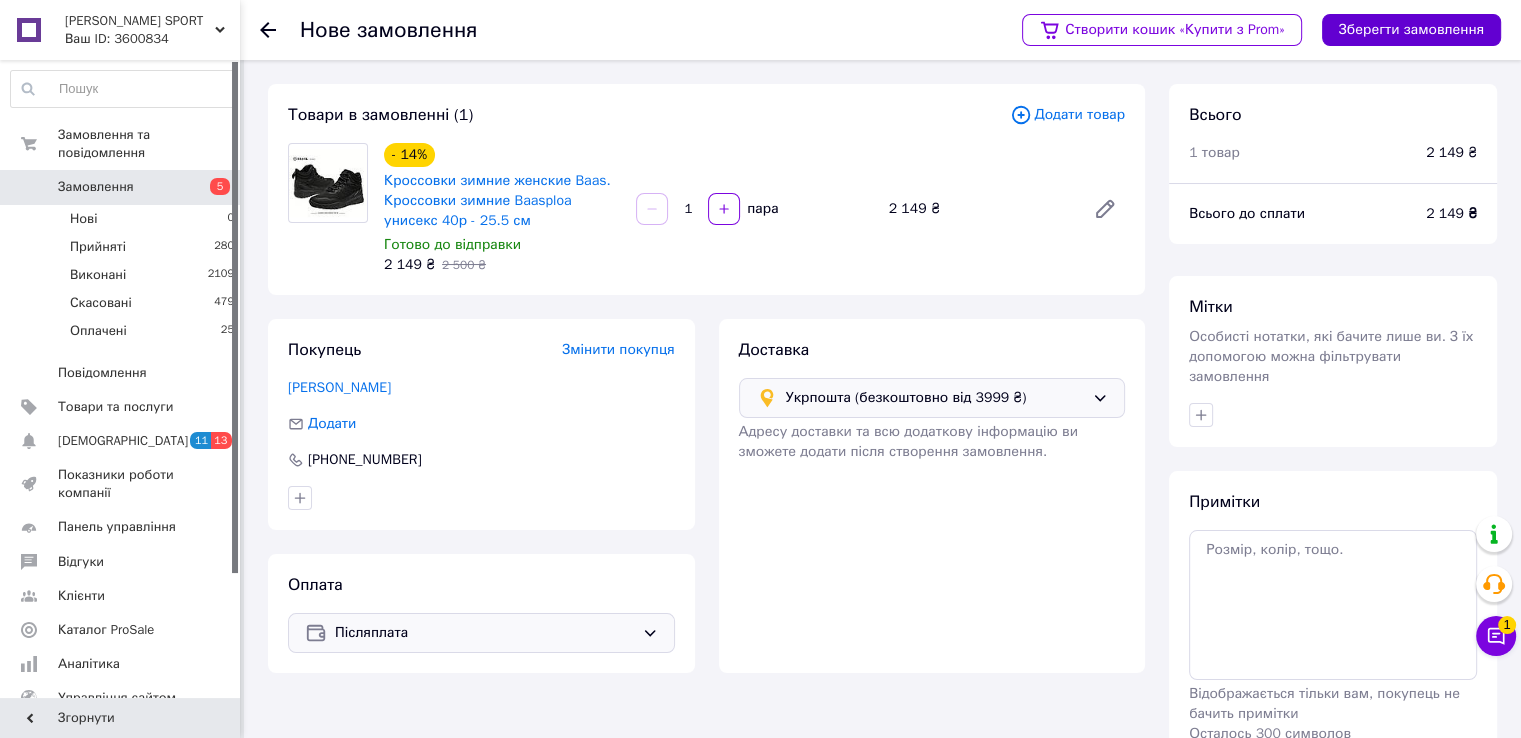 click on "Зберегти замовлення" at bounding box center (1411, 30) 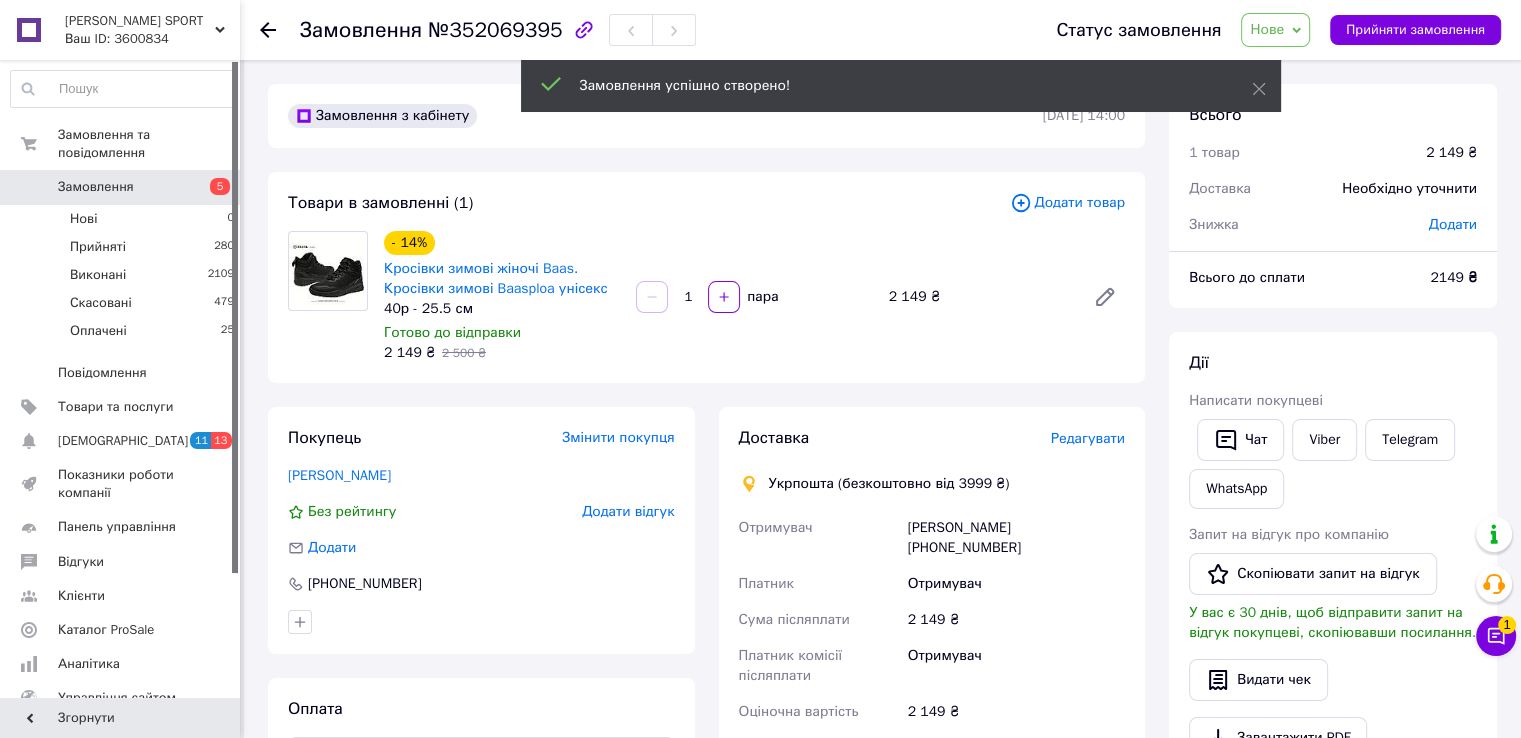 click on "Додати" at bounding box center (1453, 224) 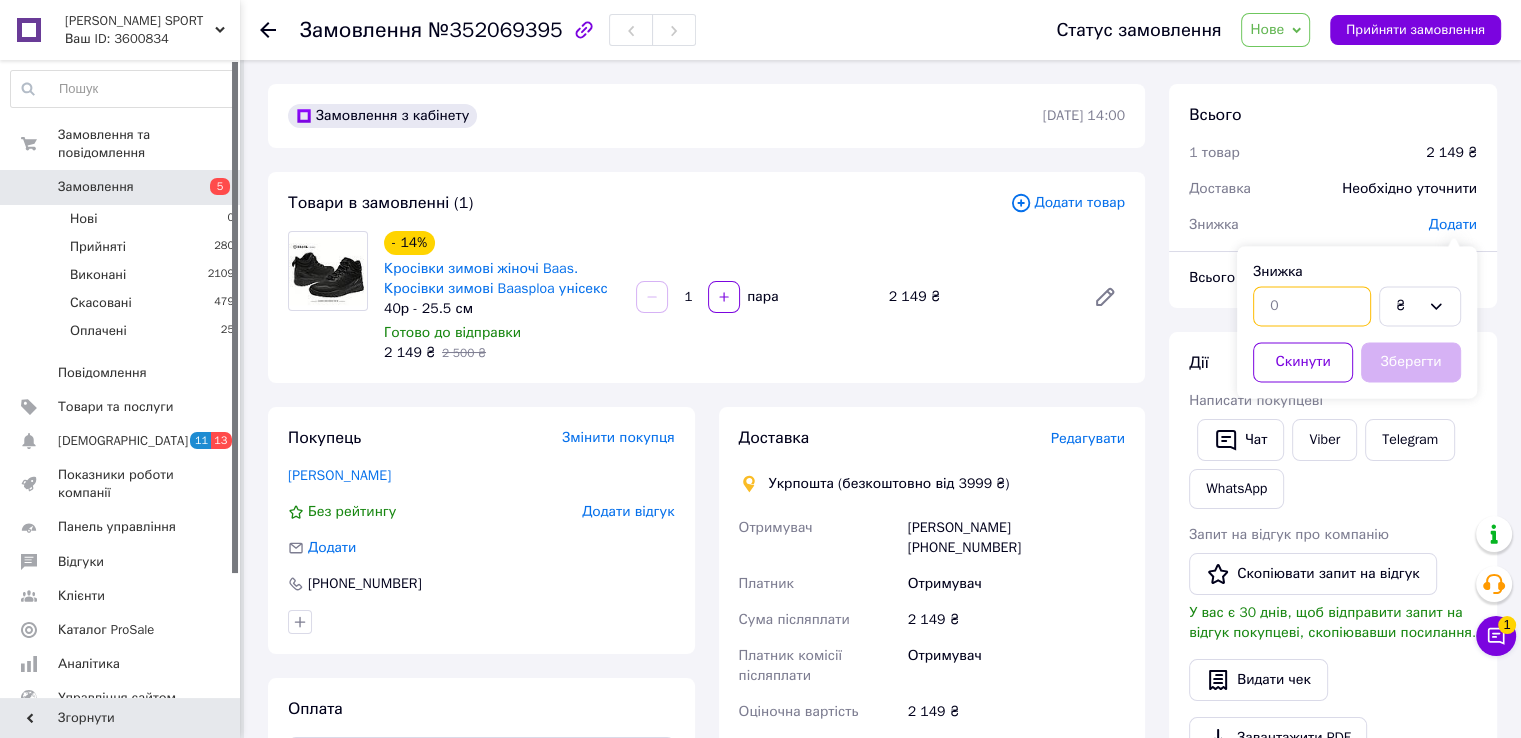click at bounding box center [1312, 306] 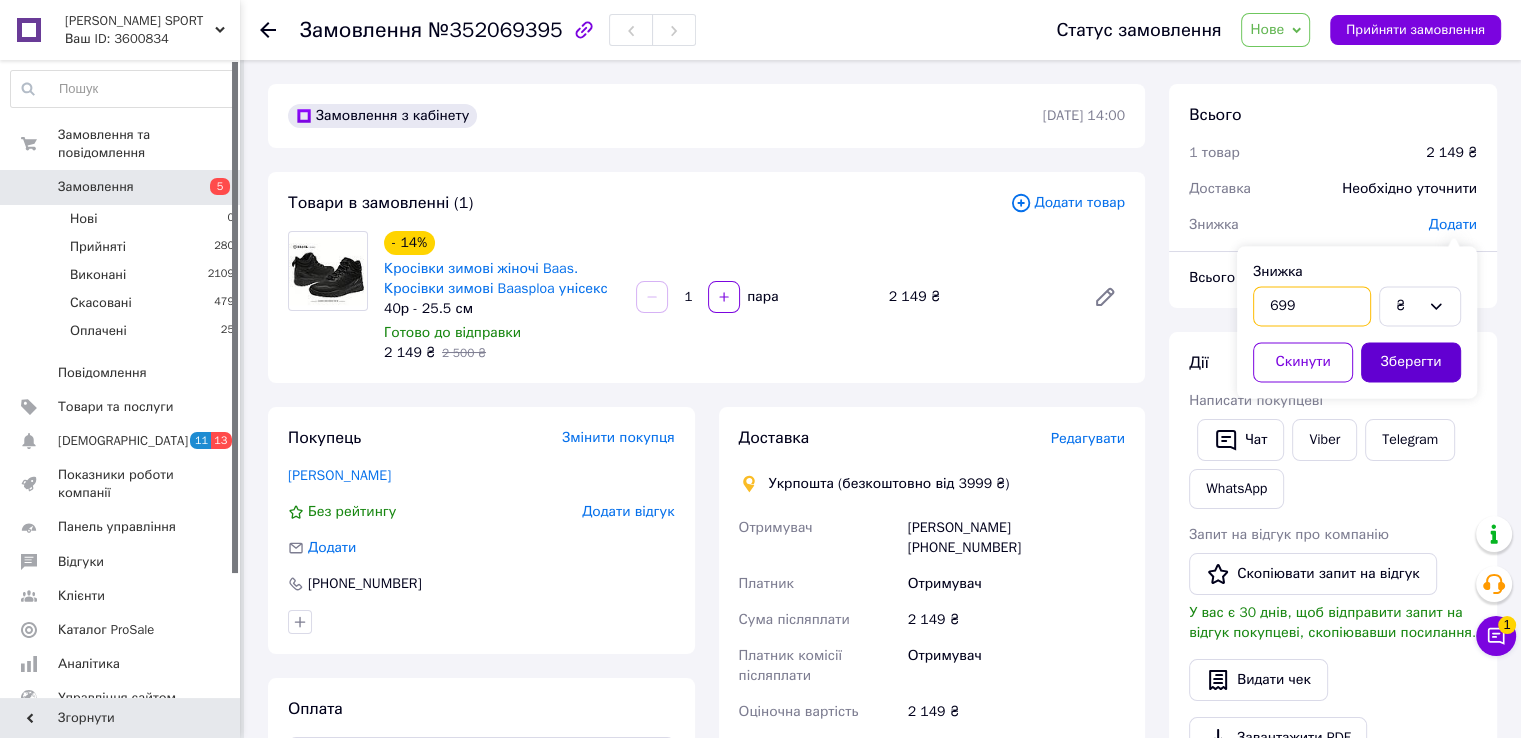 type on "699" 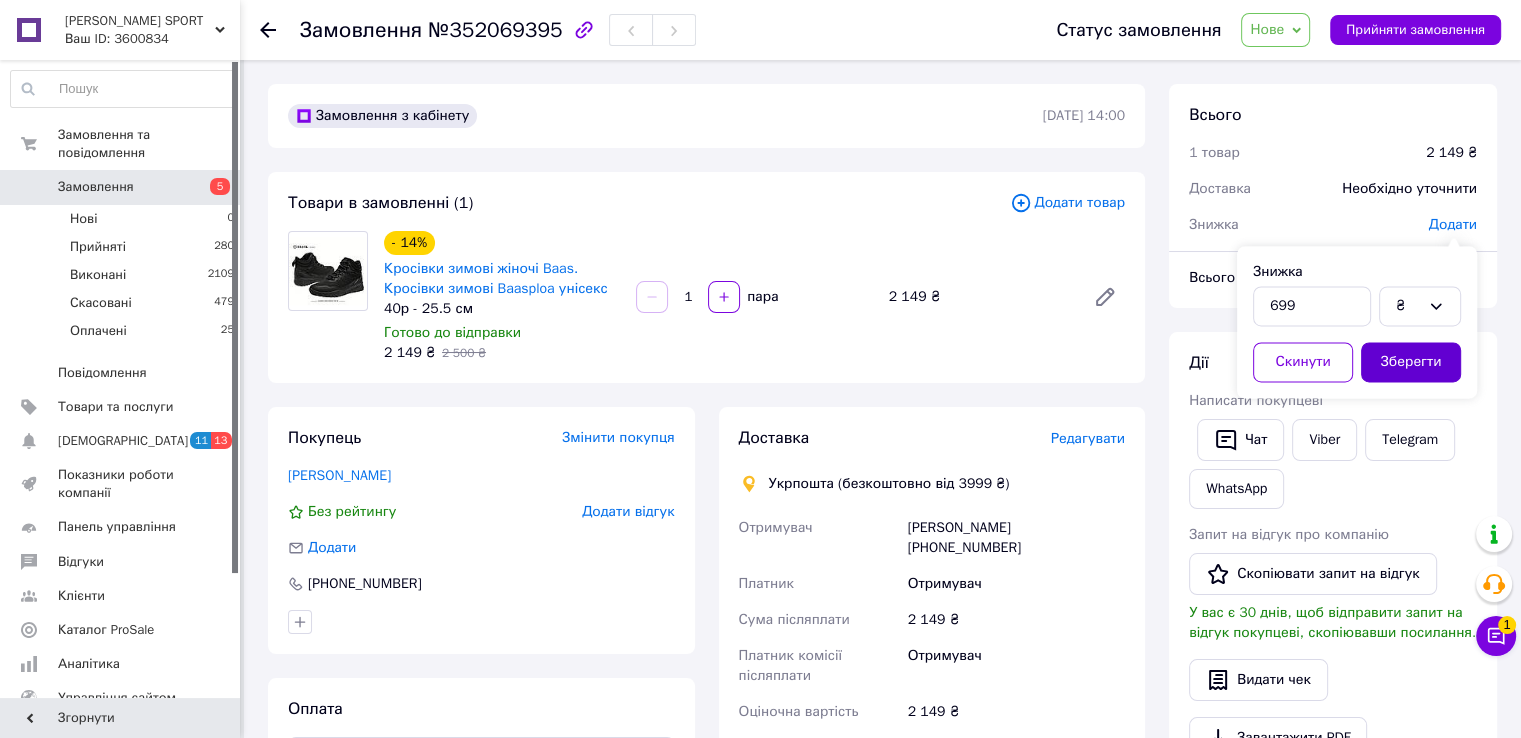 click on "Зберегти" at bounding box center [1411, 362] 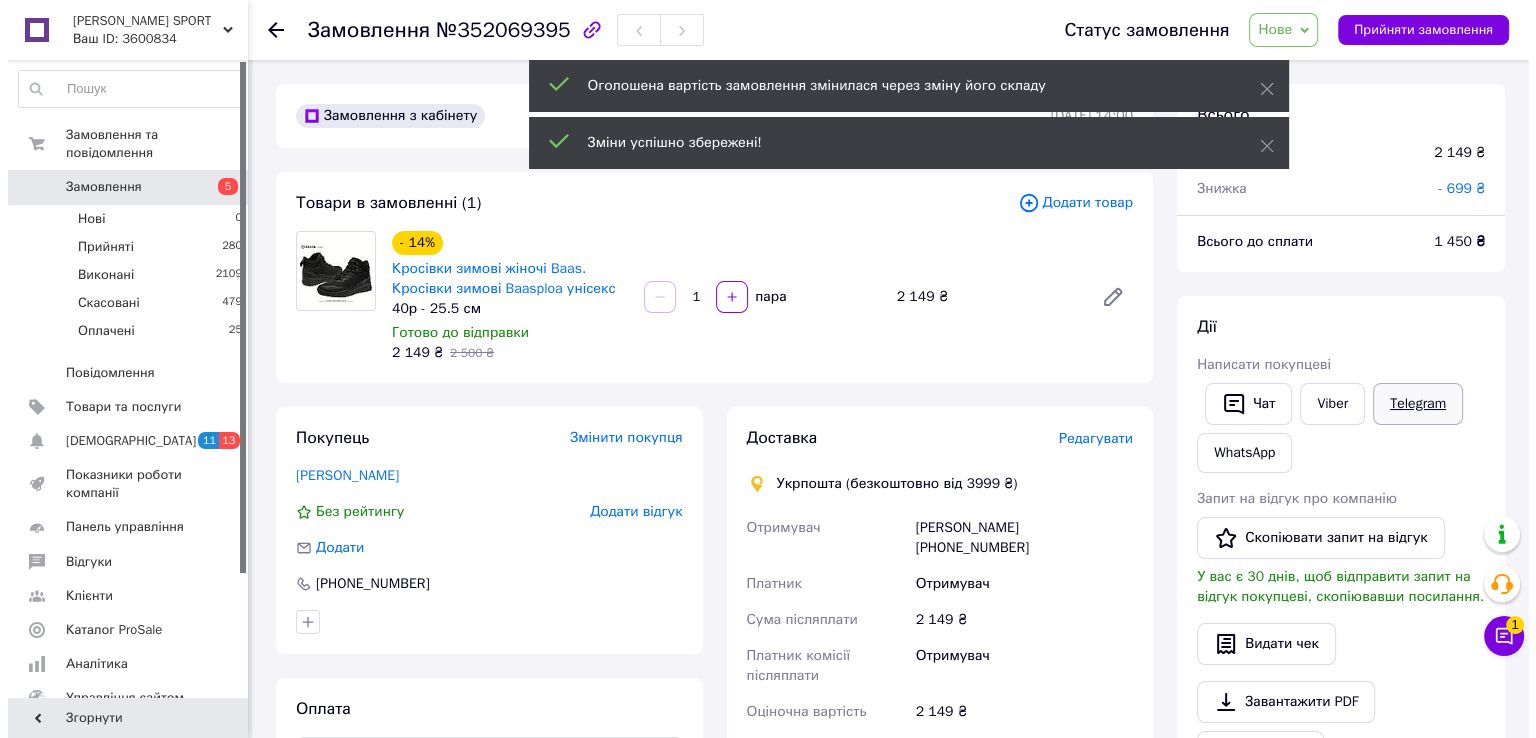 scroll, scrollTop: 200, scrollLeft: 0, axis: vertical 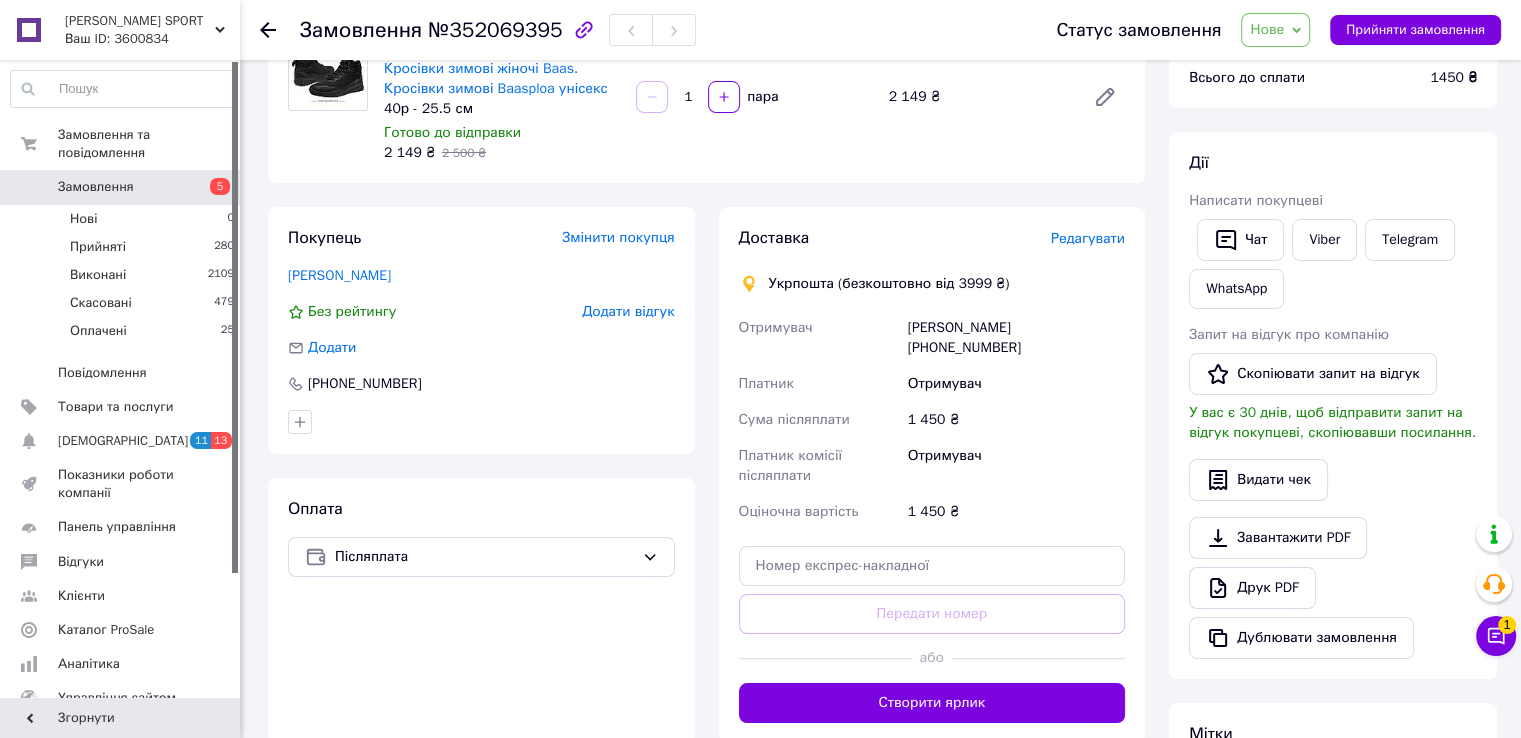 click on "Редагувати" at bounding box center (1088, 238) 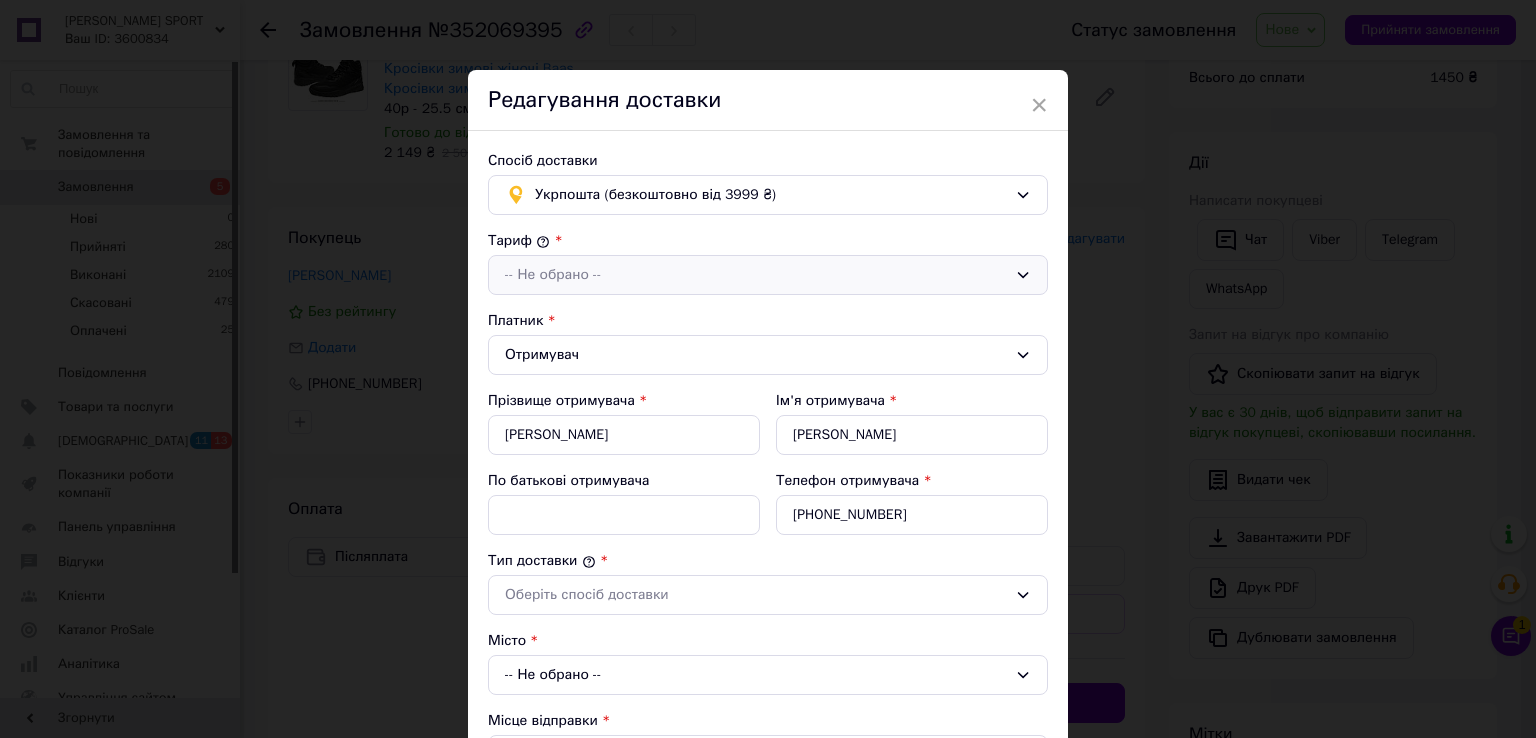 click on "-- Не обрано --" at bounding box center (756, 275) 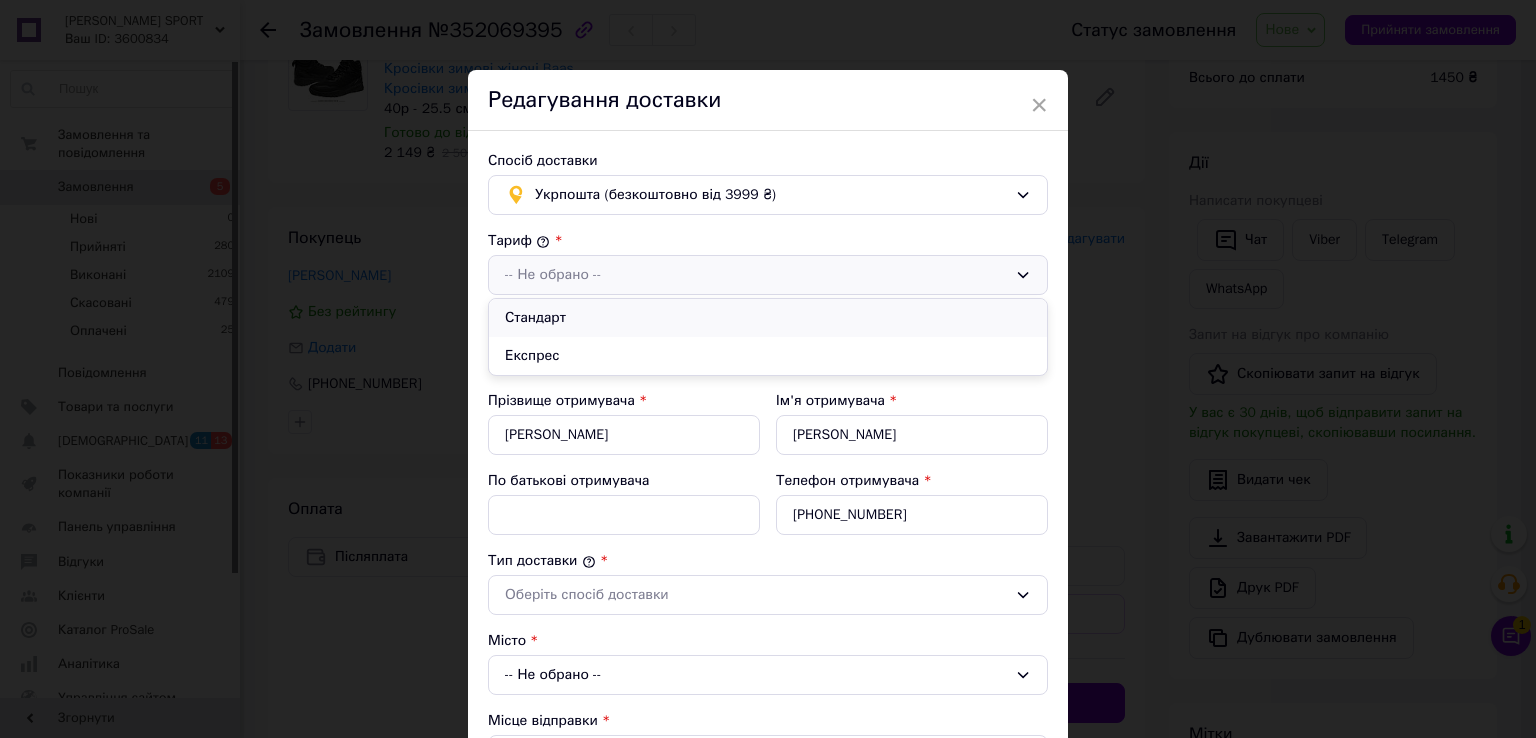 click on "Стандарт" at bounding box center [768, 318] 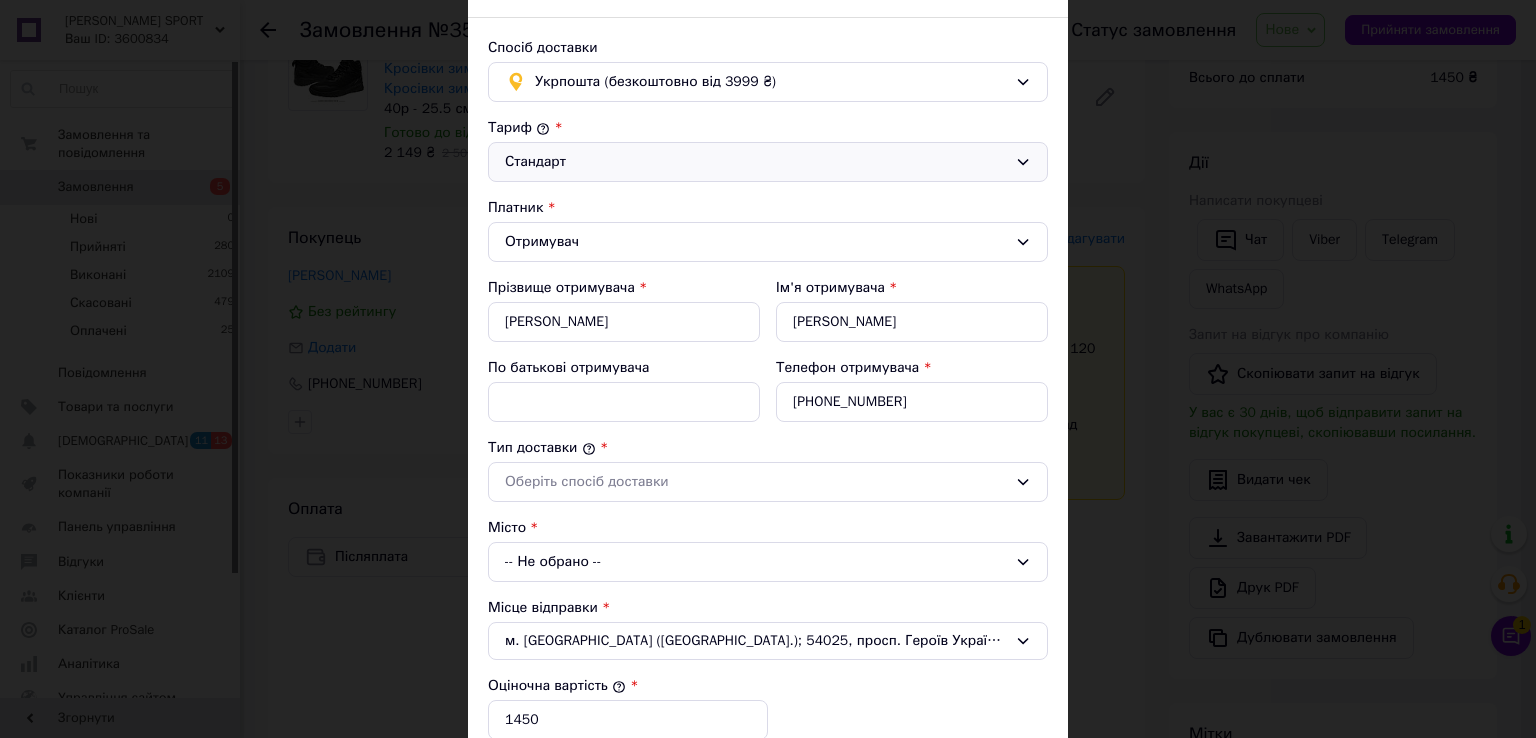 scroll, scrollTop: 200, scrollLeft: 0, axis: vertical 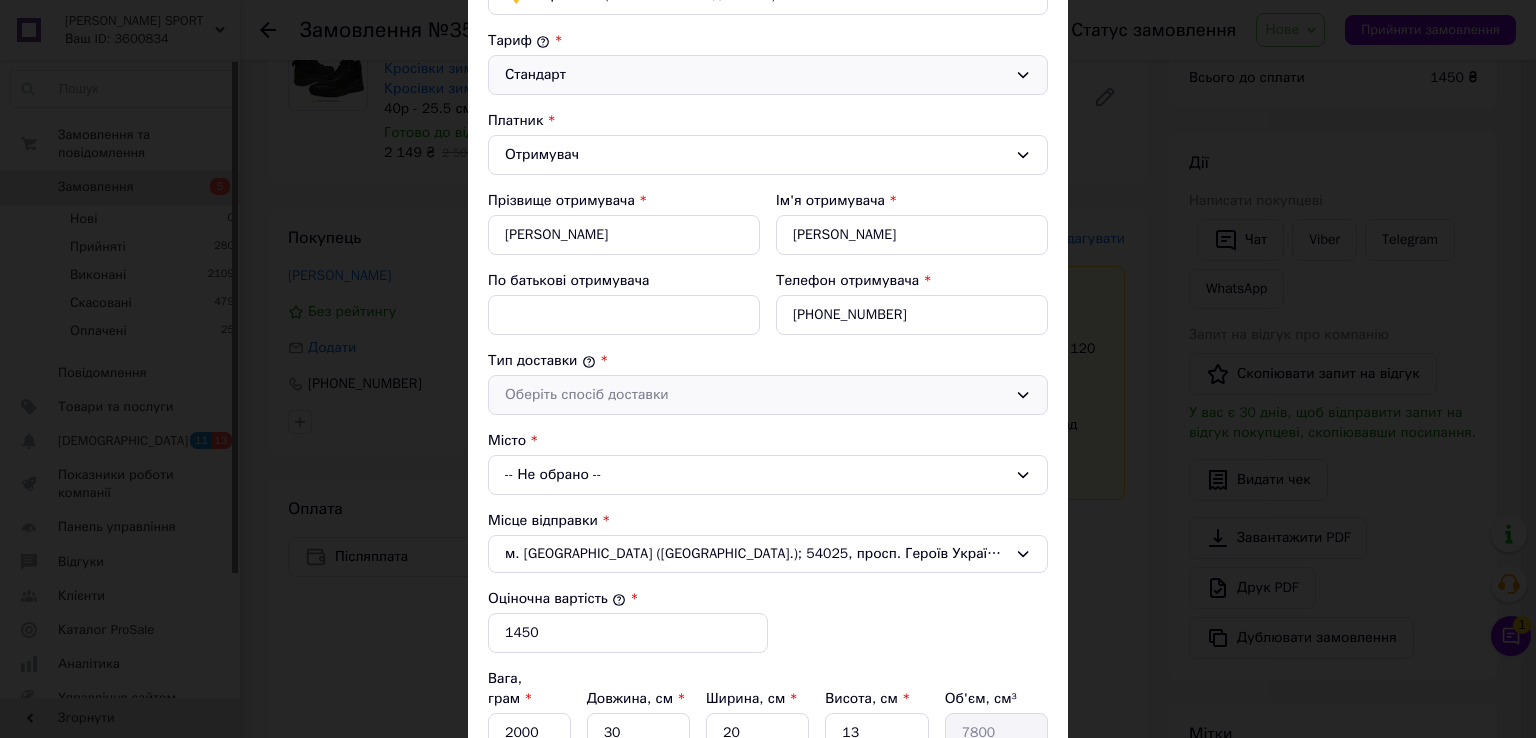click on "Оберіть спосіб доставки" at bounding box center (768, 395) 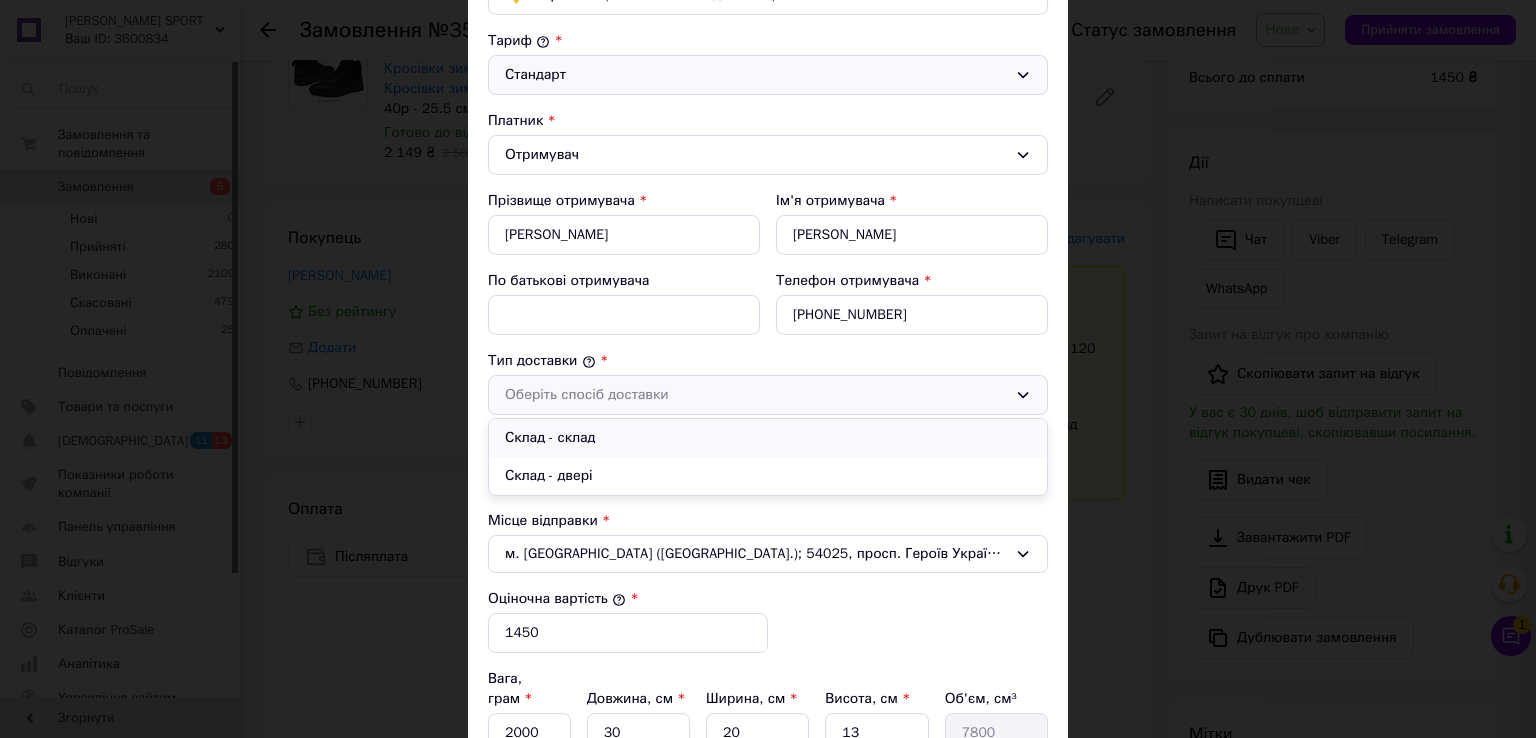 click on "Склад - склад" at bounding box center (768, 438) 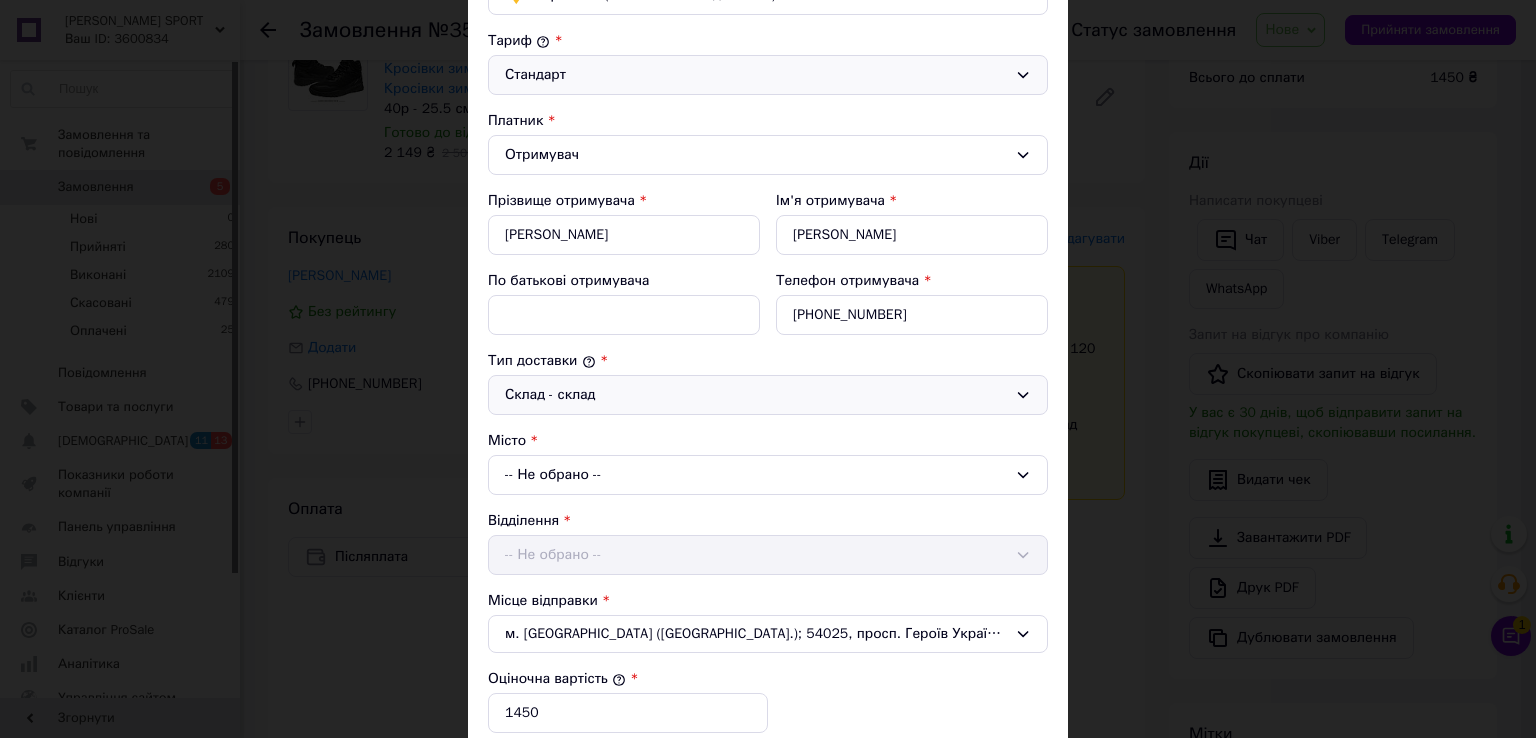 click on "[PERSON_NAME]     * [PERSON_NAME]   * Отримувач Прізвище отримувача   * [PERSON_NAME] Ім'я отримувача   * [PERSON_NAME] батькові отримувача Телефон отримувача   * [PHONE_NUMBER] Тип доставки     * Склад - склад Місто -- Не обрано -- Відділення -- Не обрано -- Місце відправки   * м. [GEOGRAPHIC_DATA] ([GEOGRAPHIC_DATA].); 54025, просп. Героїв України, 77/1 Оціночна вартість     * 1450 Вага, грам   * 2000 Довжина, см   * 30 Ширина, см   * 20 Висота, см   * 13 Об'єм, см³ 7800 Додати місце SMS повідомлення відправнику (3 ₴)   Сума післяплати     * 1450 Платник комісії післяплати Отримувач Відправник" at bounding box center (768, 557) 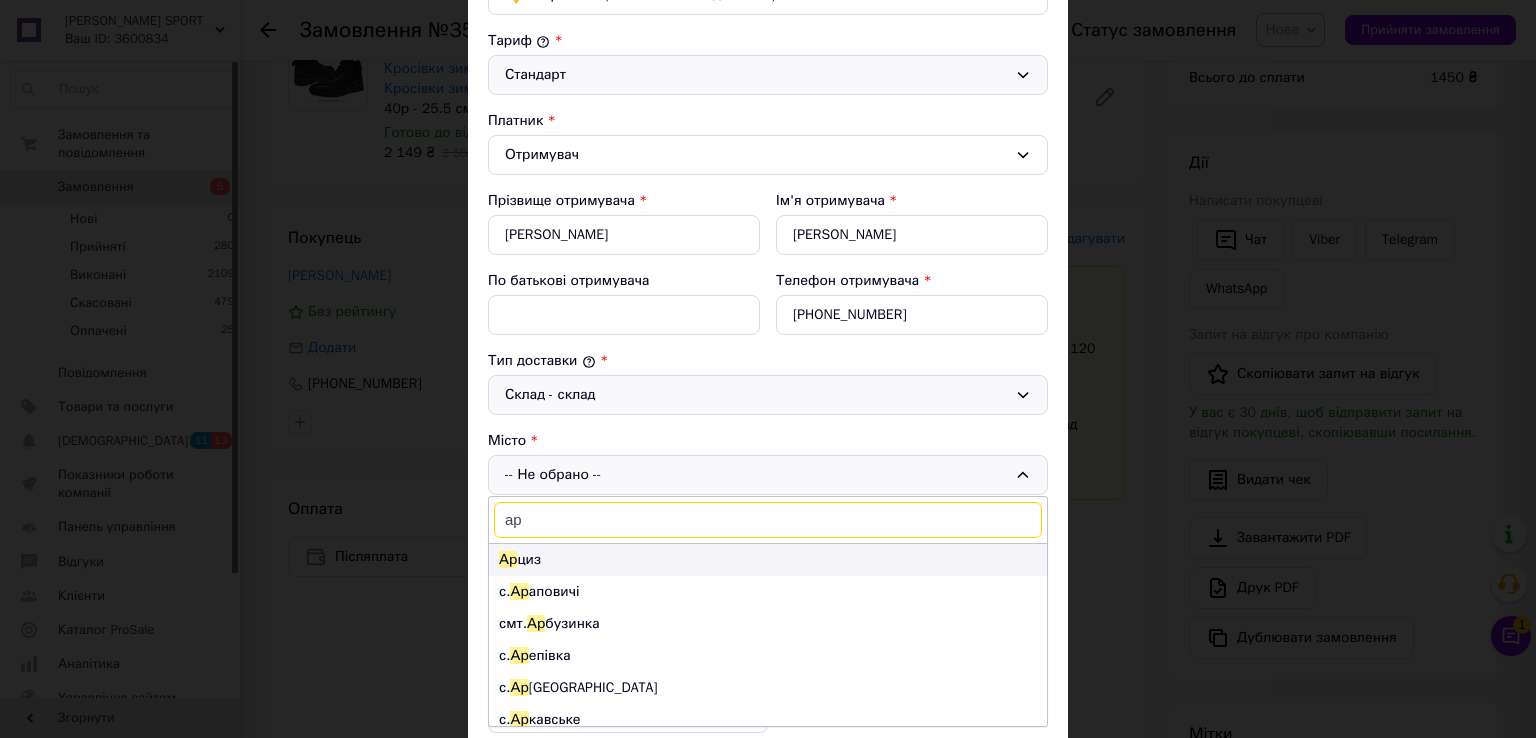 type on "ар" 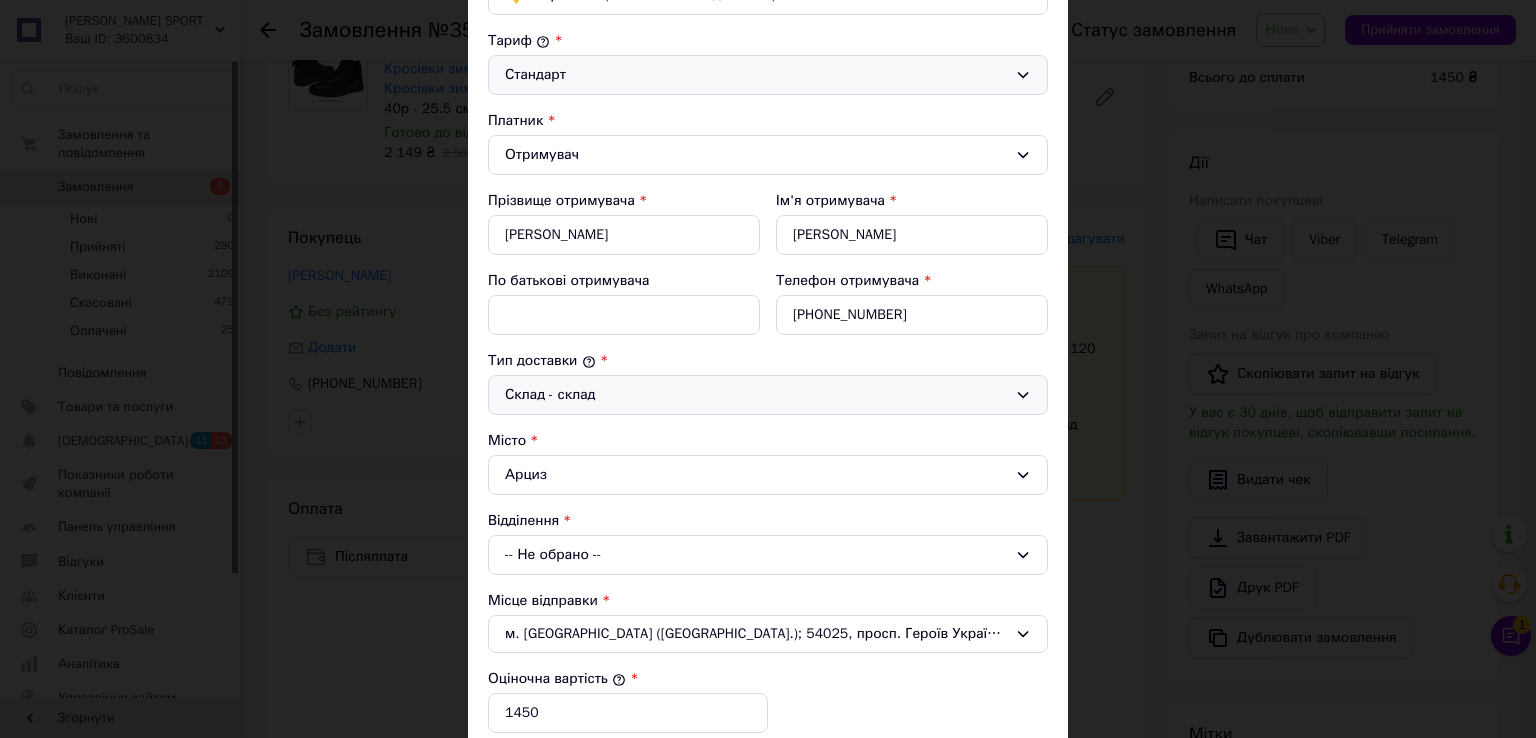 click on "-- Не обрано --" at bounding box center [768, 555] 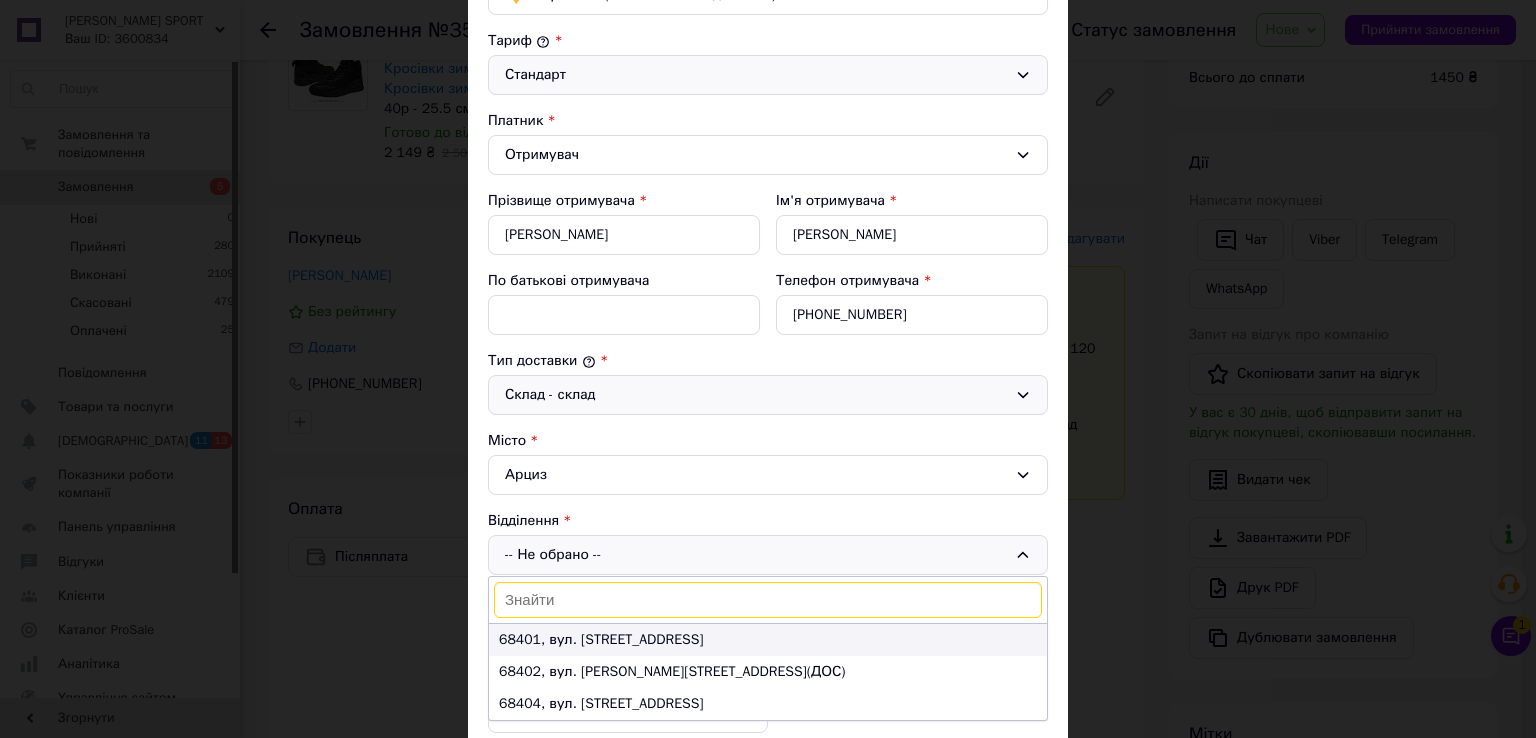 click on "68401, вул. [STREET_ADDRESS]" at bounding box center (768, 640) 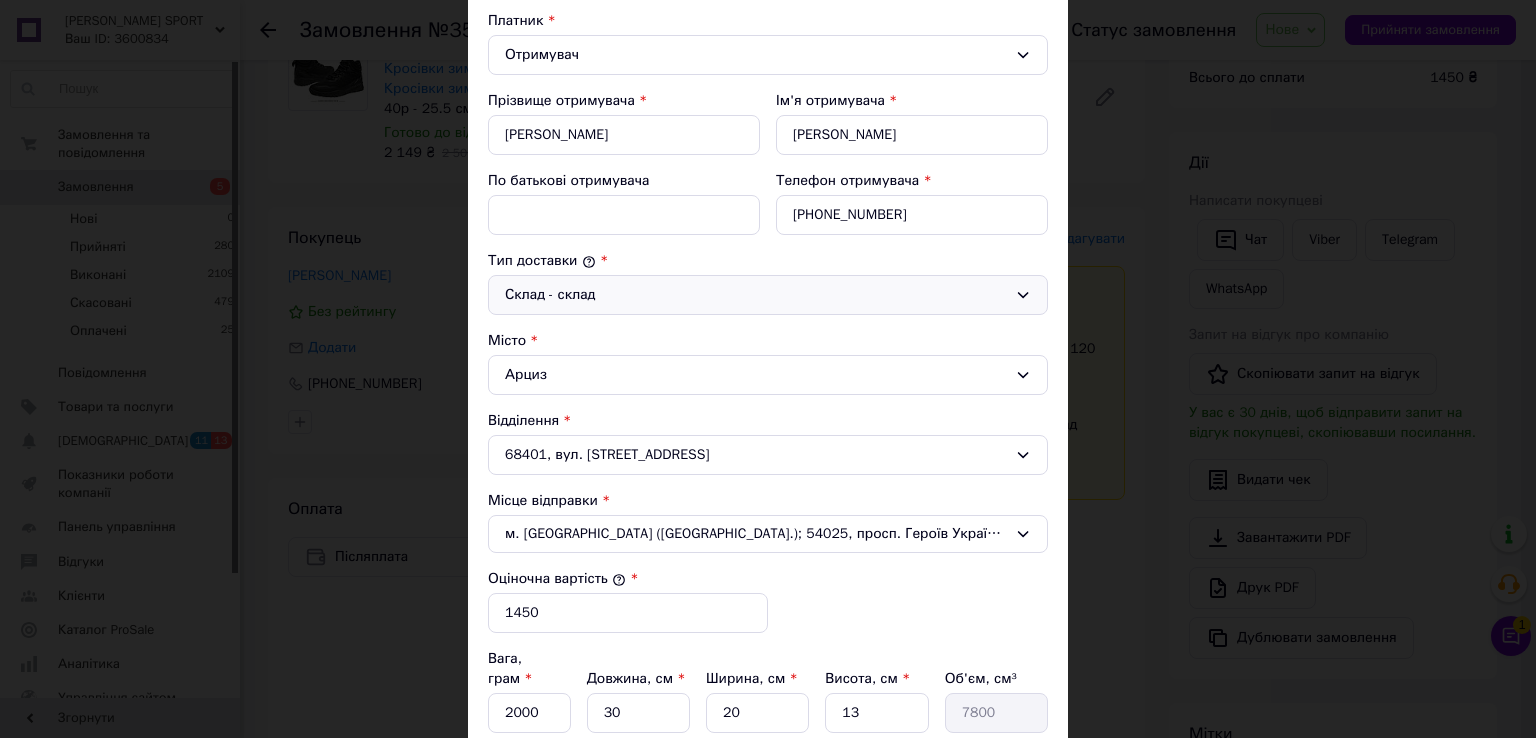 scroll, scrollTop: 400, scrollLeft: 0, axis: vertical 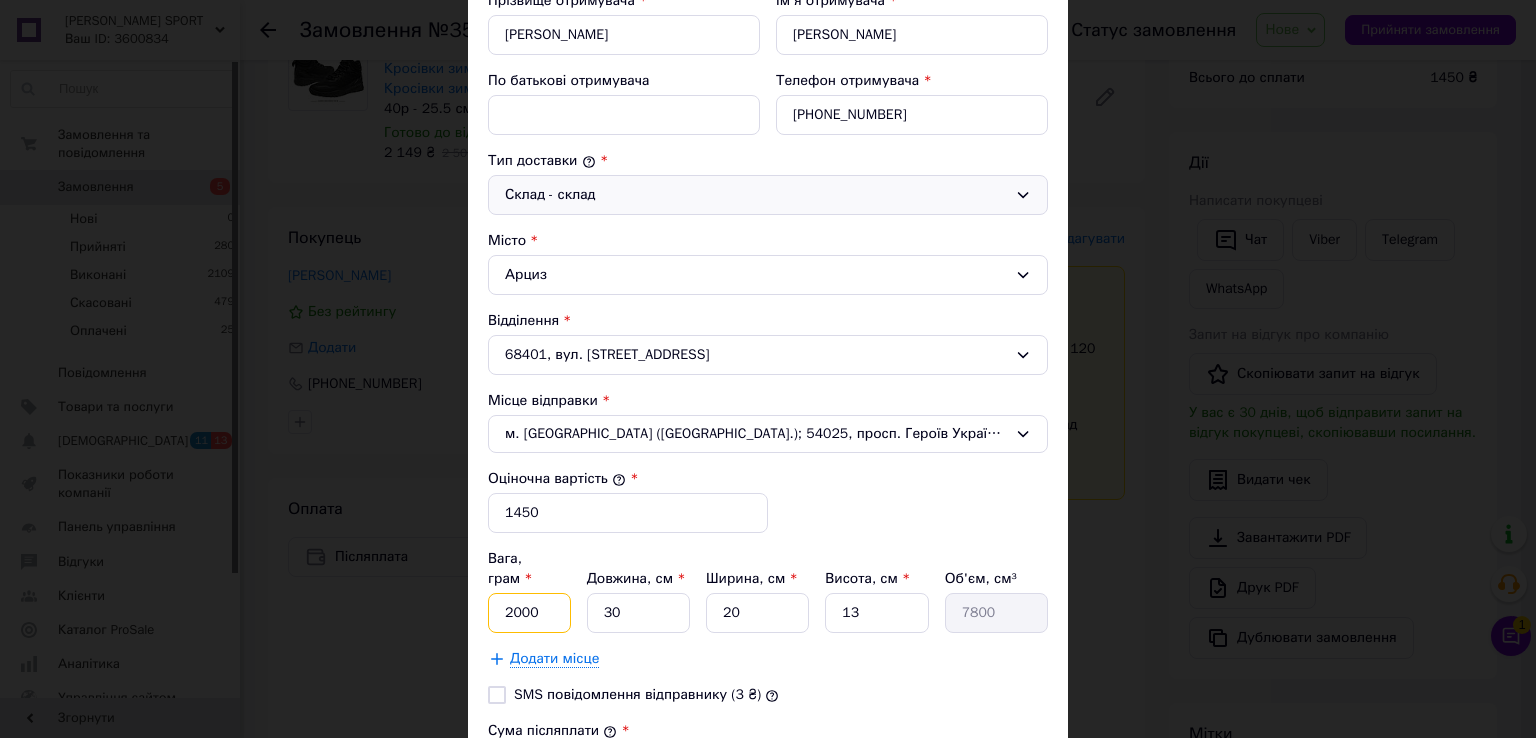 click on "2000" at bounding box center [529, 613] 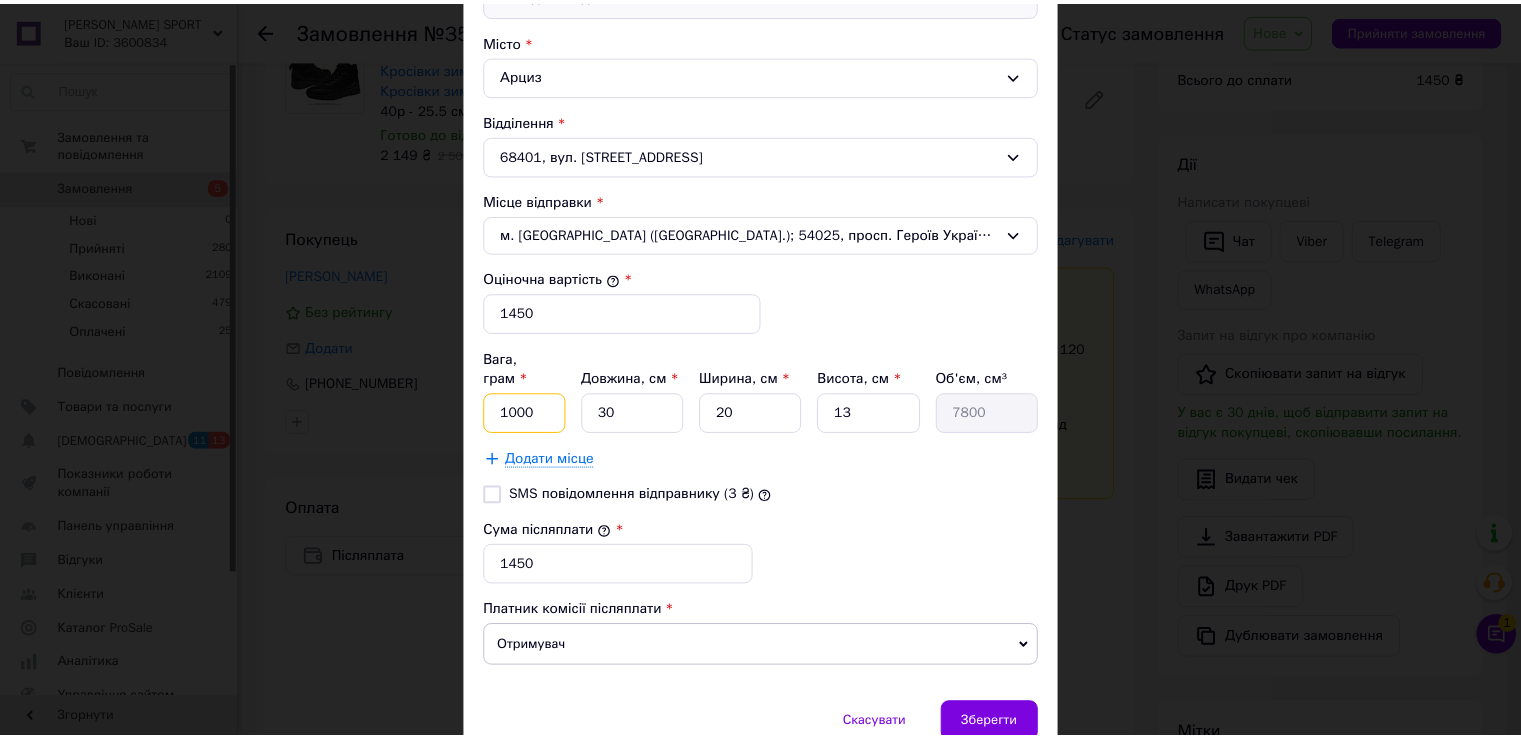 scroll, scrollTop: 669, scrollLeft: 0, axis: vertical 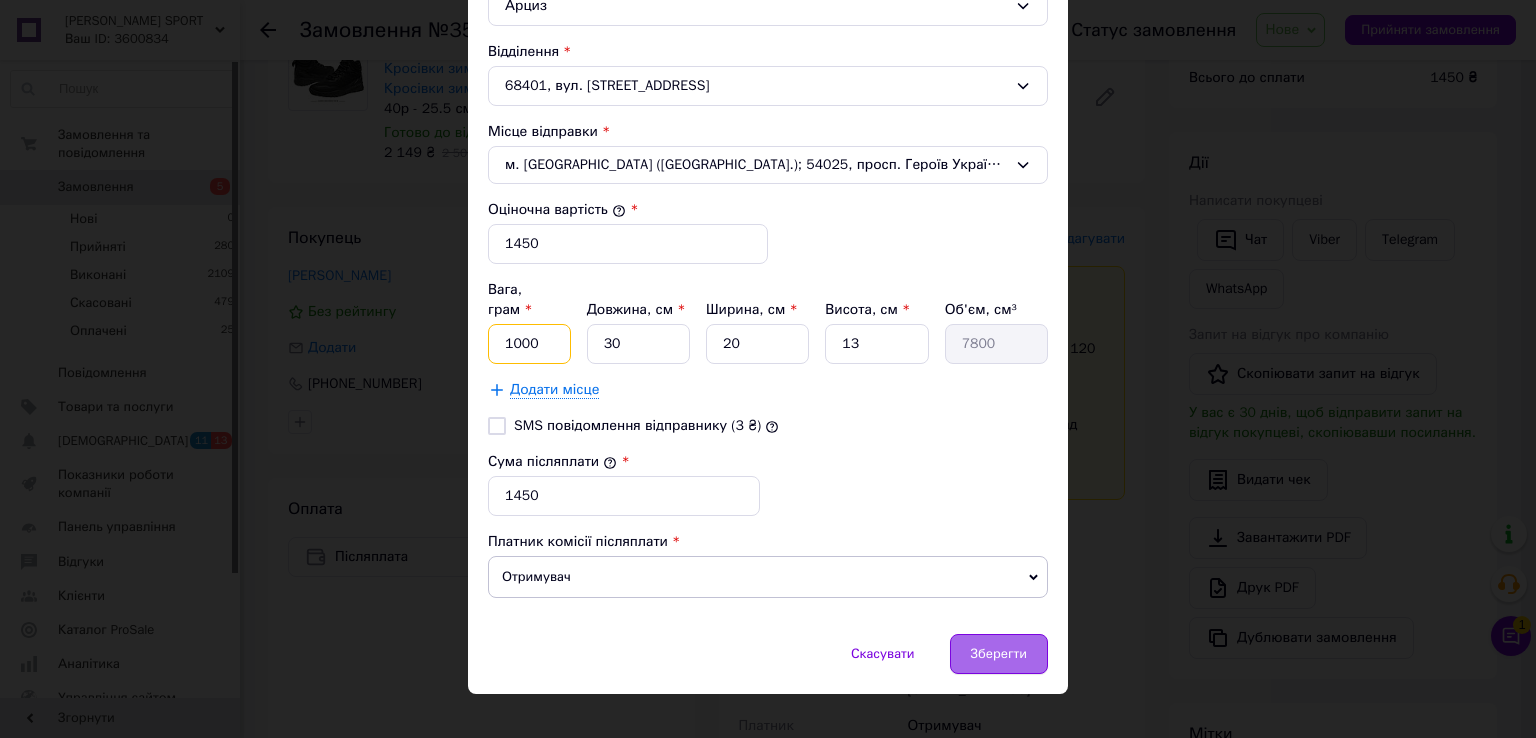 type on "1000" 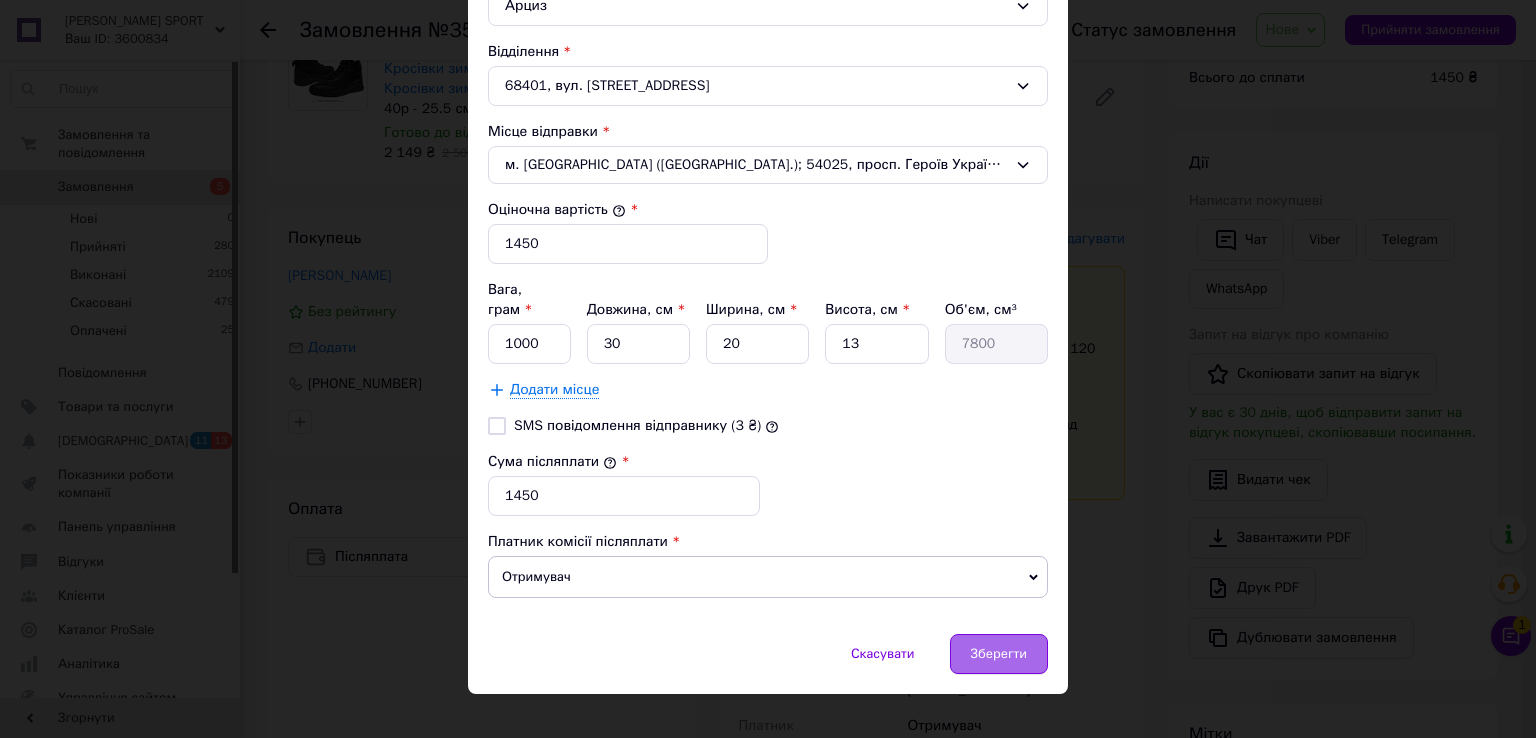 click on "Зберегти" at bounding box center (999, 654) 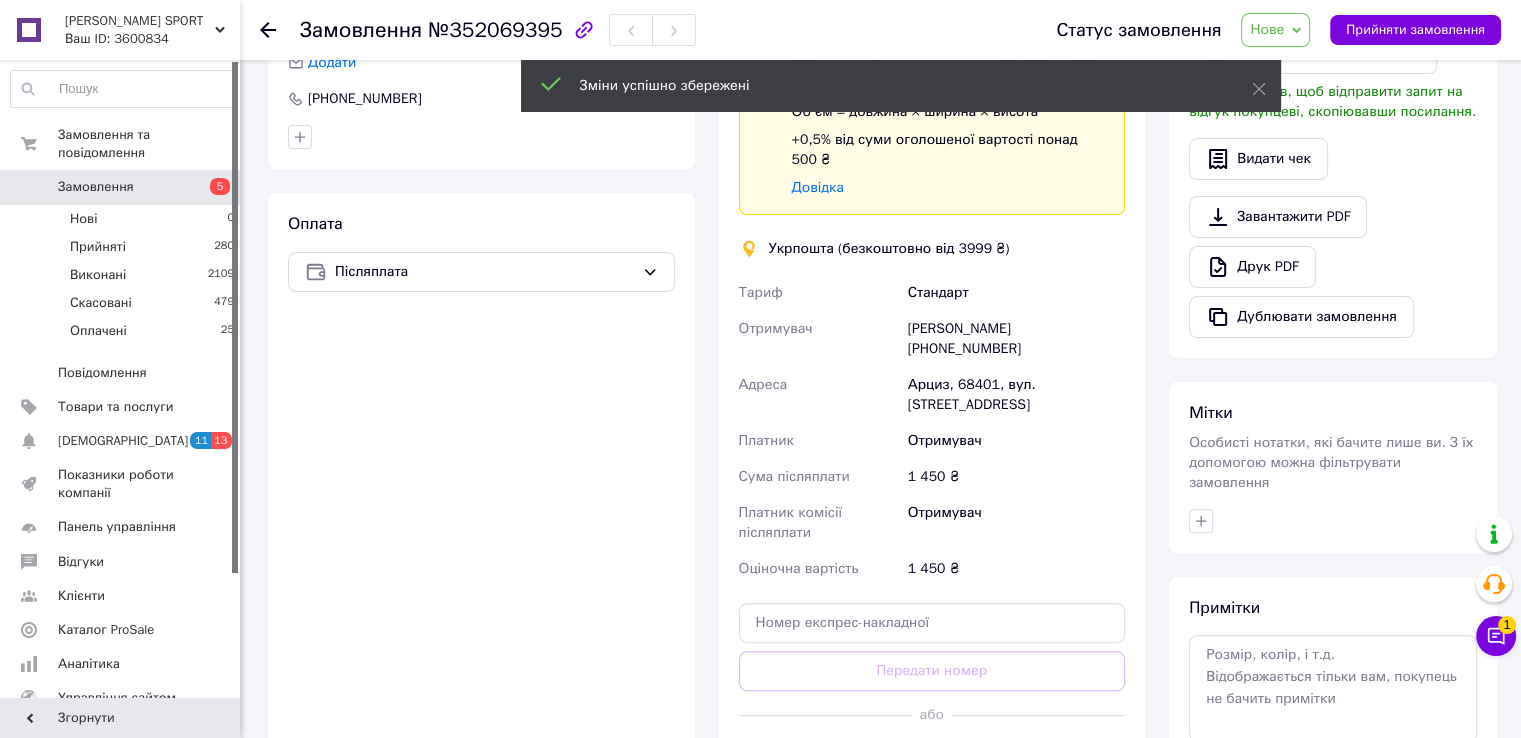 scroll, scrollTop: 600, scrollLeft: 0, axis: vertical 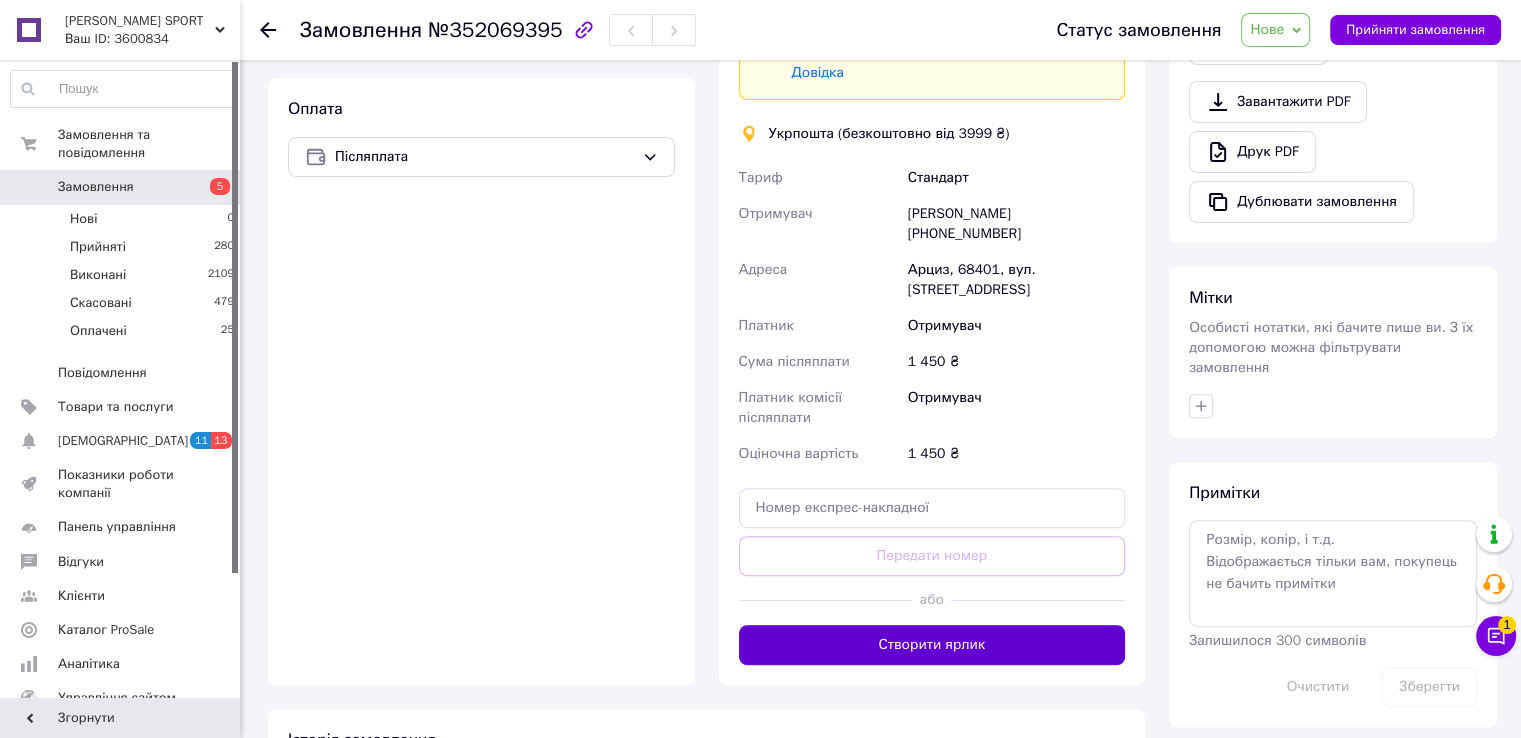 click on "Створити ярлик" at bounding box center (932, 645) 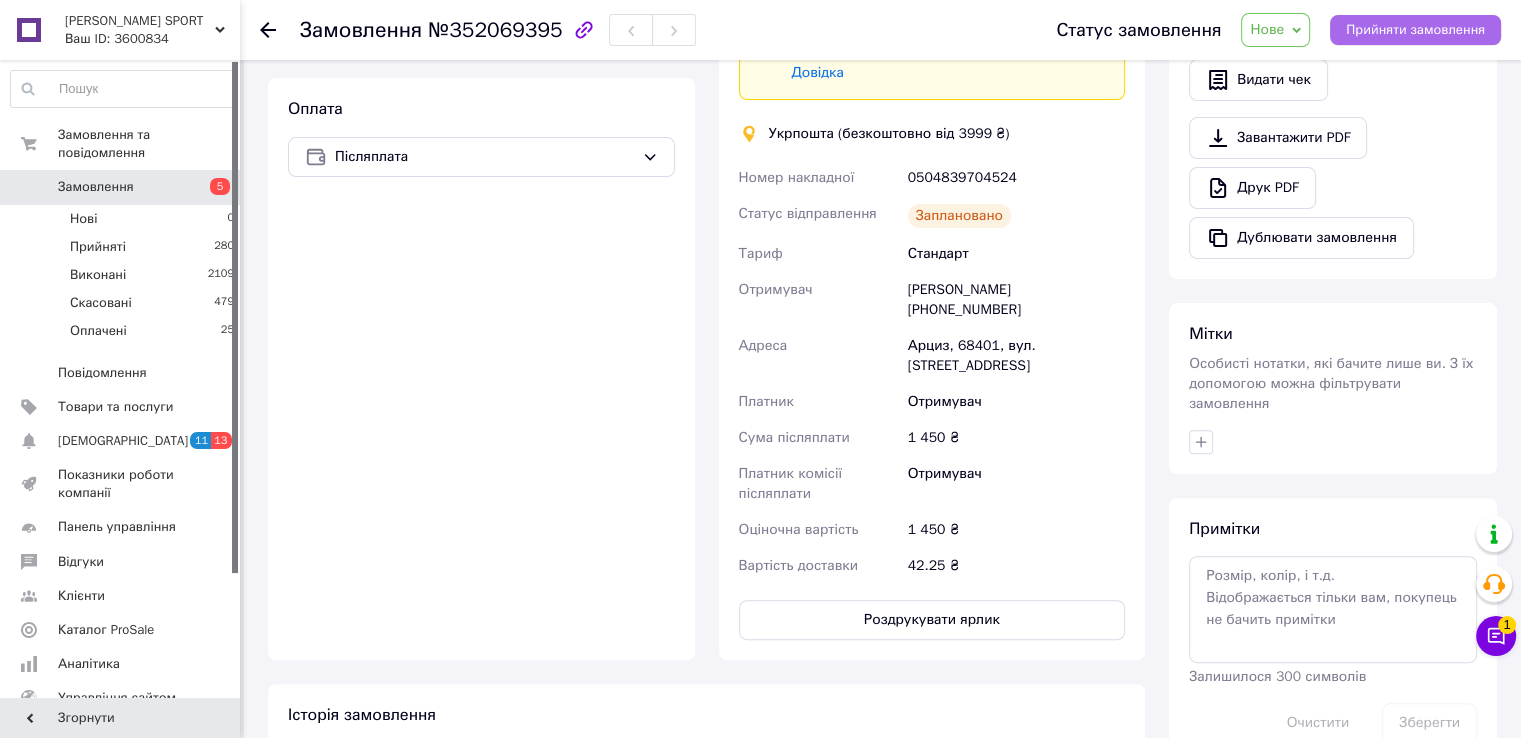 click on "Прийняти замовлення" at bounding box center (1415, 30) 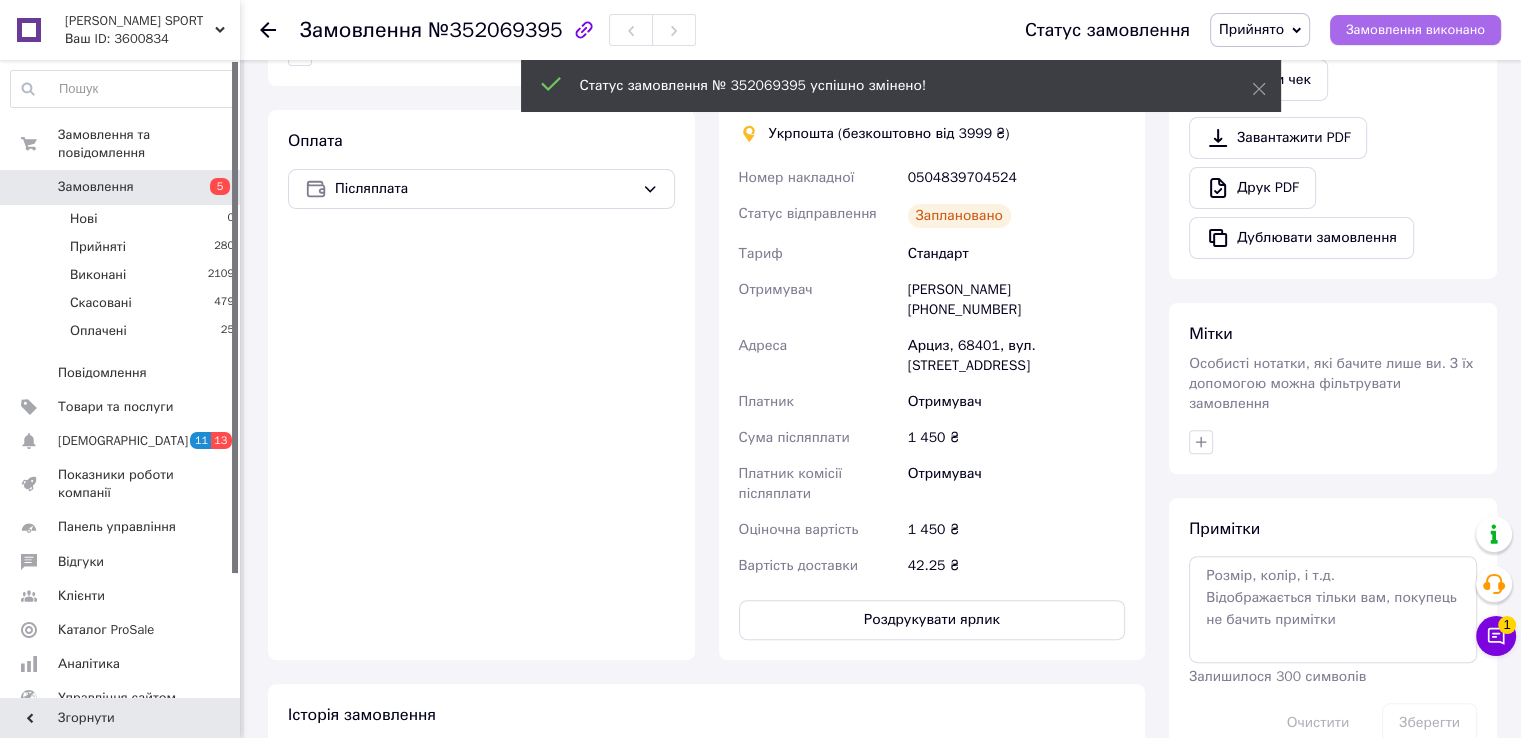 scroll, scrollTop: 632, scrollLeft: 0, axis: vertical 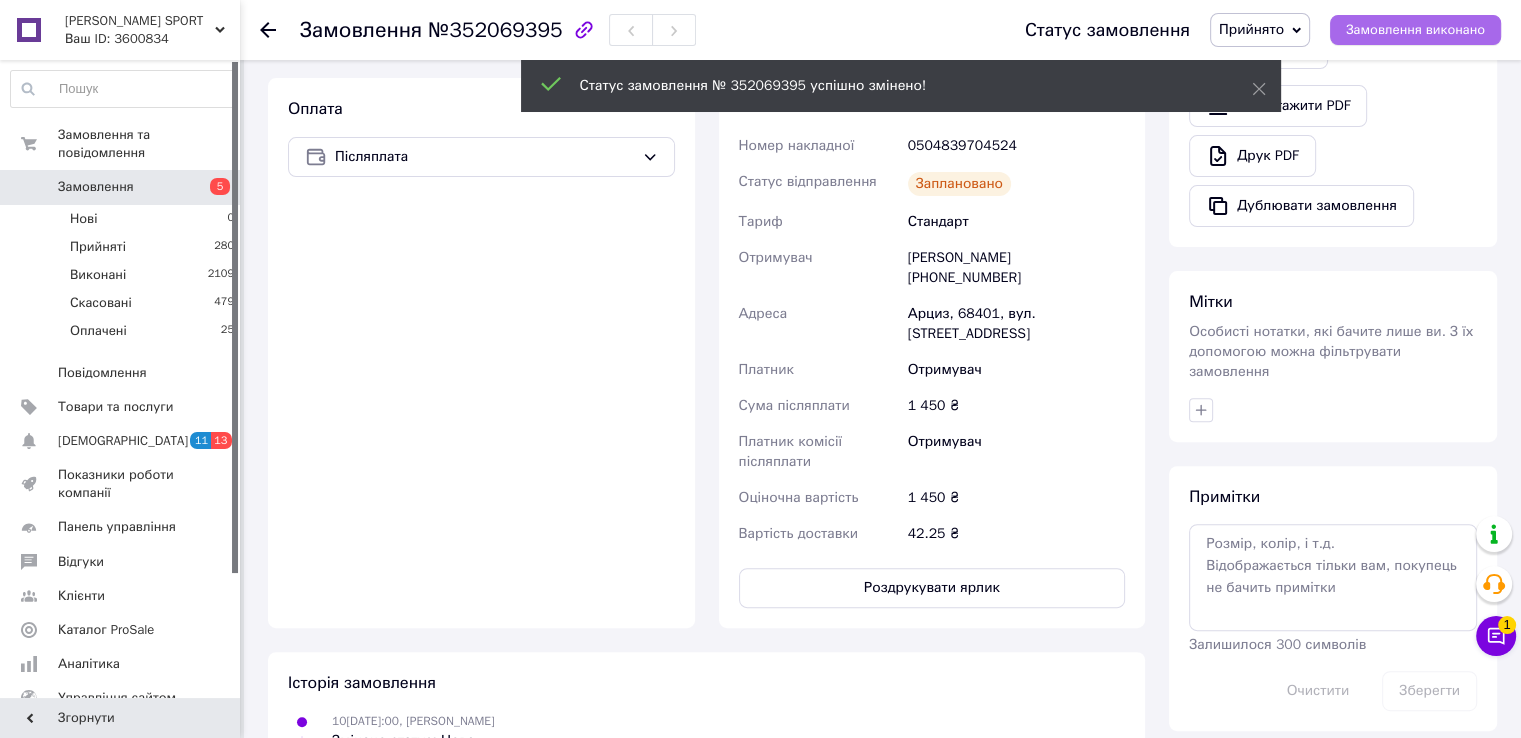 click on "Замовлення виконано" at bounding box center [1415, 30] 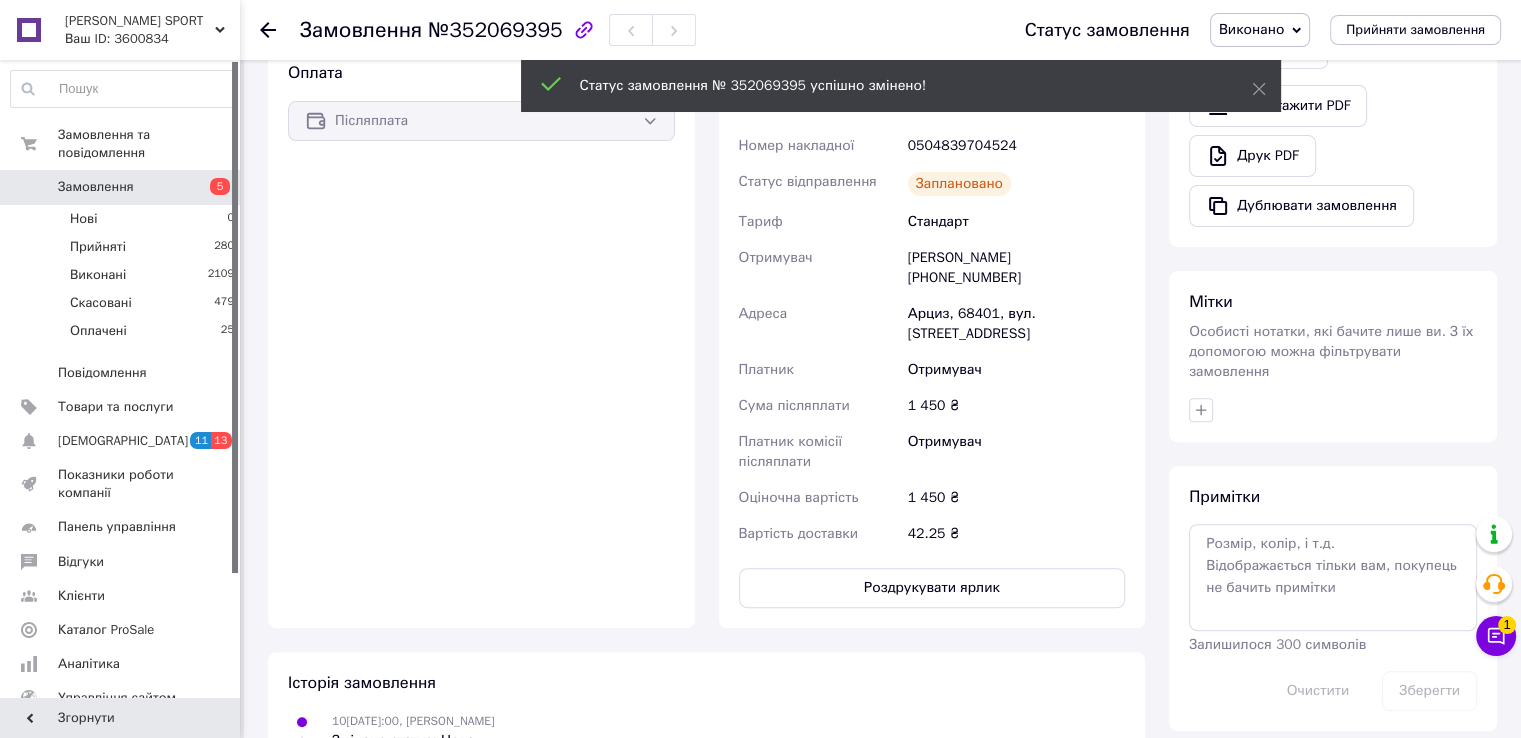 scroll, scrollTop: 596, scrollLeft: 0, axis: vertical 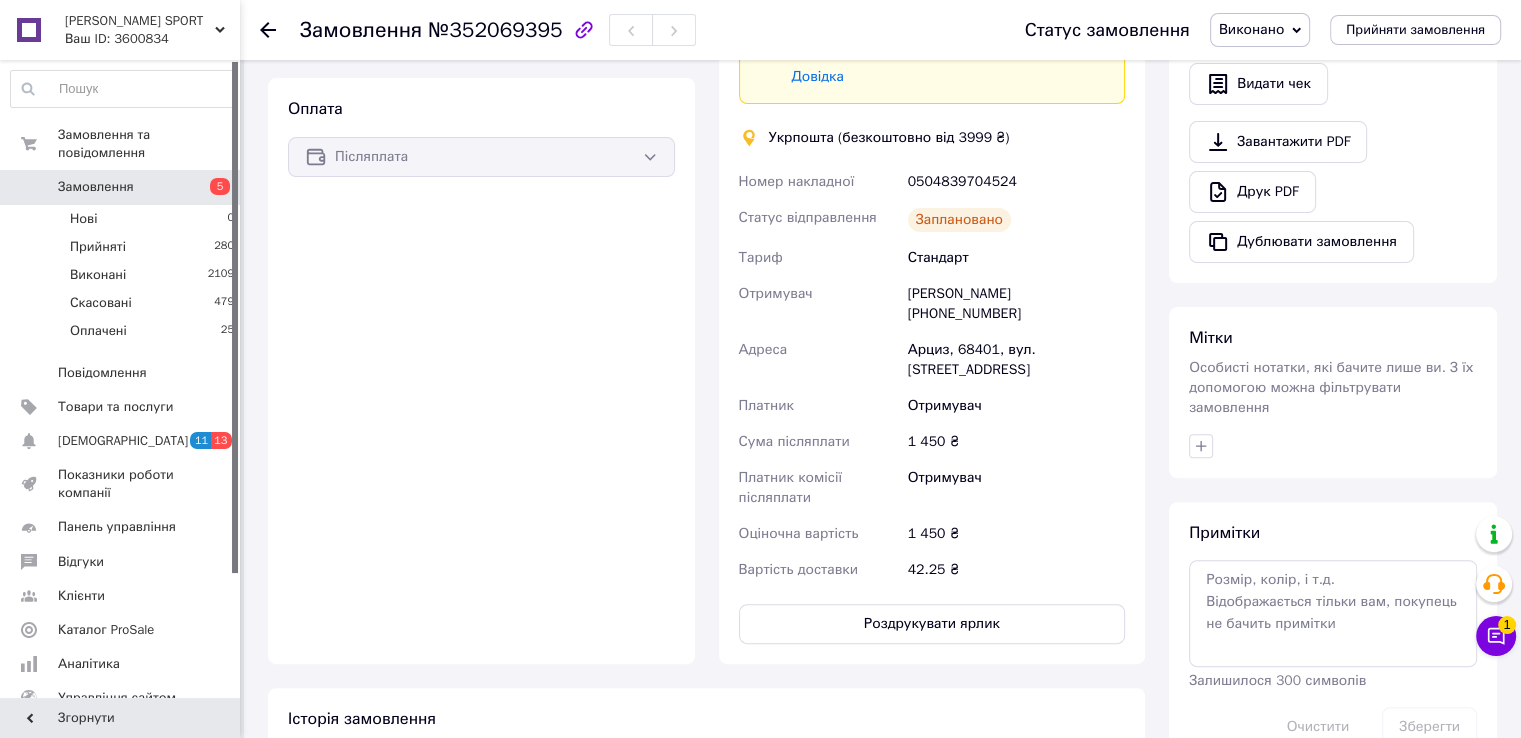 type 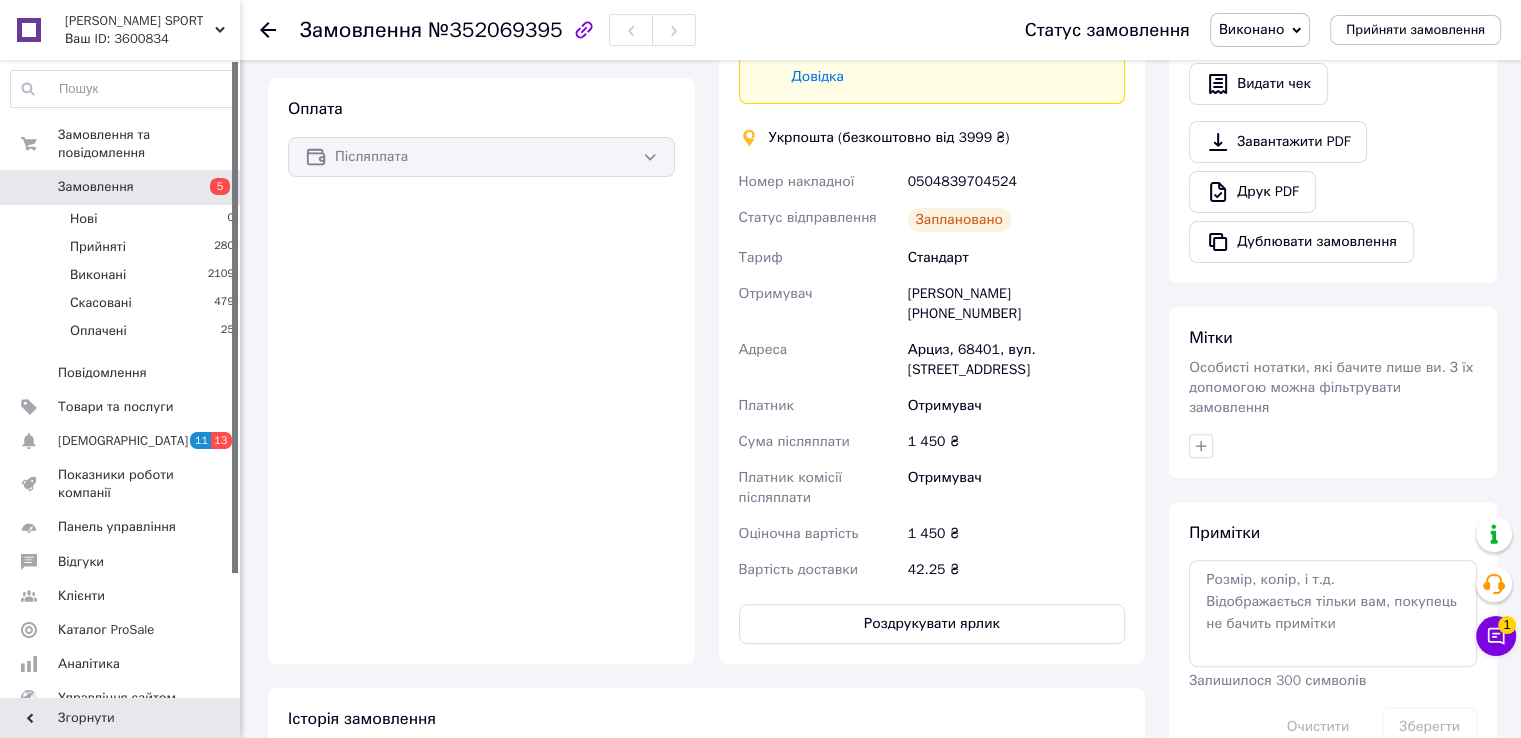 click on "Прийняти замовлення" at bounding box center (1415, 30) 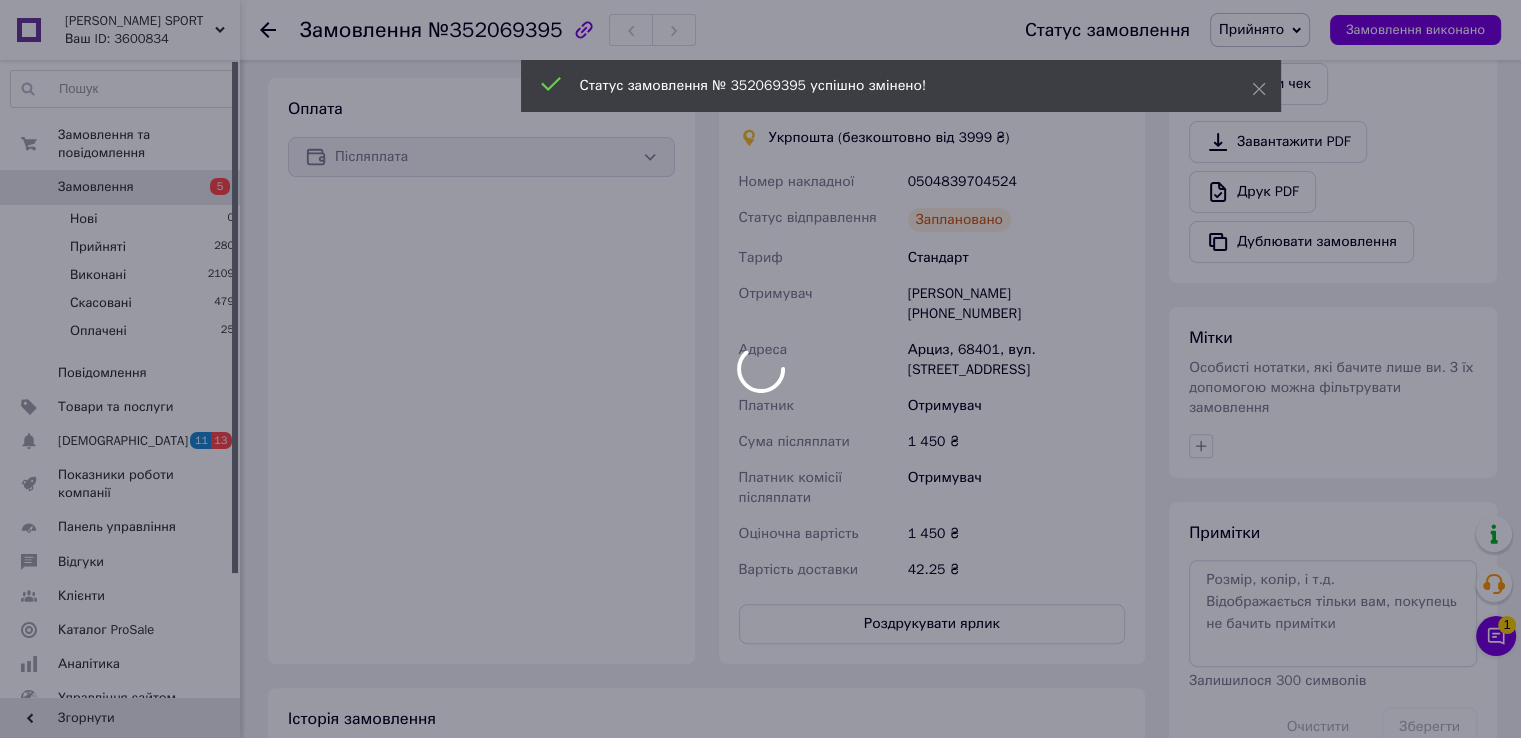 scroll, scrollTop: 632, scrollLeft: 0, axis: vertical 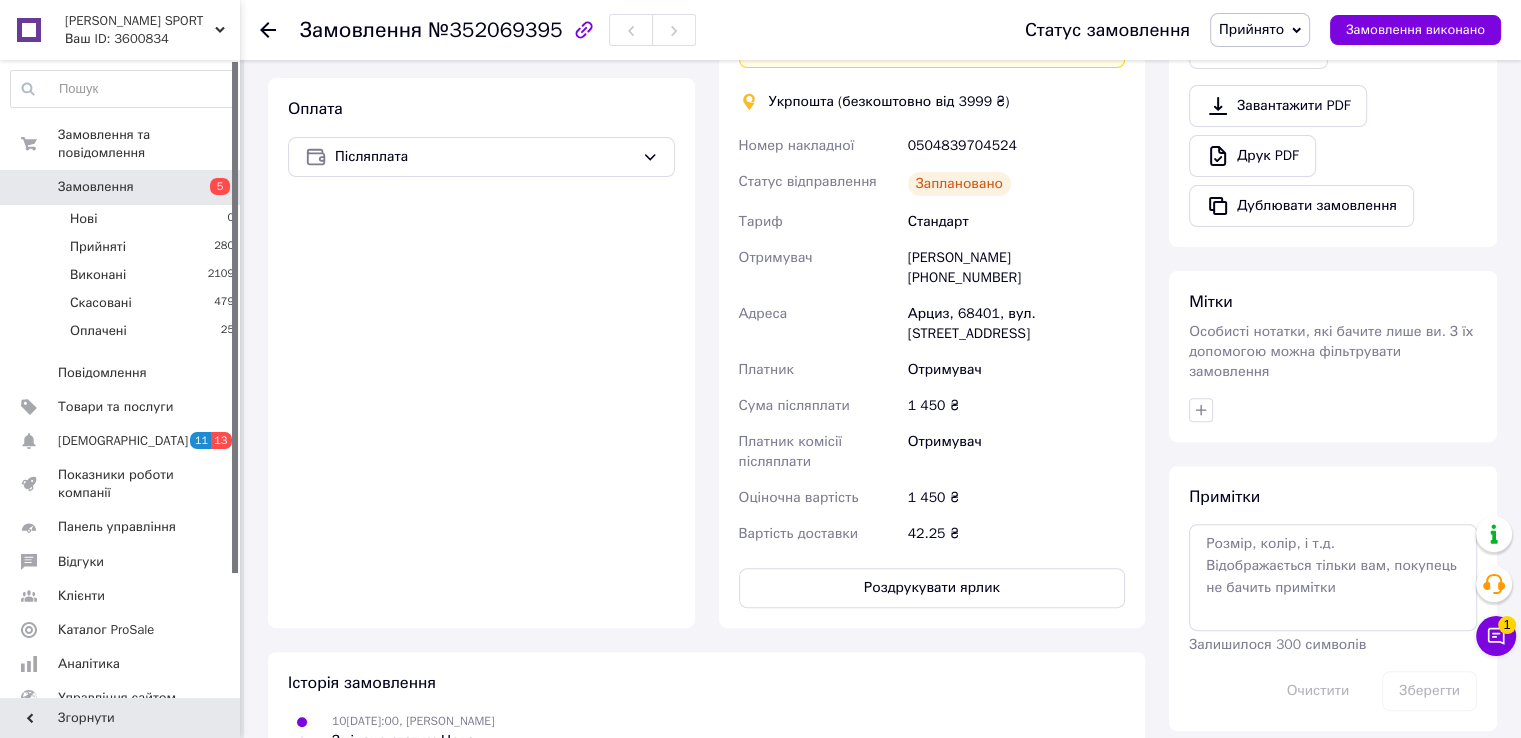 click on "Товари та послуги" at bounding box center [115, 407] 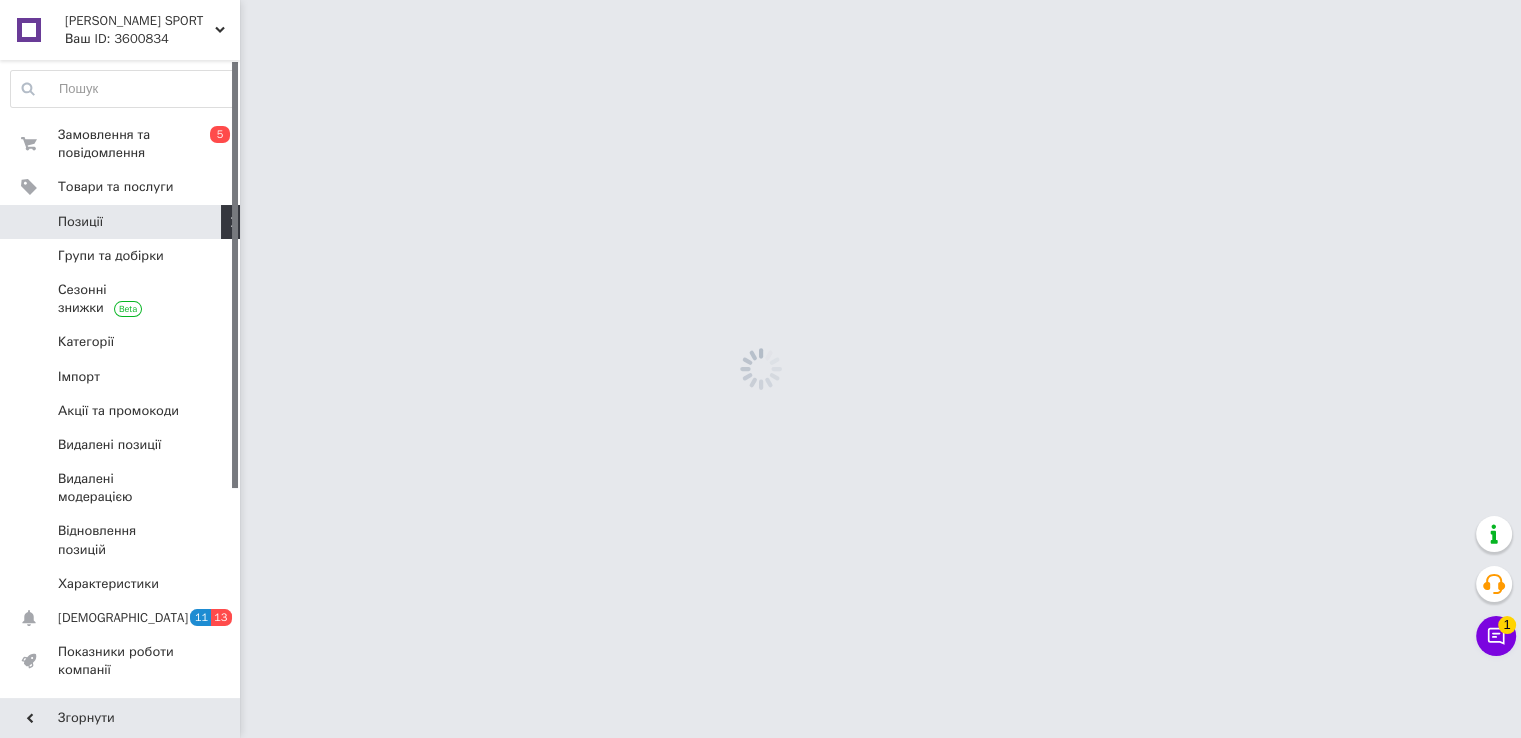scroll, scrollTop: 0, scrollLeft: 0, axis: both 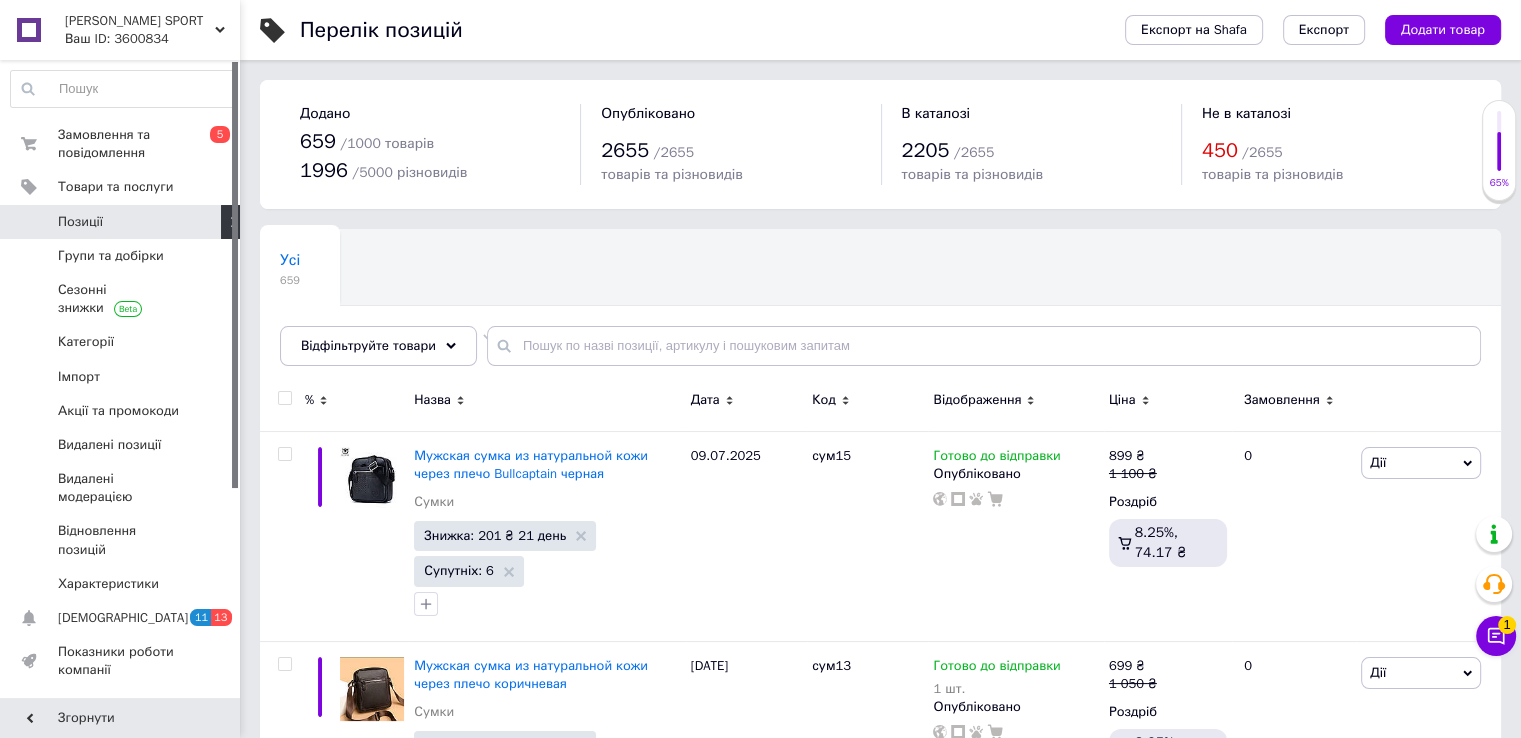 click on "Групи та добірки" at bounding box center [123, 256] 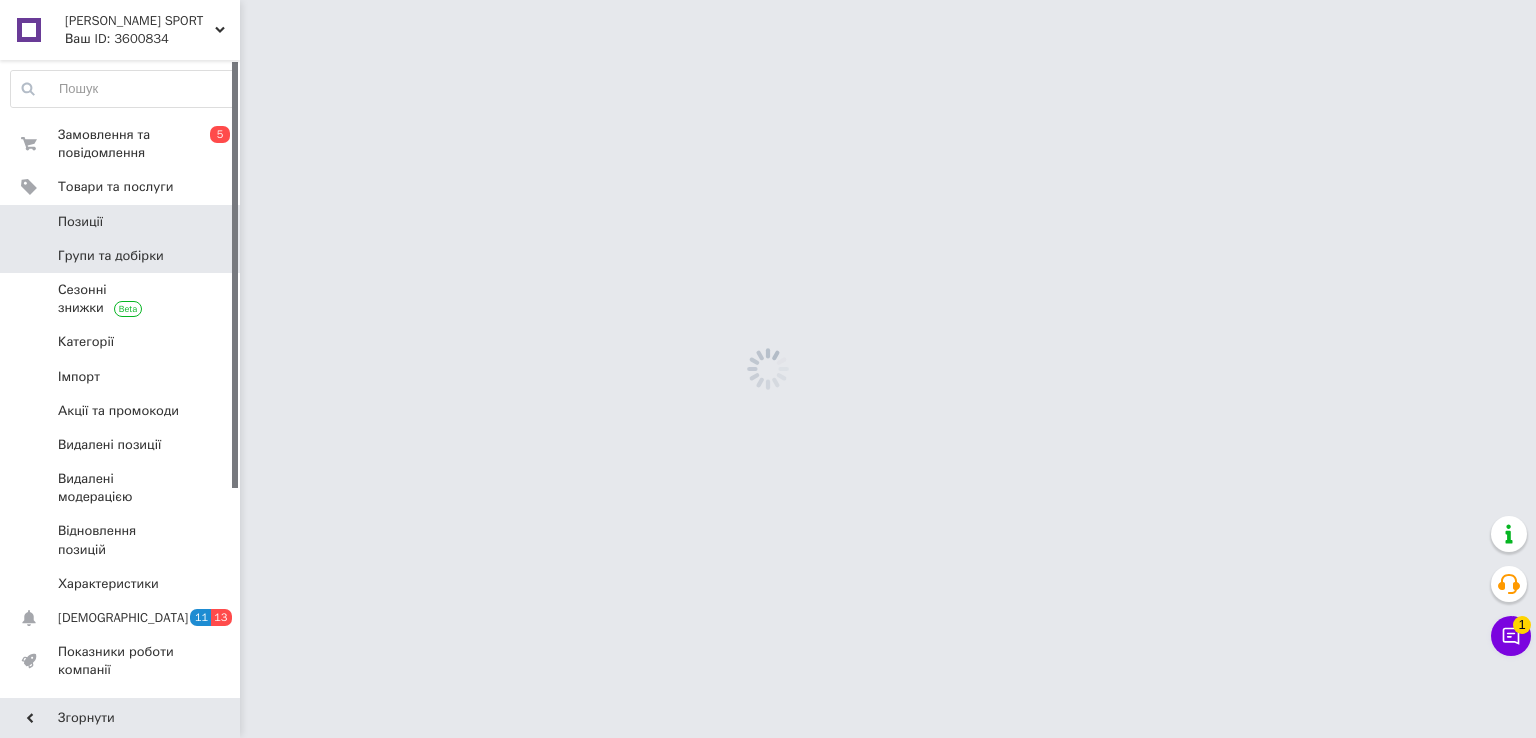 click on "Позиції" at bounding box center (121, 222) 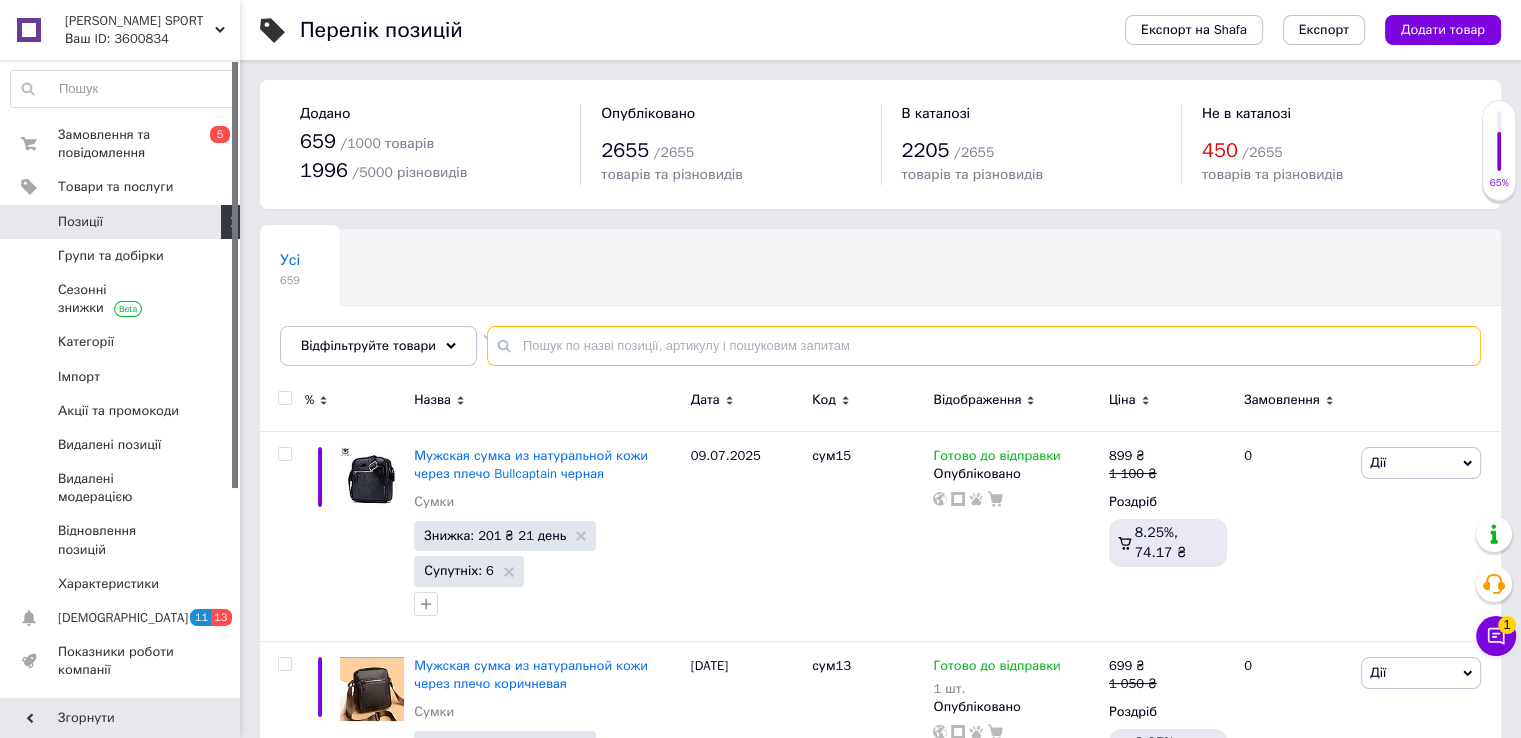 click at bounding box center (984, 346) 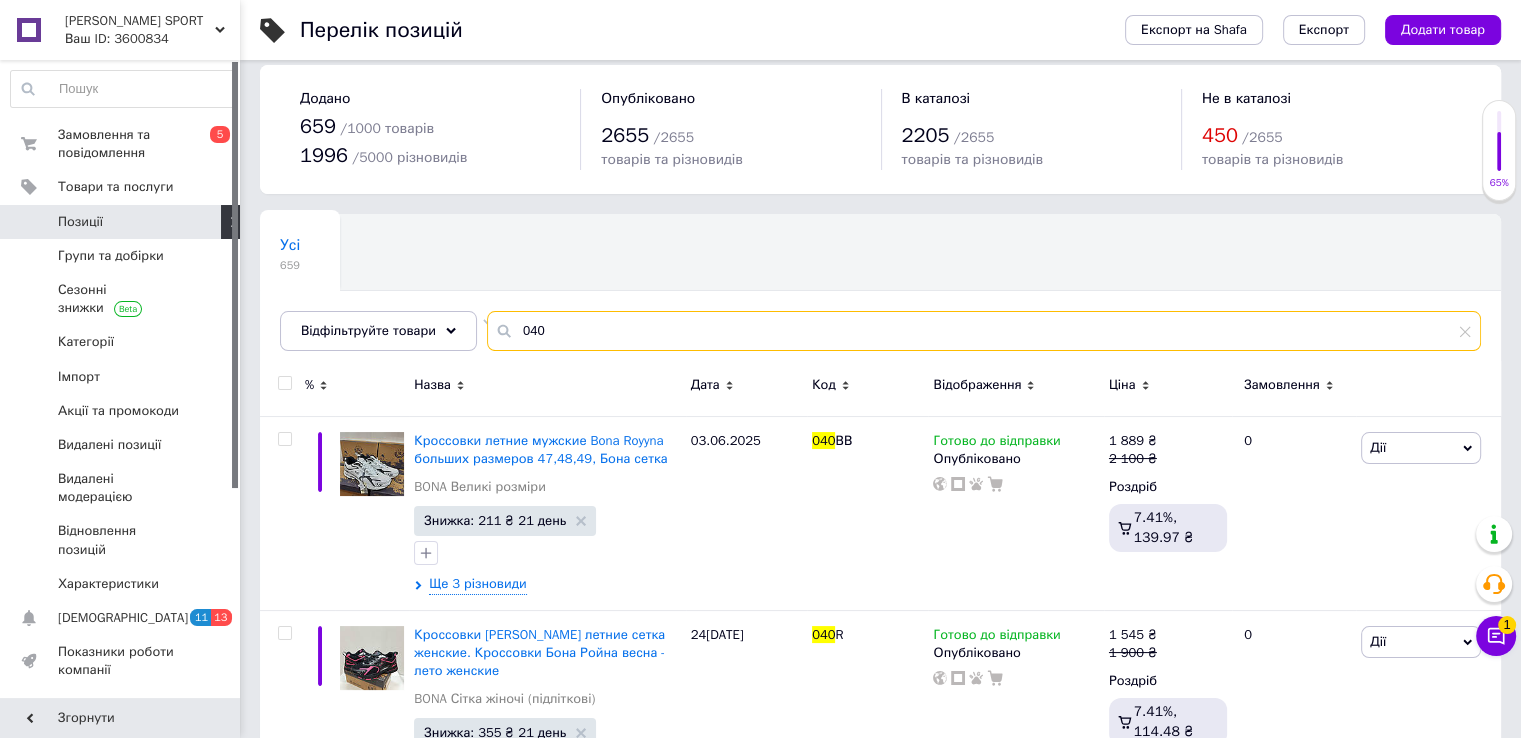 scroll, scrollTop: 200, scrollLeft: 0, axis: vertical 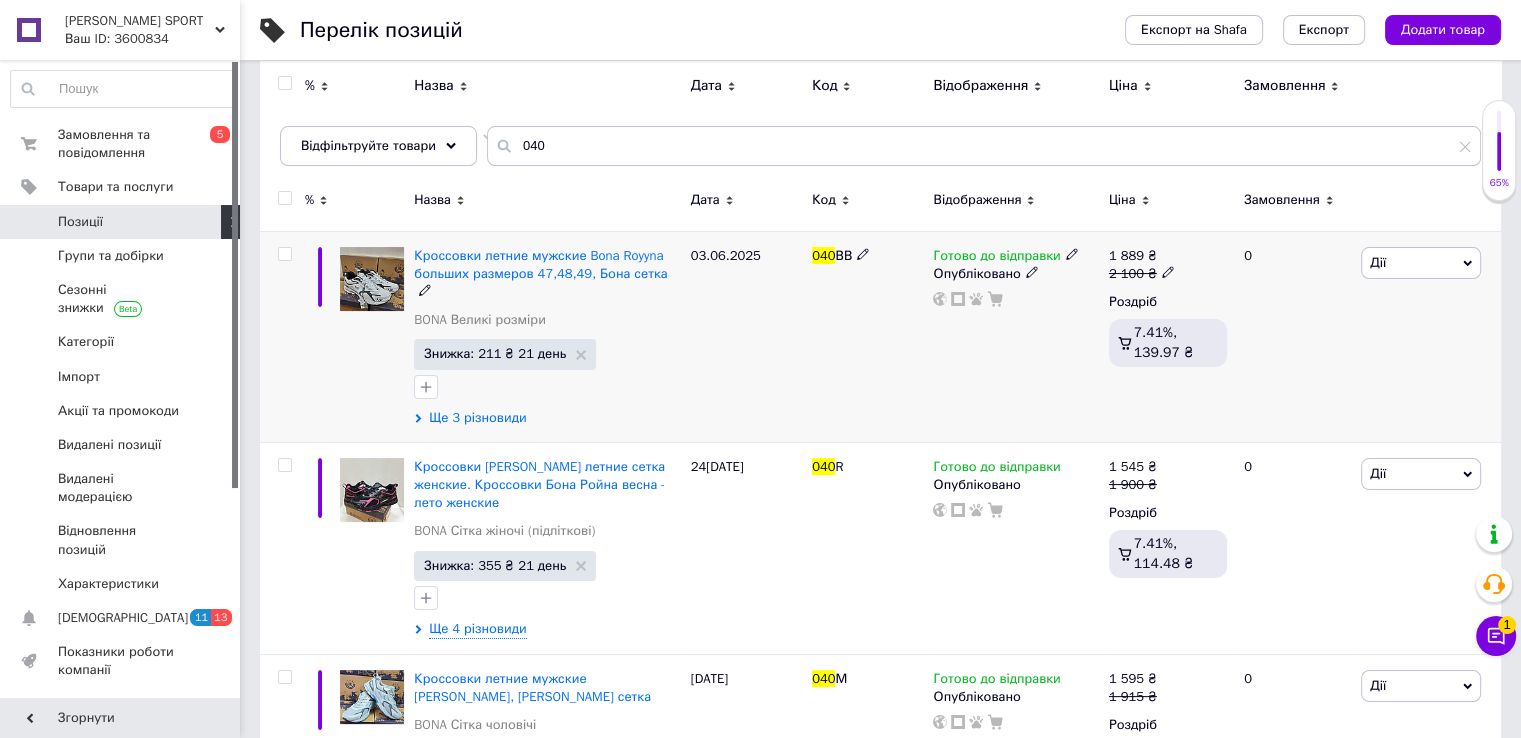 click on "Ще 3 різновиди" at bounding box center [477, 418] 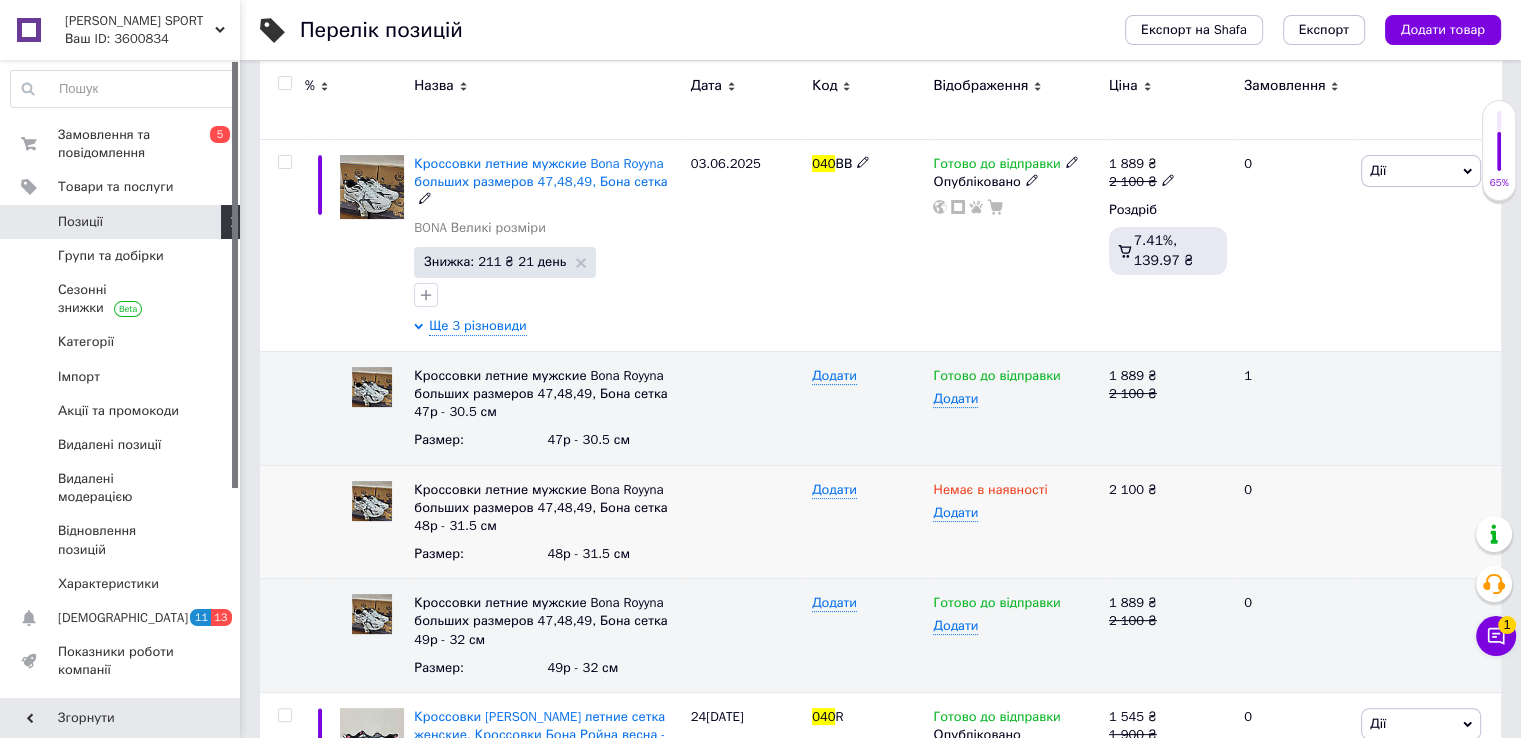 scroll, scrollTop: 400, scrollLeft: 0, axis: vertical 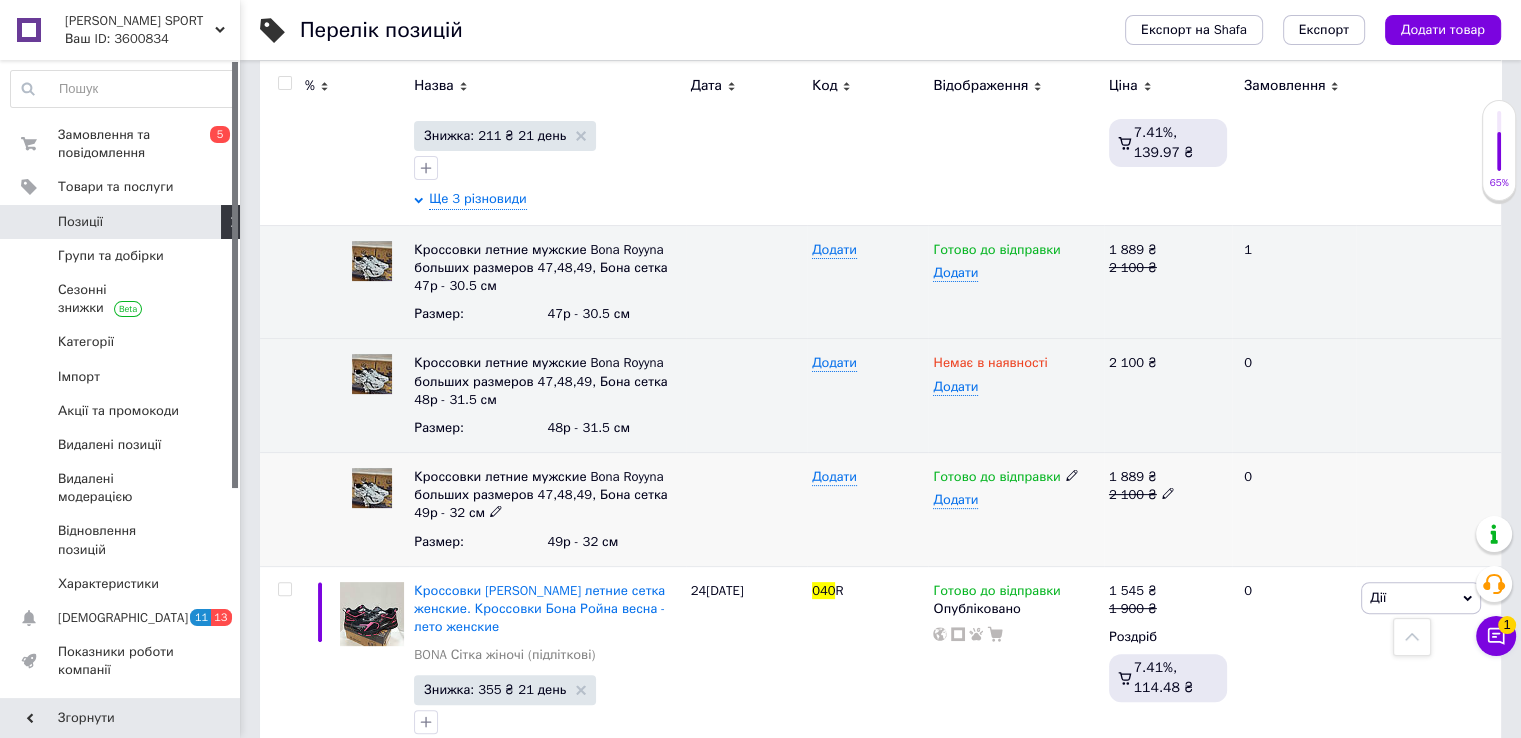click 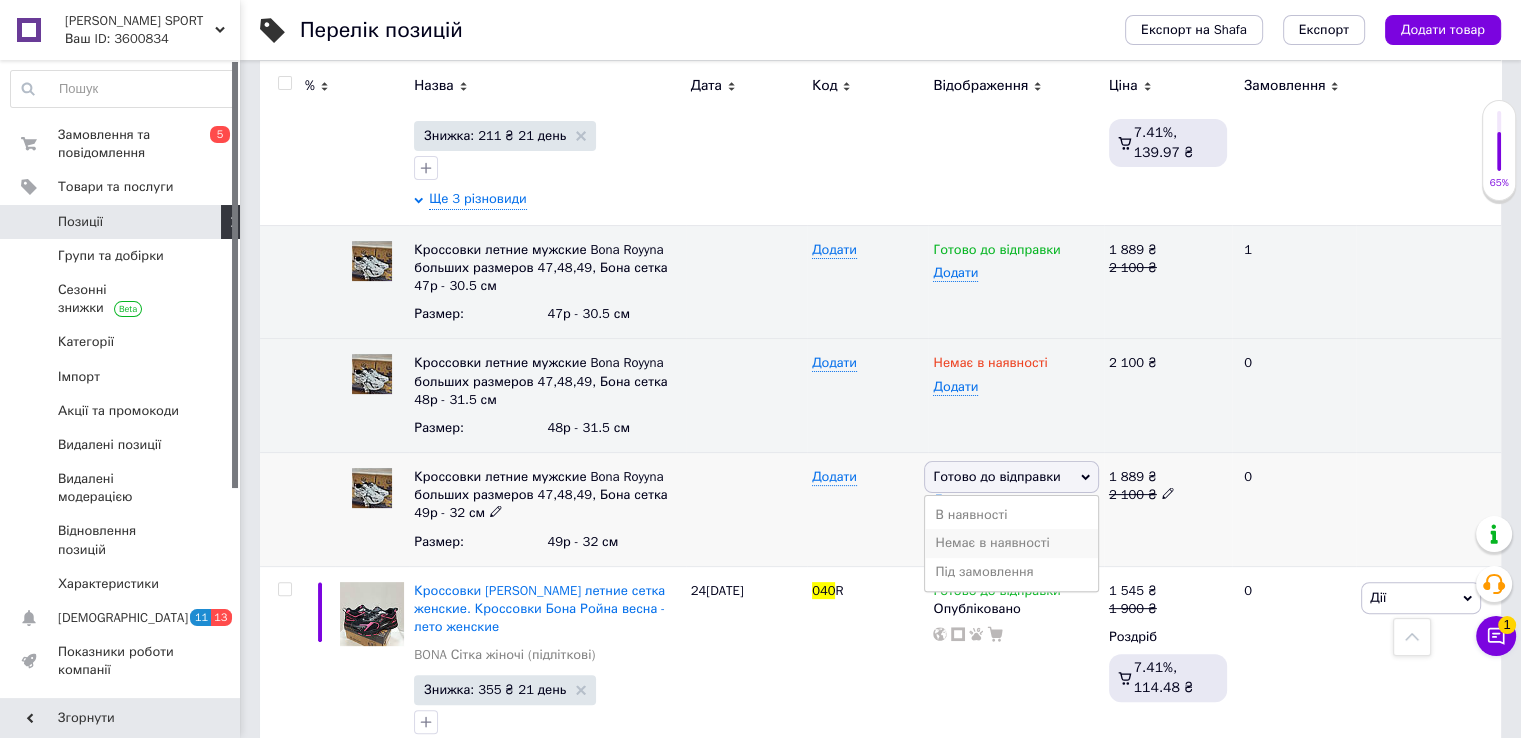click on "Немає в наявності" at bounding box center [1011, 543] 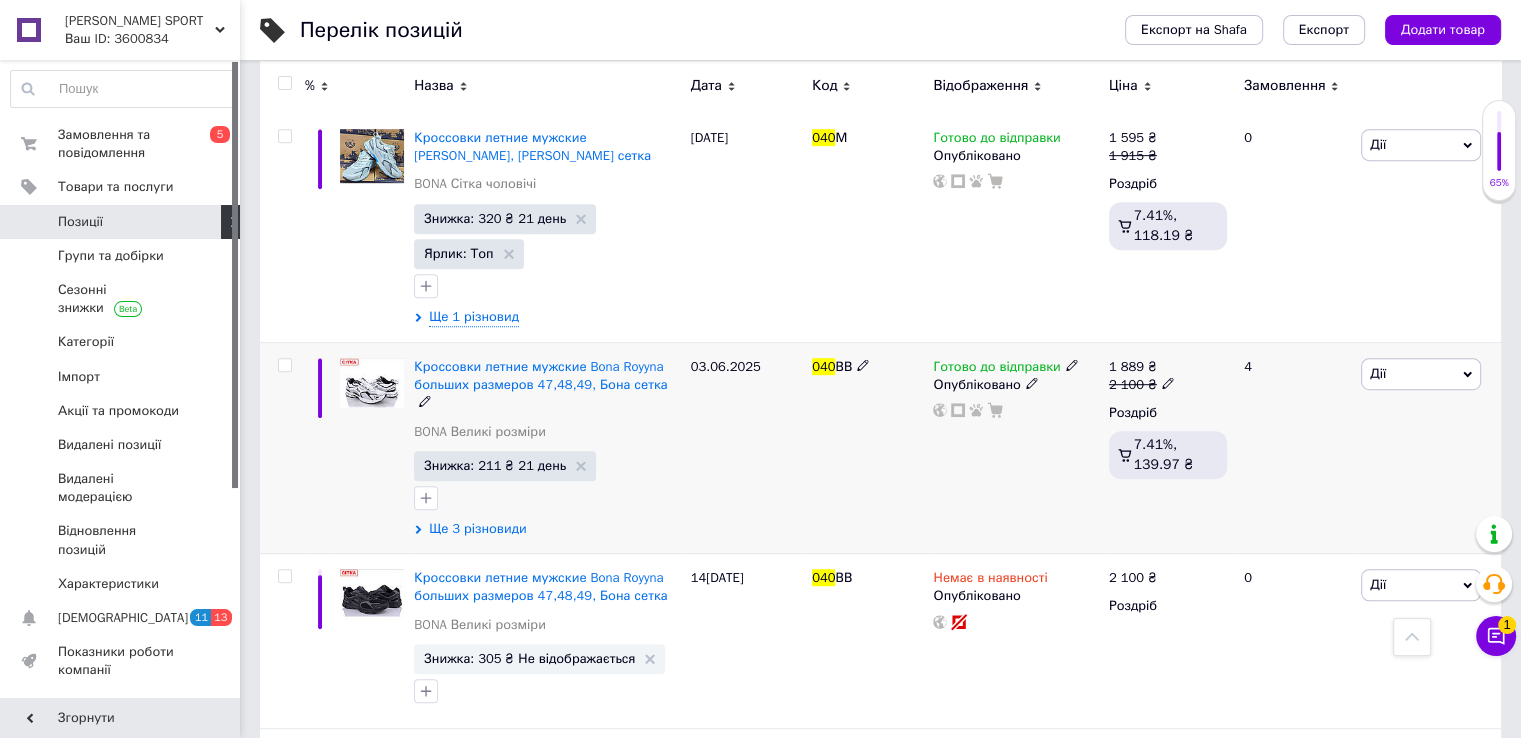 scroll, scrollTop: 1100, scrollLeft: 0, axis: vertical 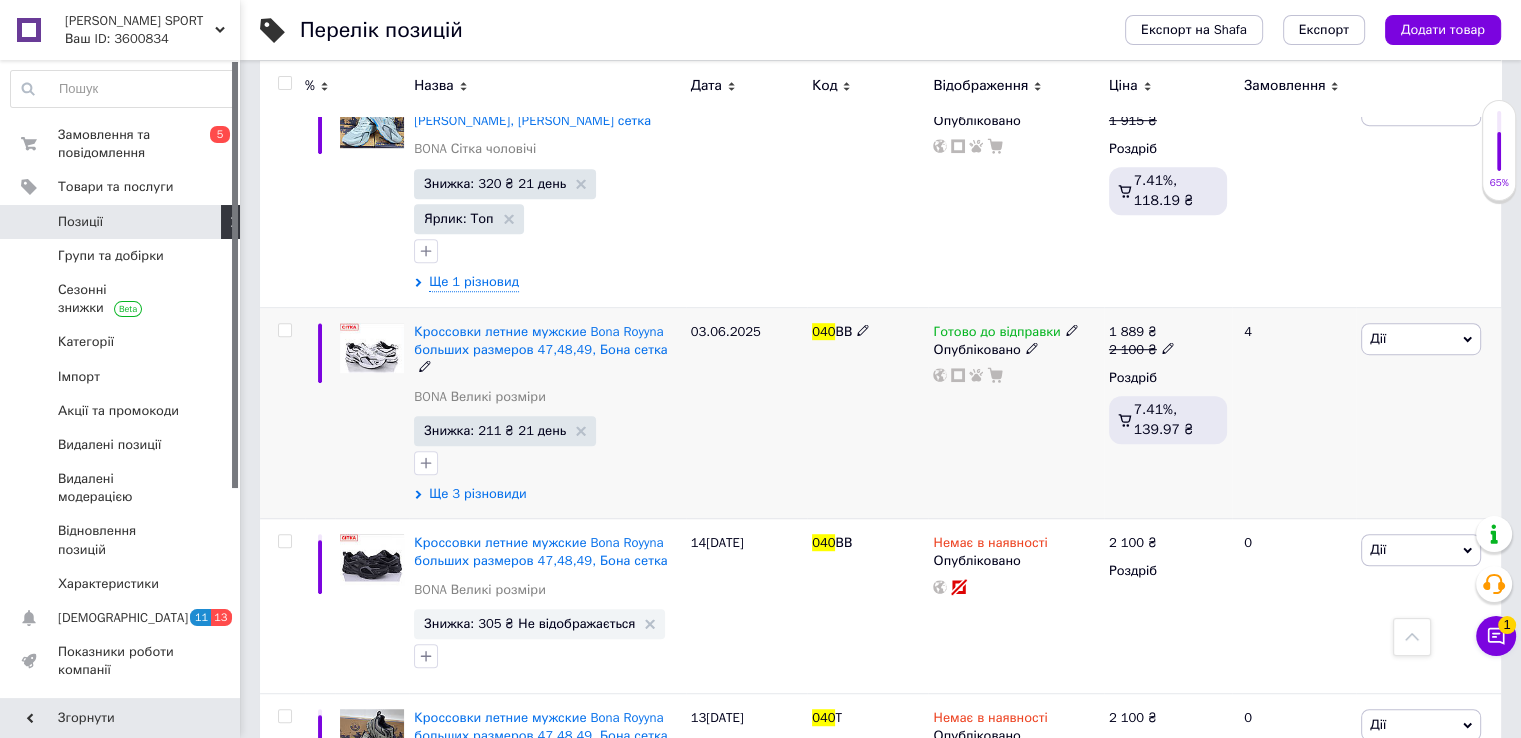 click on "Ще 3 різновиди" at bounding box center [477, 494] 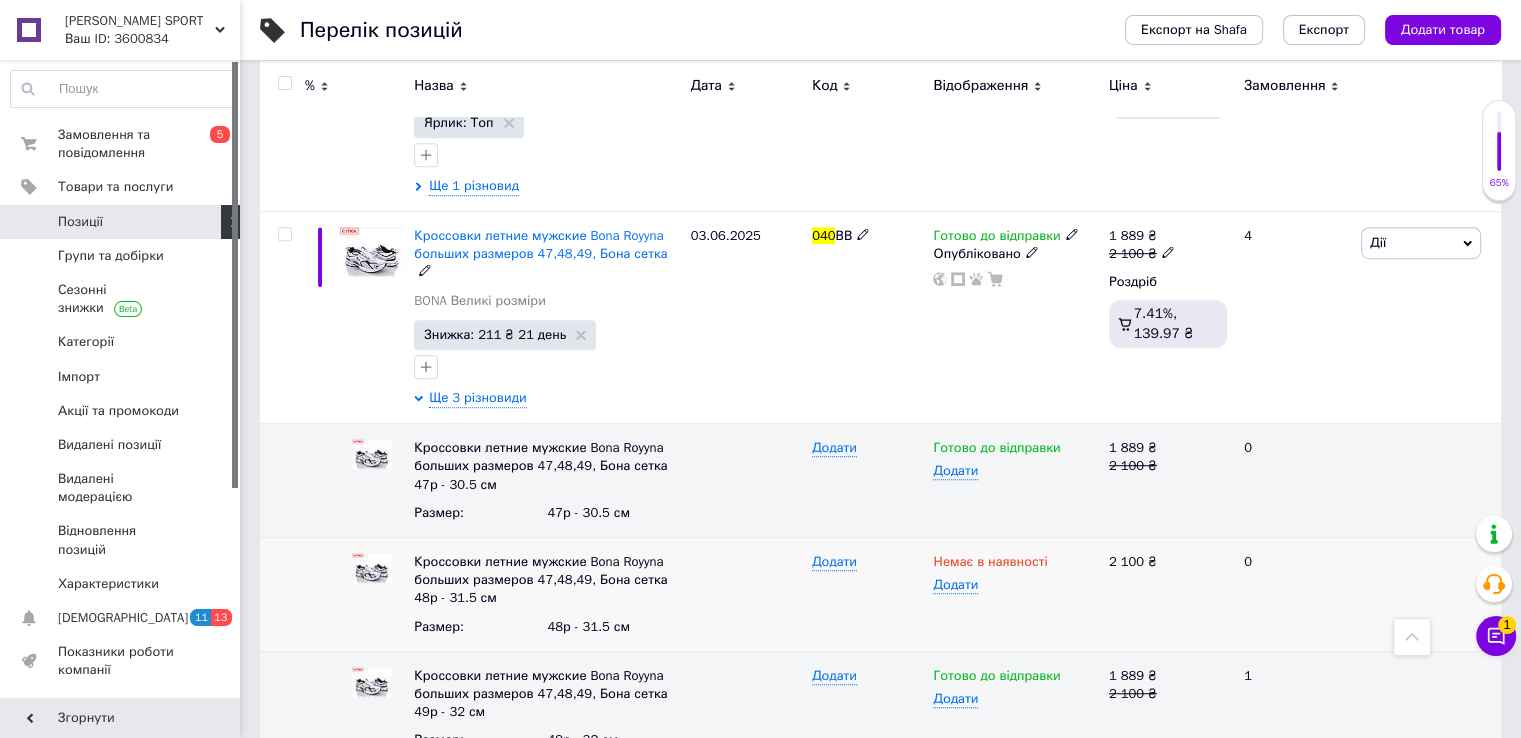 scroll, scrollTop: 1300, scrollLeft: 0, axis: vertical 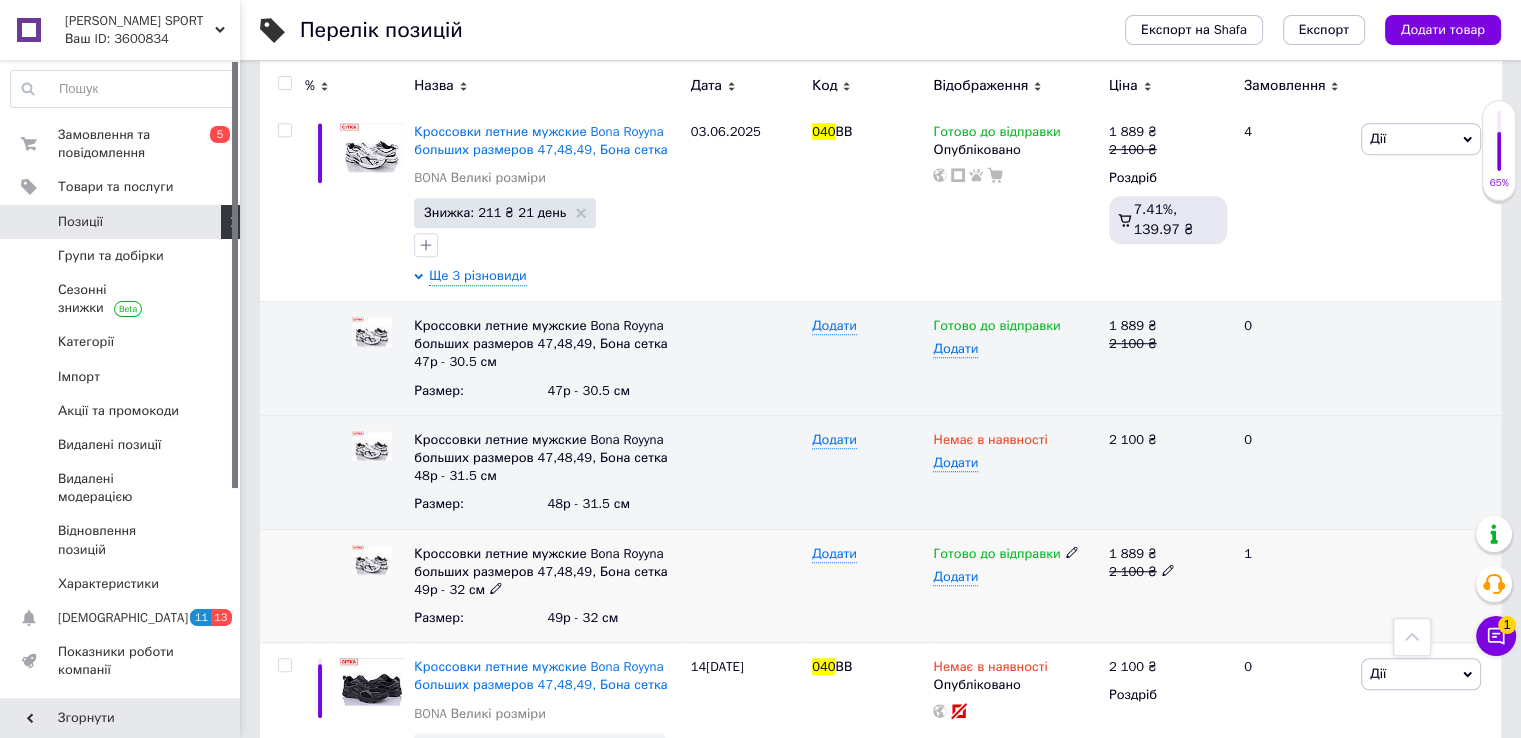 click 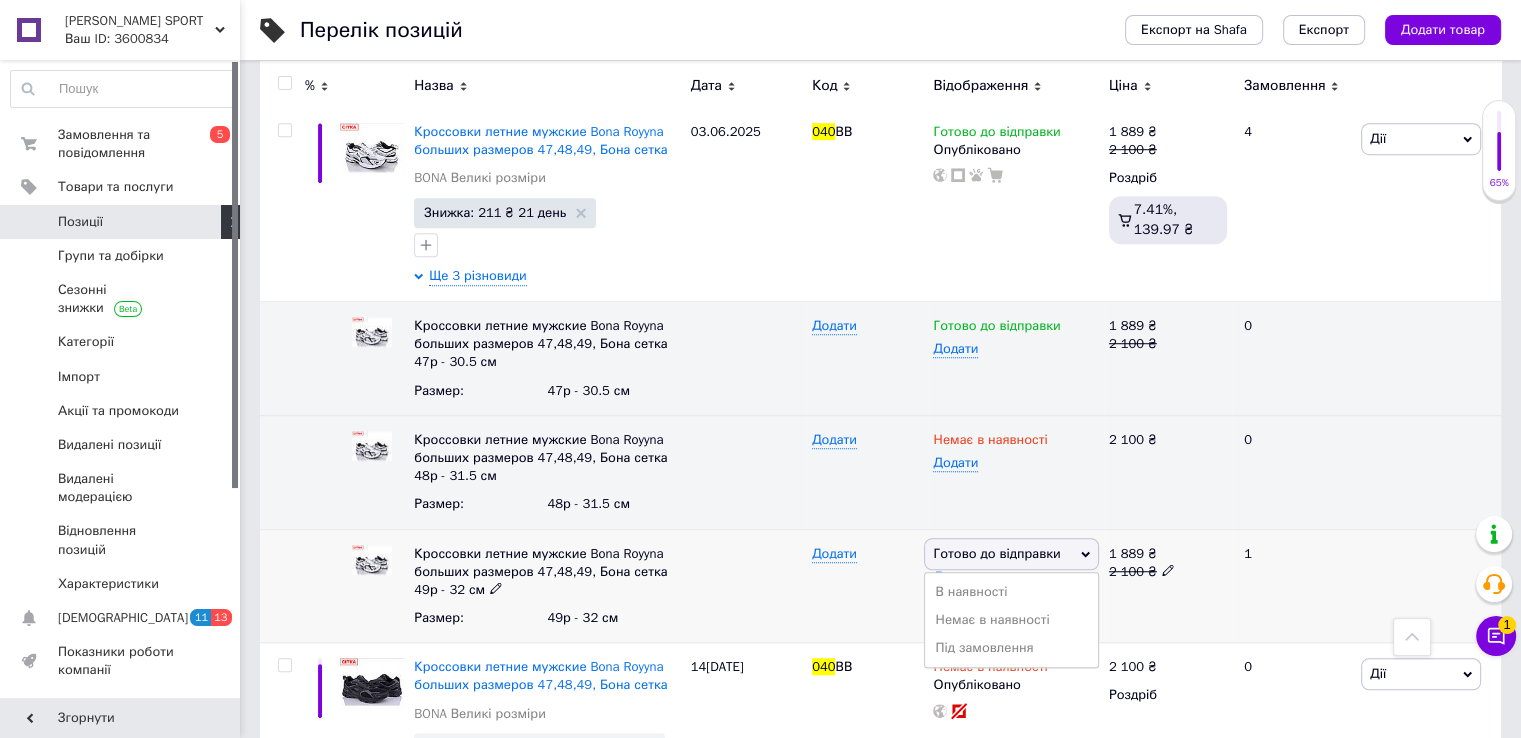 drag, startPoint x: 1015, startPoint y: 617, endPoint x: 1007, endPoint y: 605, distance: 14.422205 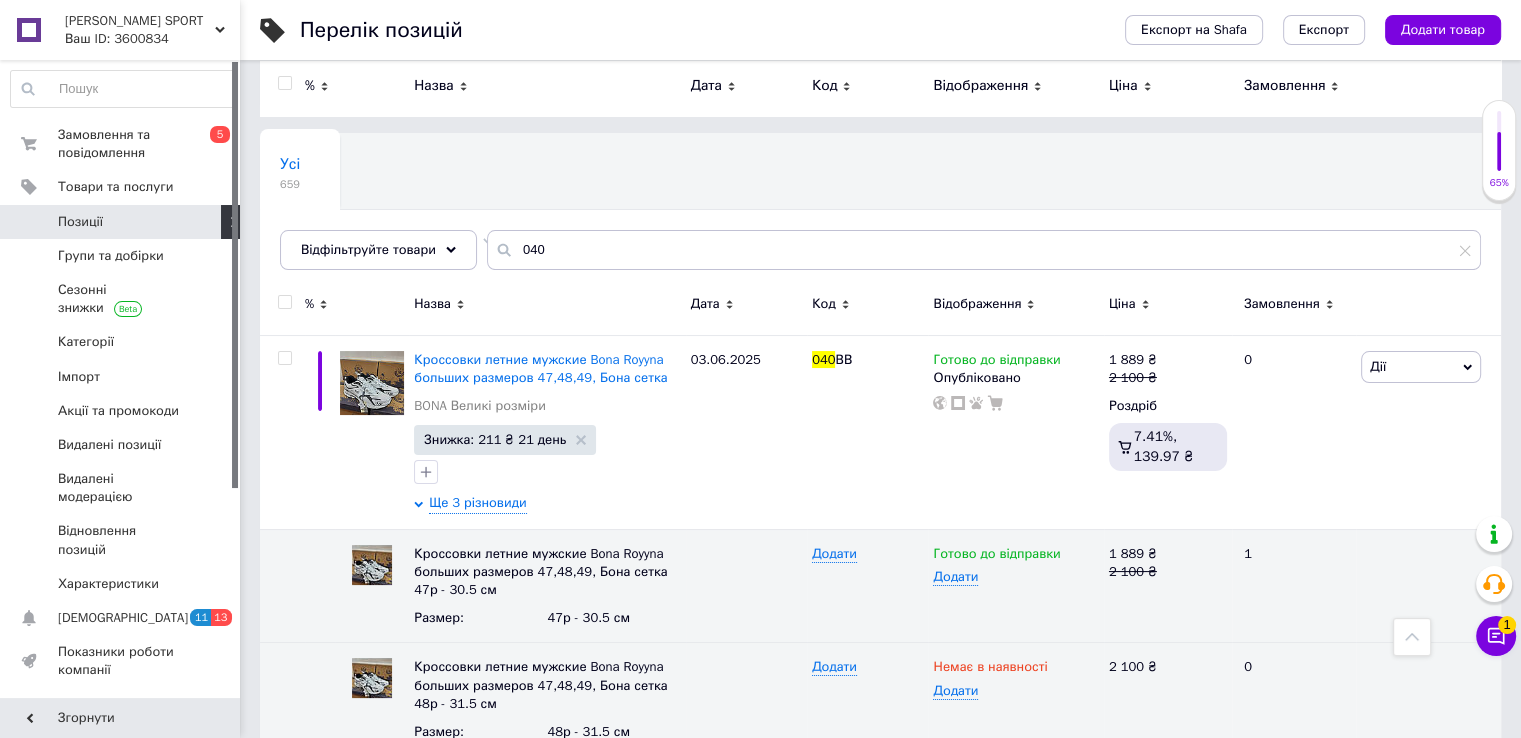scroll, scrollTop: 0, scrollLeft: 0, axis: both 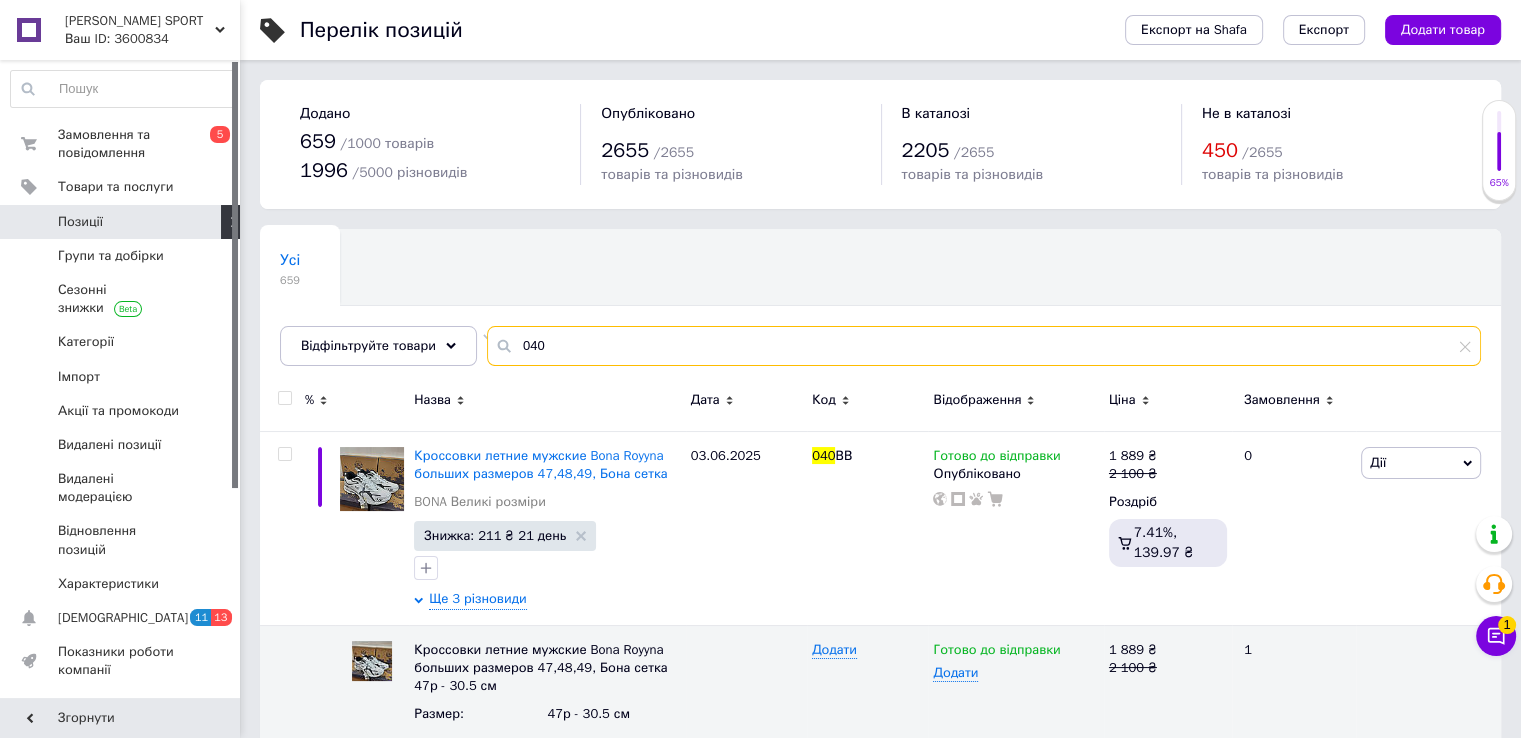 click on "040" at bounding box center (984, 346) 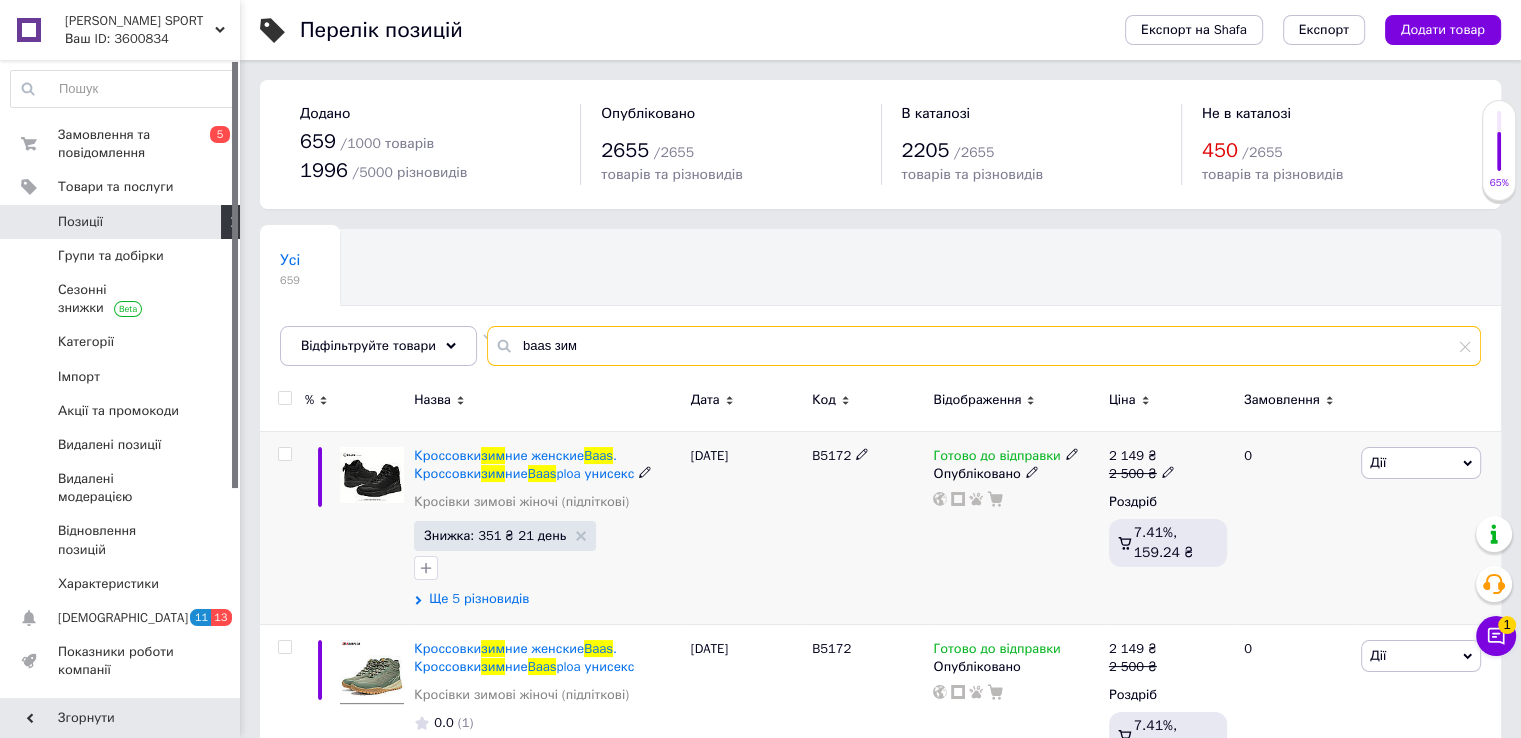 type on "baas зим" 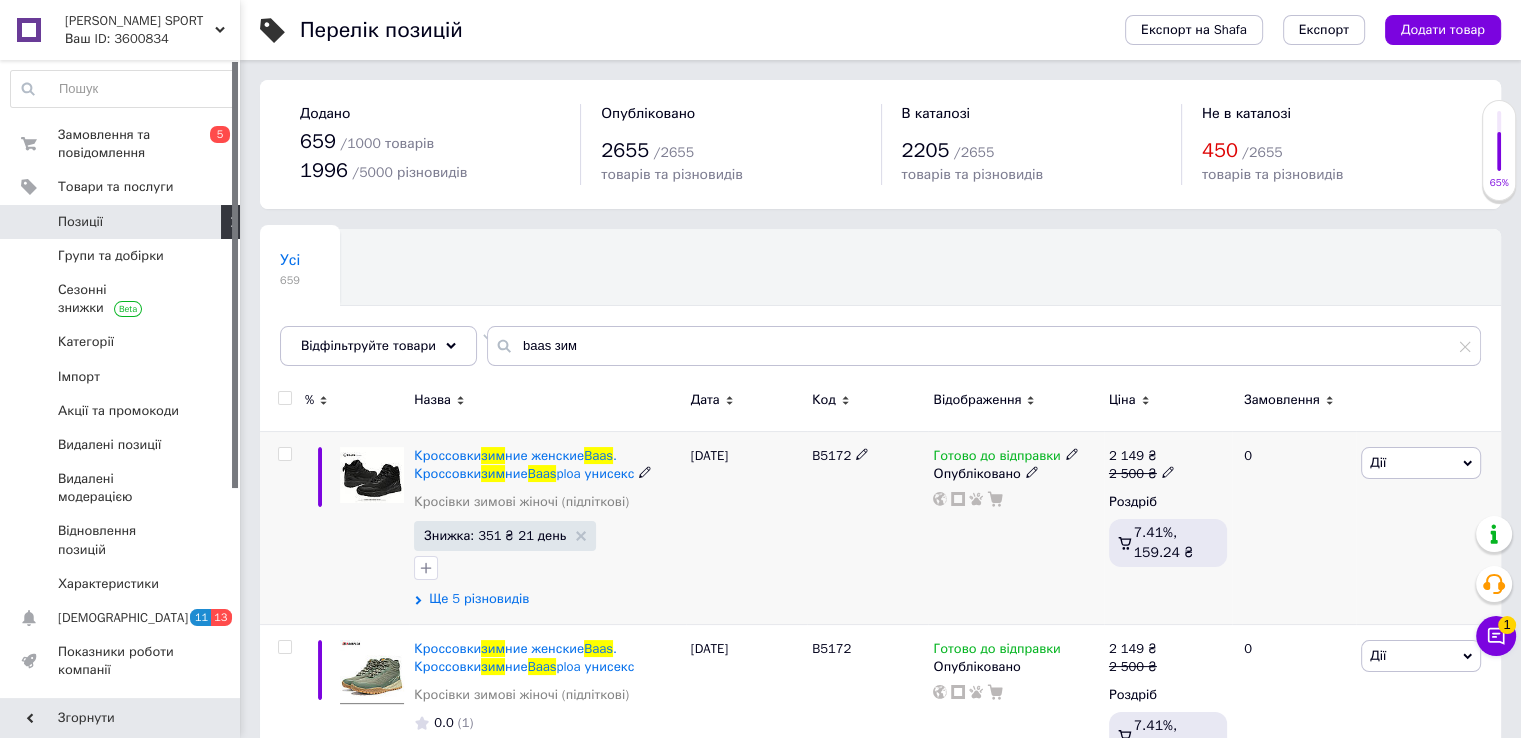 click on "Ще 5 різновидів" at bounding box center [479, 599] 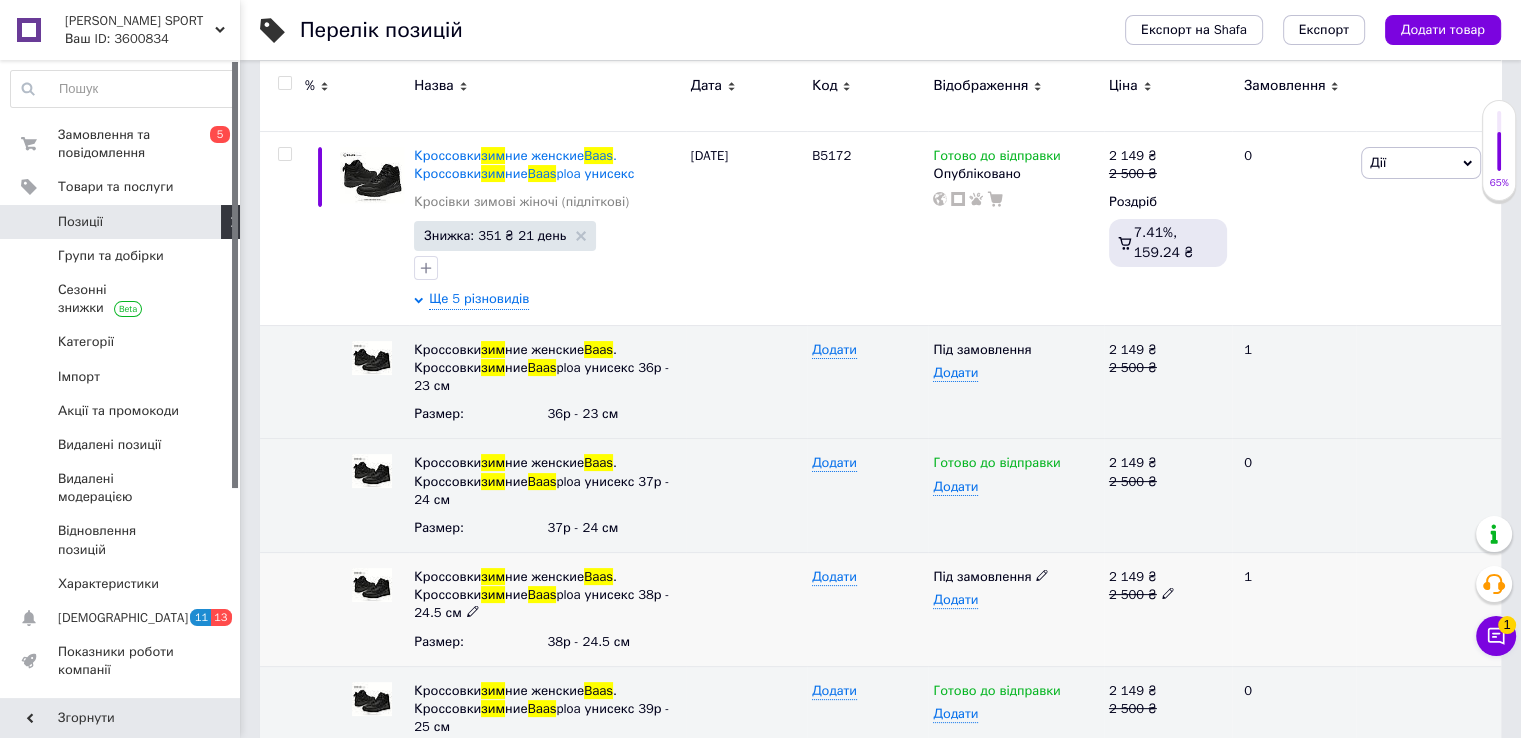 scroll, scrollTop: 500, scrollLeft: 0, axis: vertical 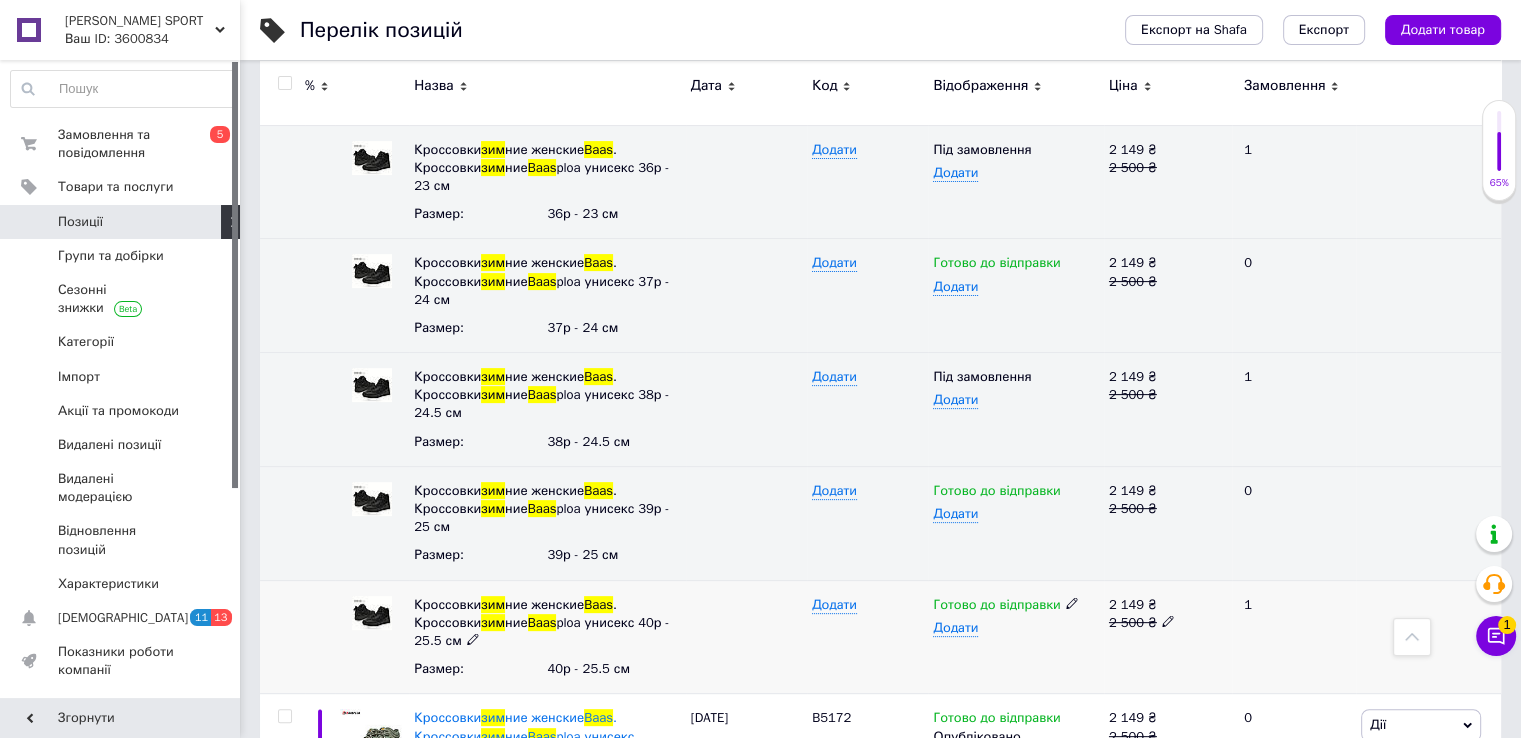 click 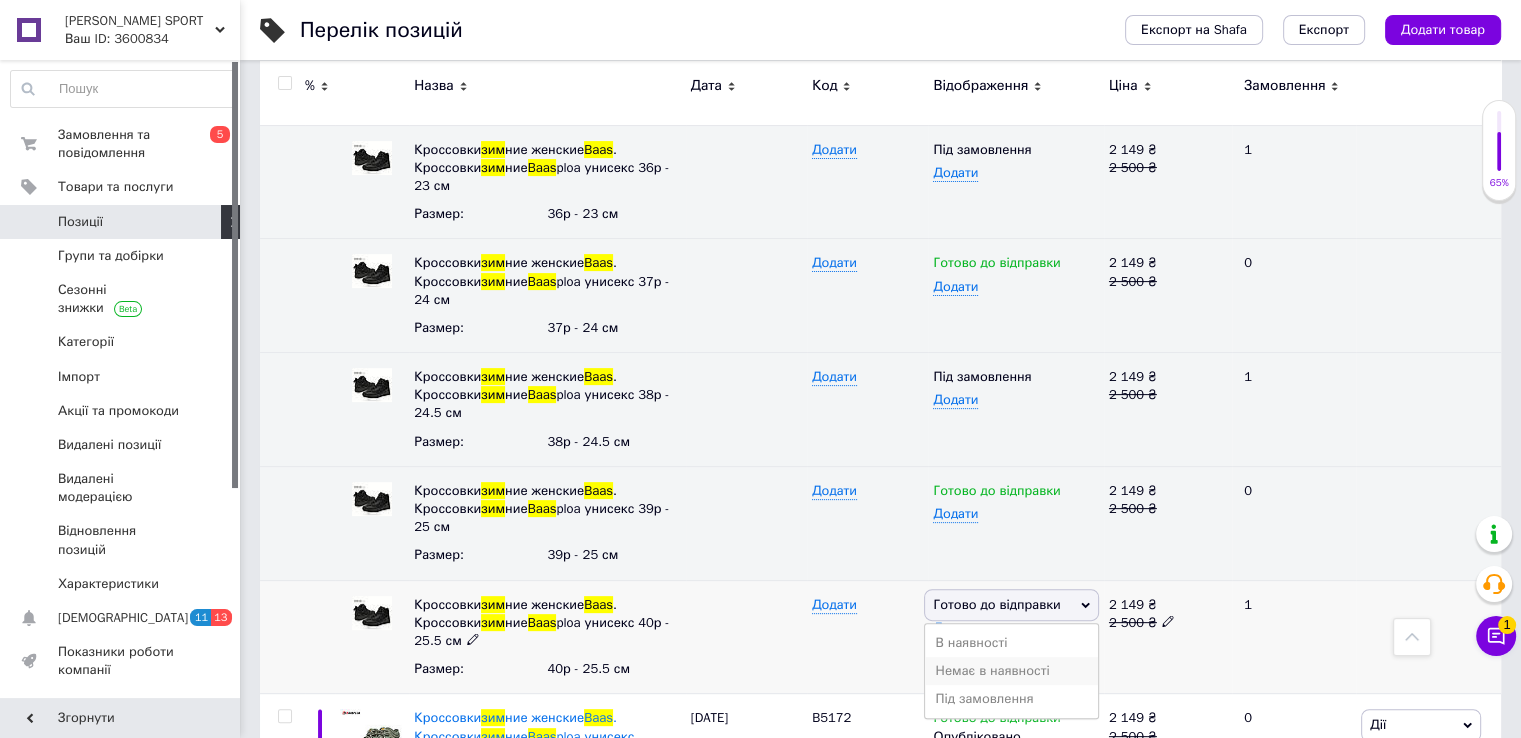 click on "Немає в наявності" at bounding box center [1011, 671] 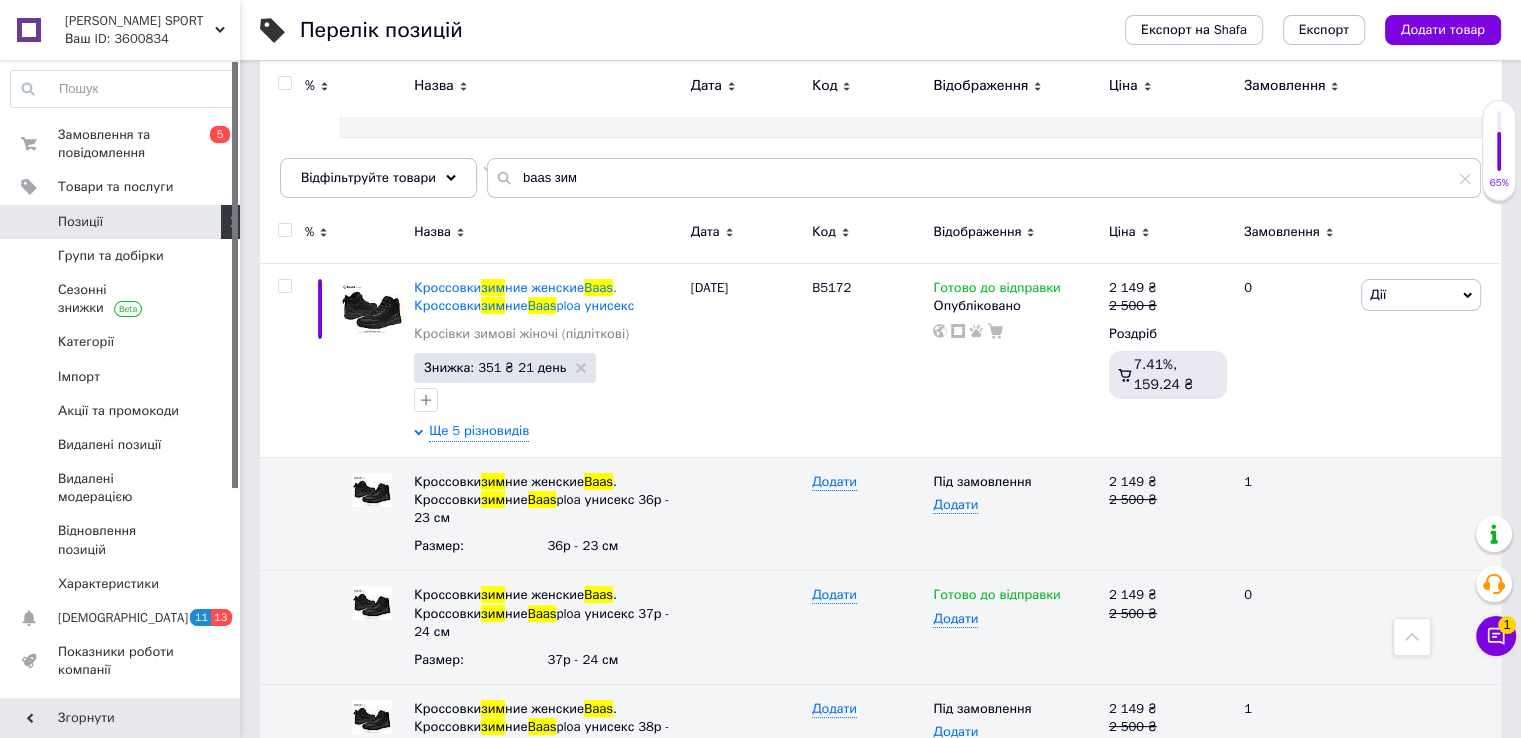 scroll, scrollTop: 67, scrollLeft: 0, axis: vertical 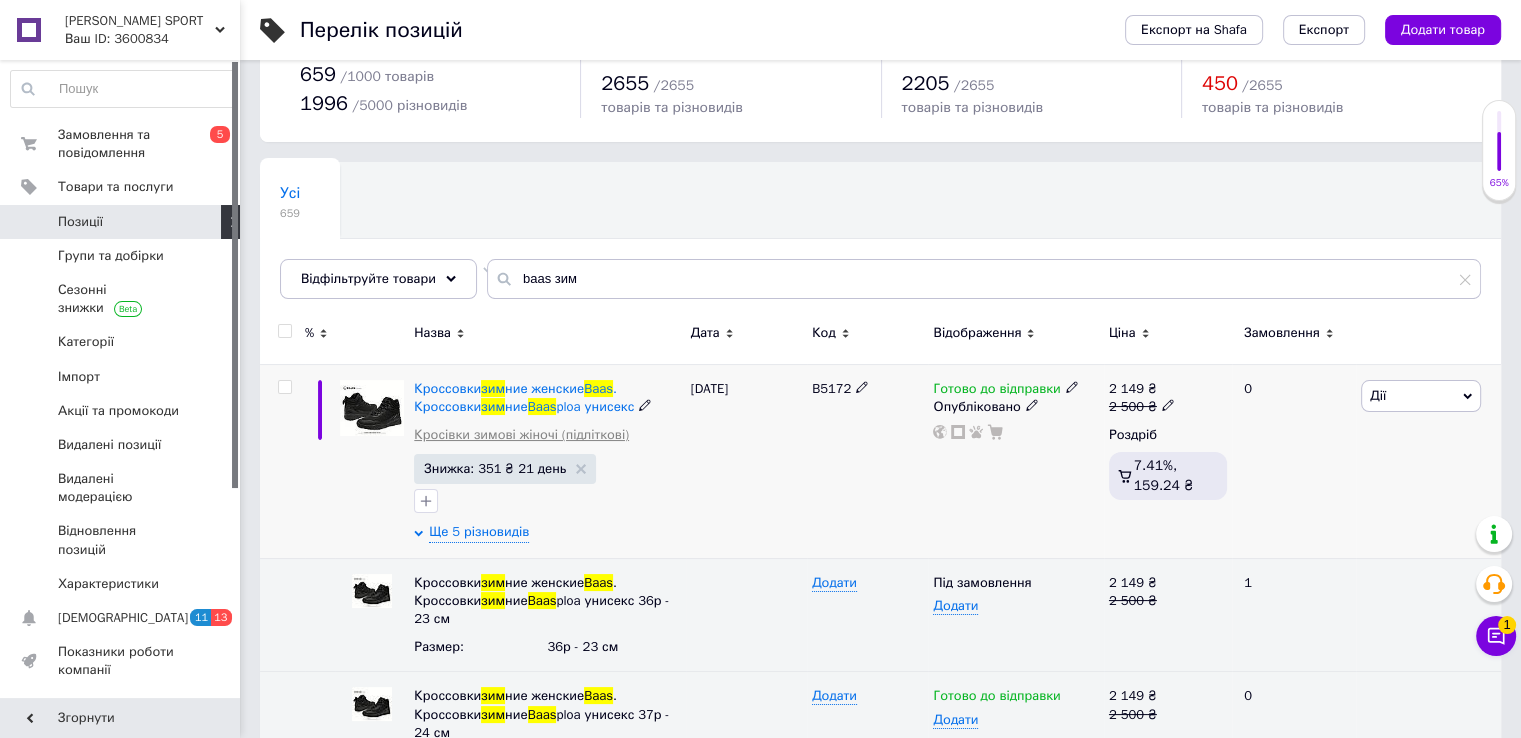 click on "Кросівки зимові жіночі (підліткові)" at bounding box center (521, 435) 